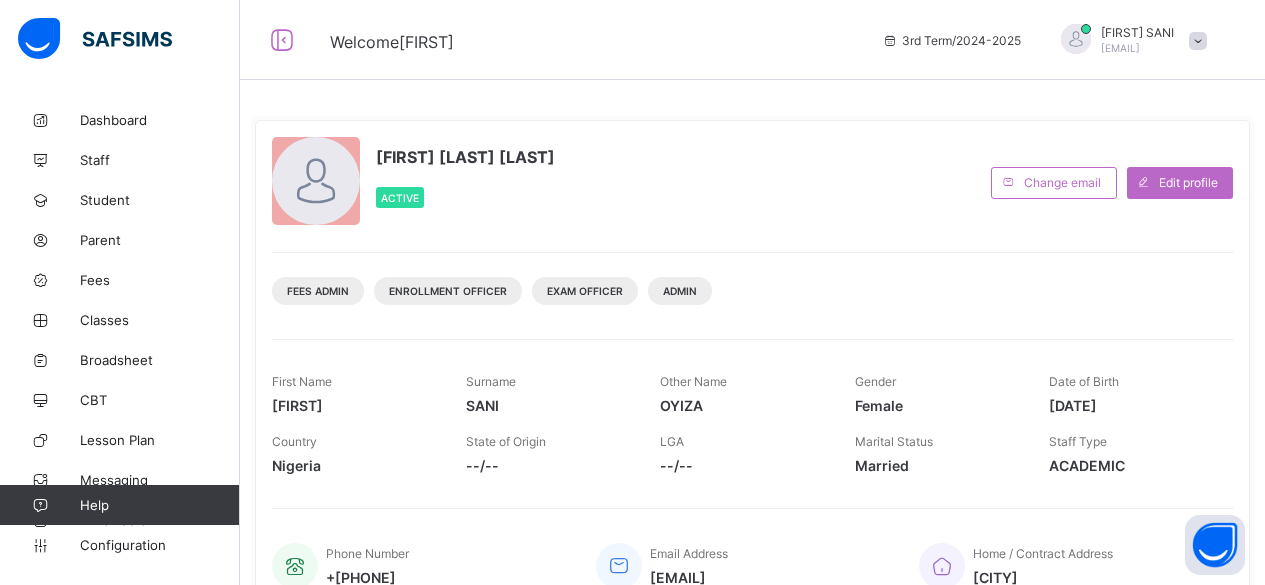 scroll, scrollTop: 0, scrollLeft: 0, axis: both 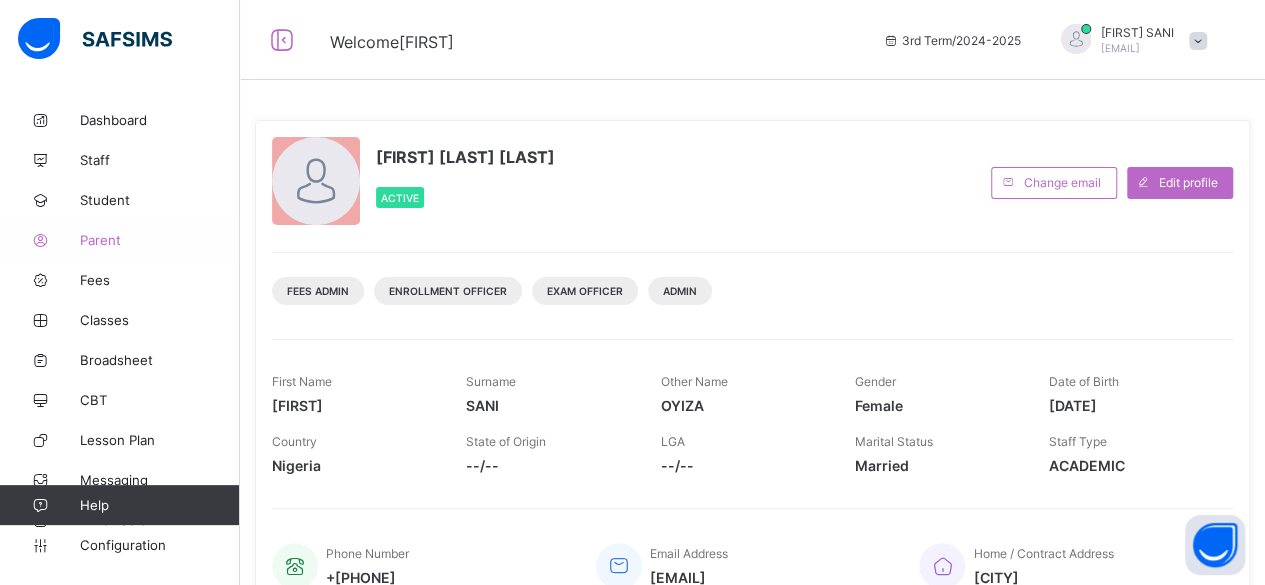 click on "Parent" at bounding box center (160, 240) 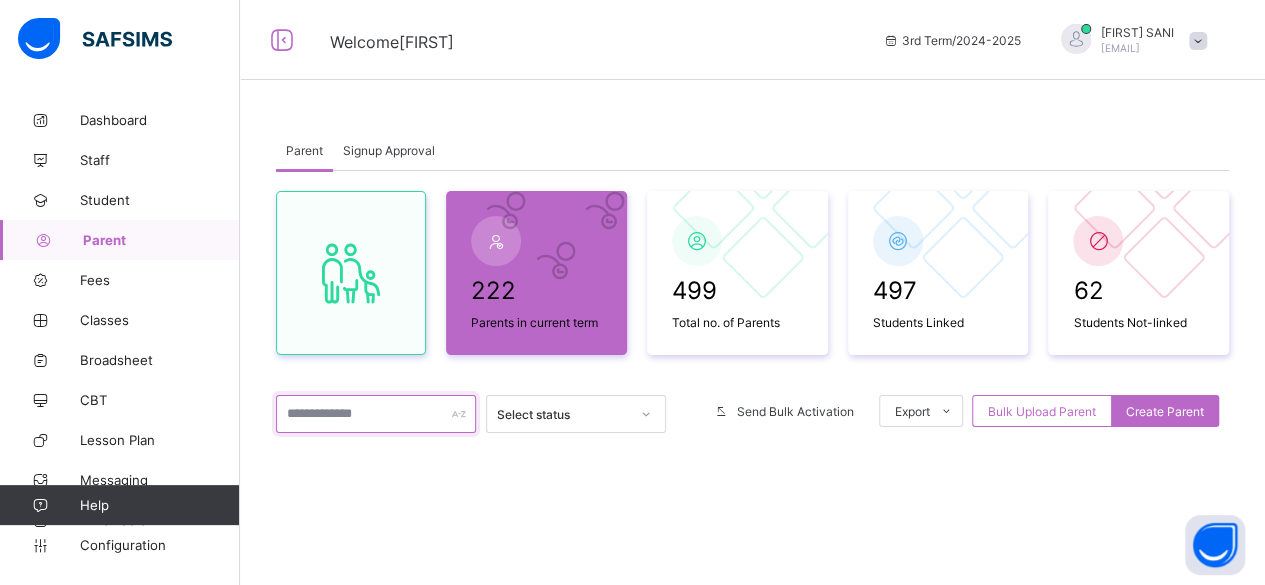 click at bounding box center (376, 414) 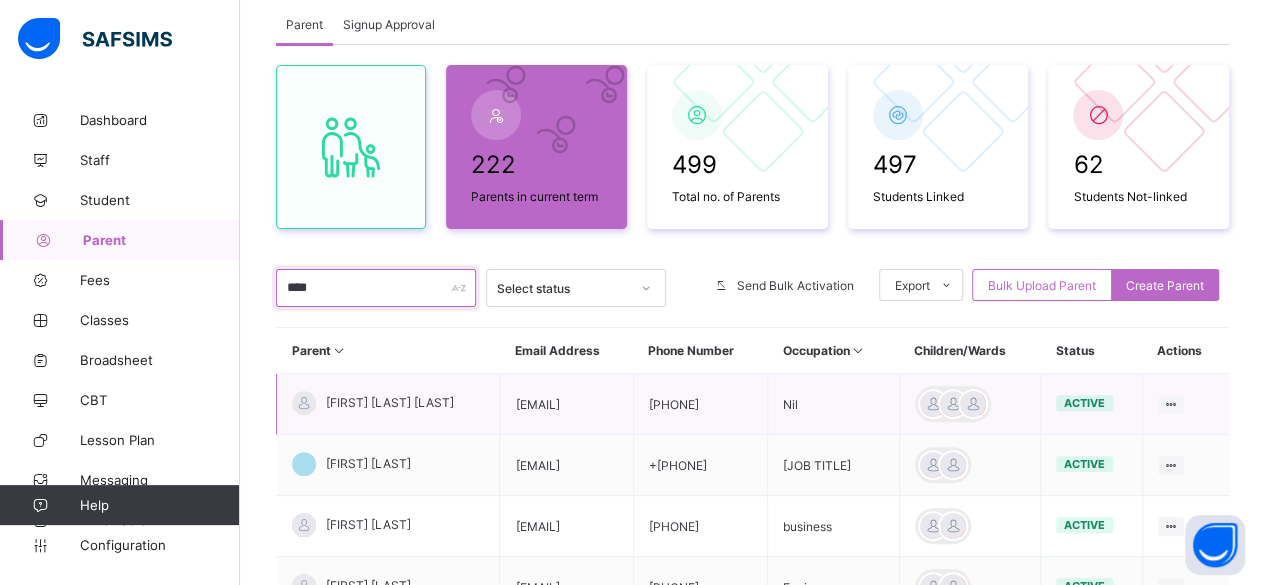 scroll, scrollTop: 127, scrollLeft: 0, axis: vertical 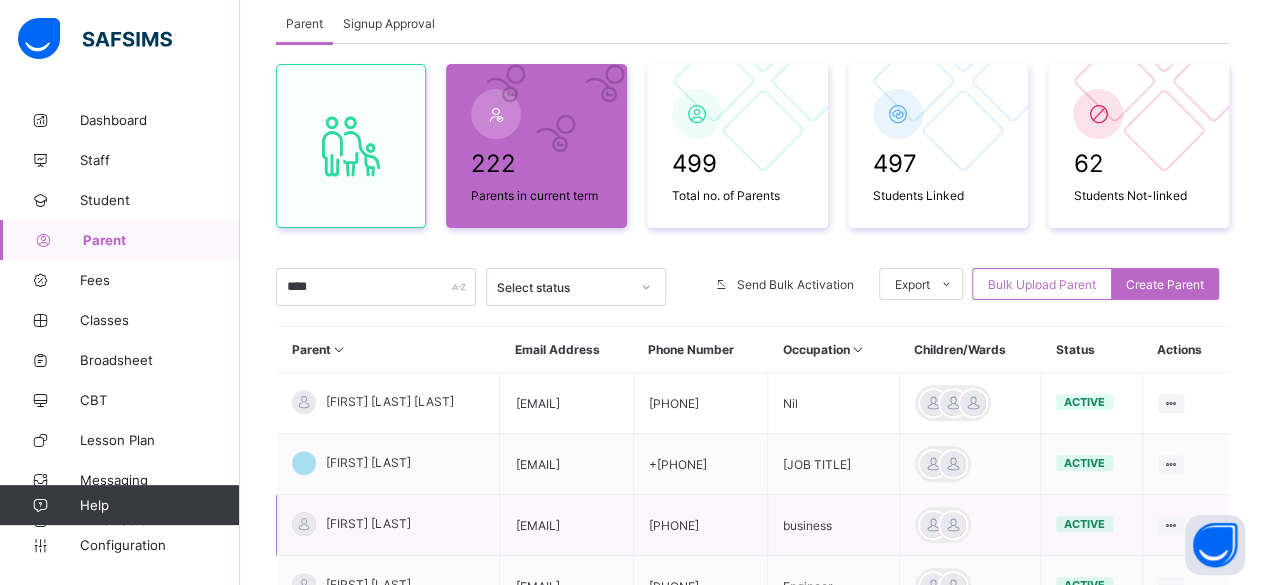 click on "[EMAIL]" at bounding box center (566, 525) 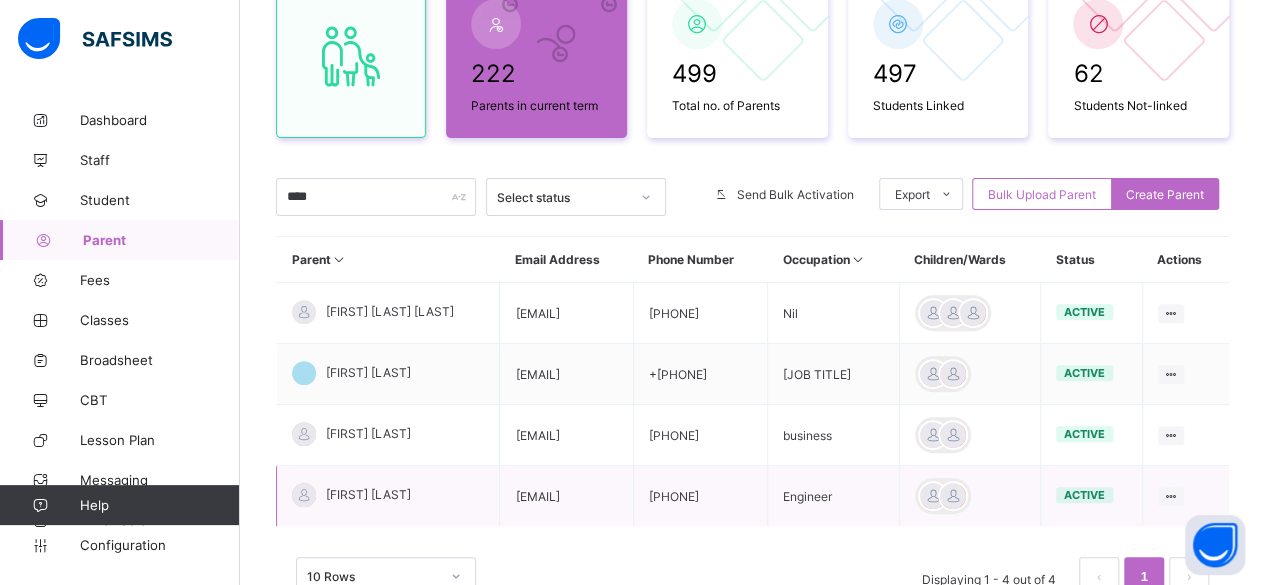 scroll, scrollTop: 237, scrollLeft: 0, axis: vertical 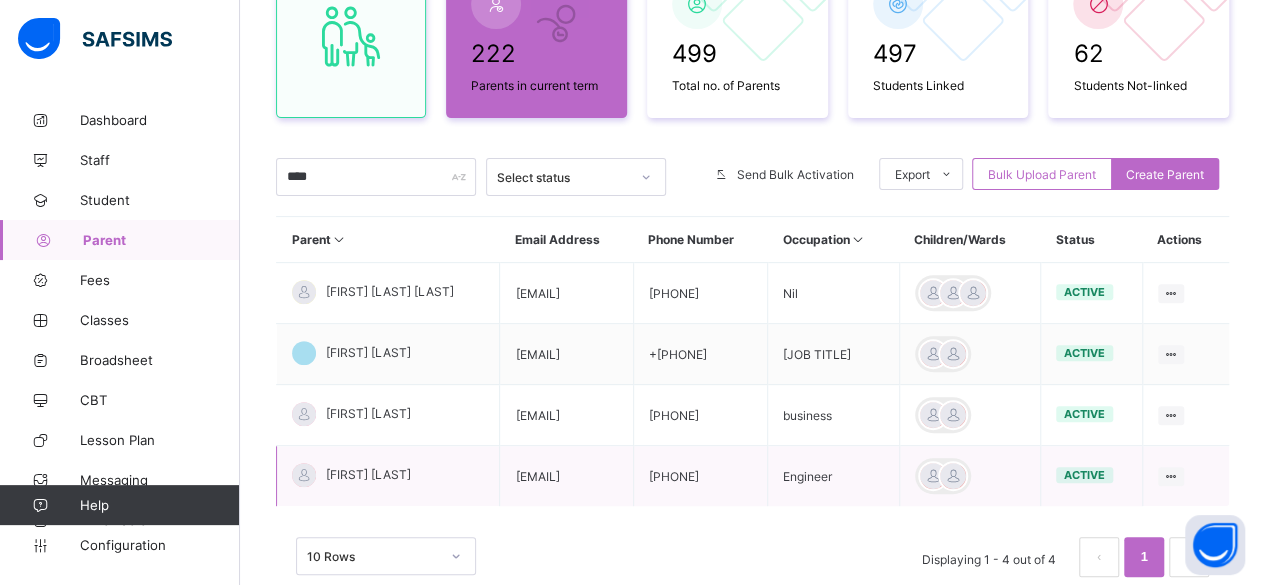 drag, startPoint x: 481, startPoint y: 472, endPoint x: 650, endPoint y: 479, distance: 169.14491 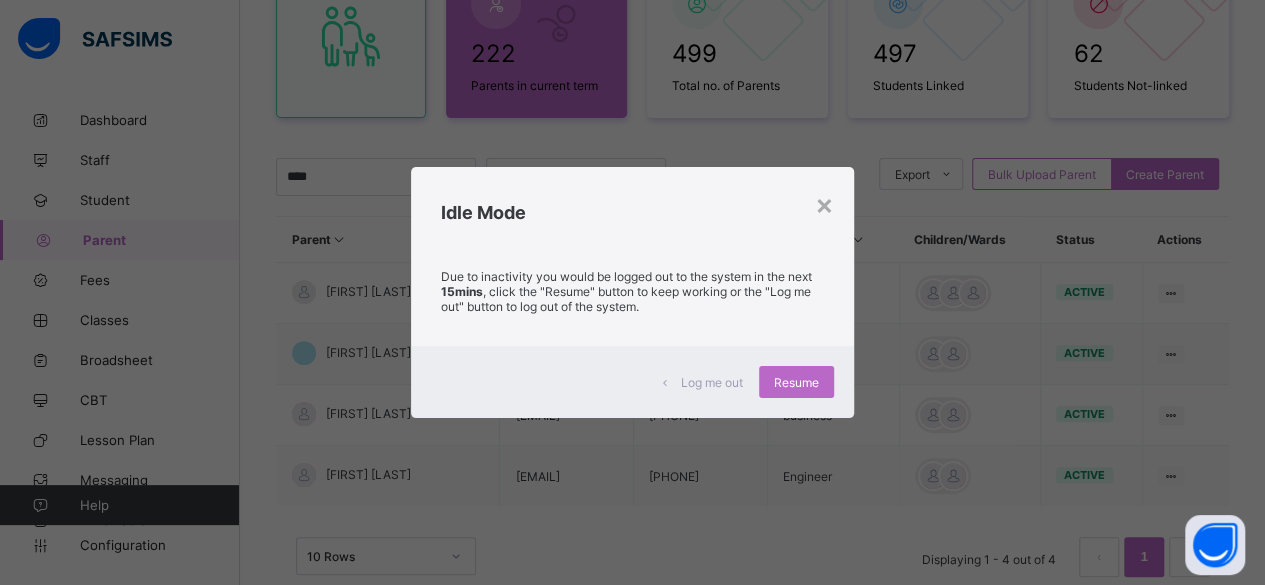 click on "Idle Mode" at bounding box center [632, 207] 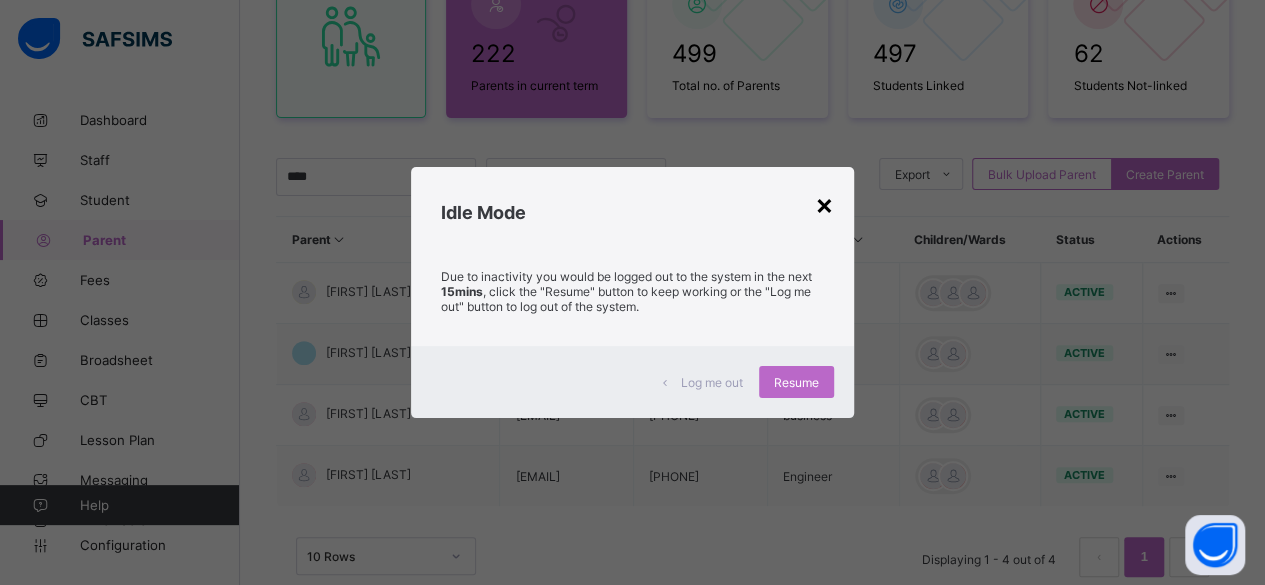 click on "×" at bounding box center (824, 204) 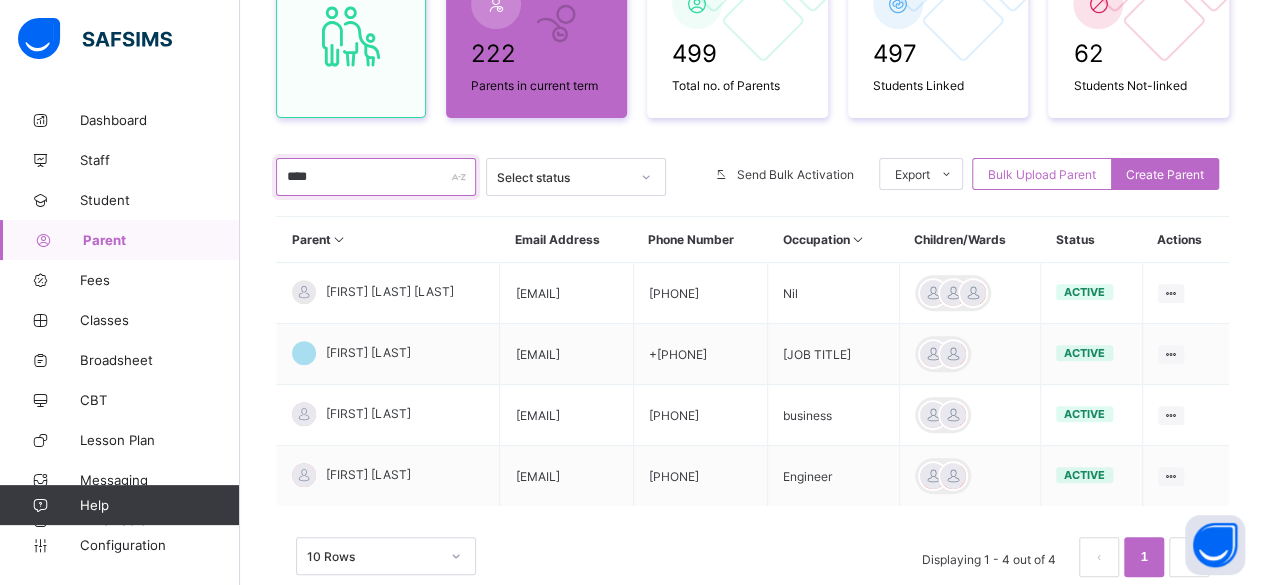 click on "****" at bounding box center [376, 177] 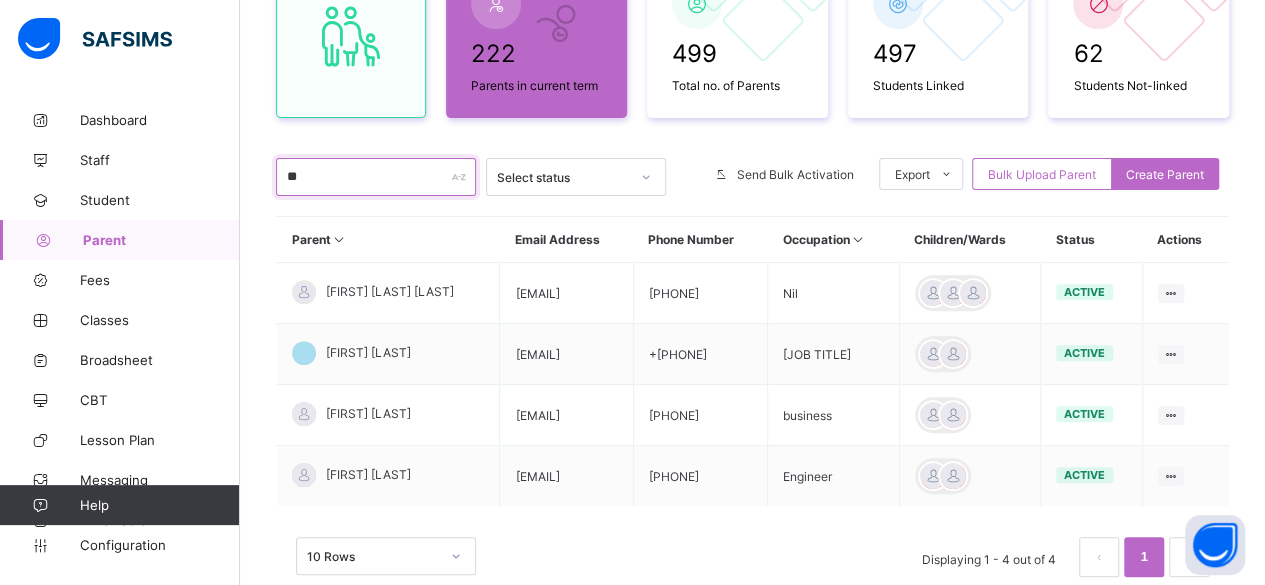 type on "*" 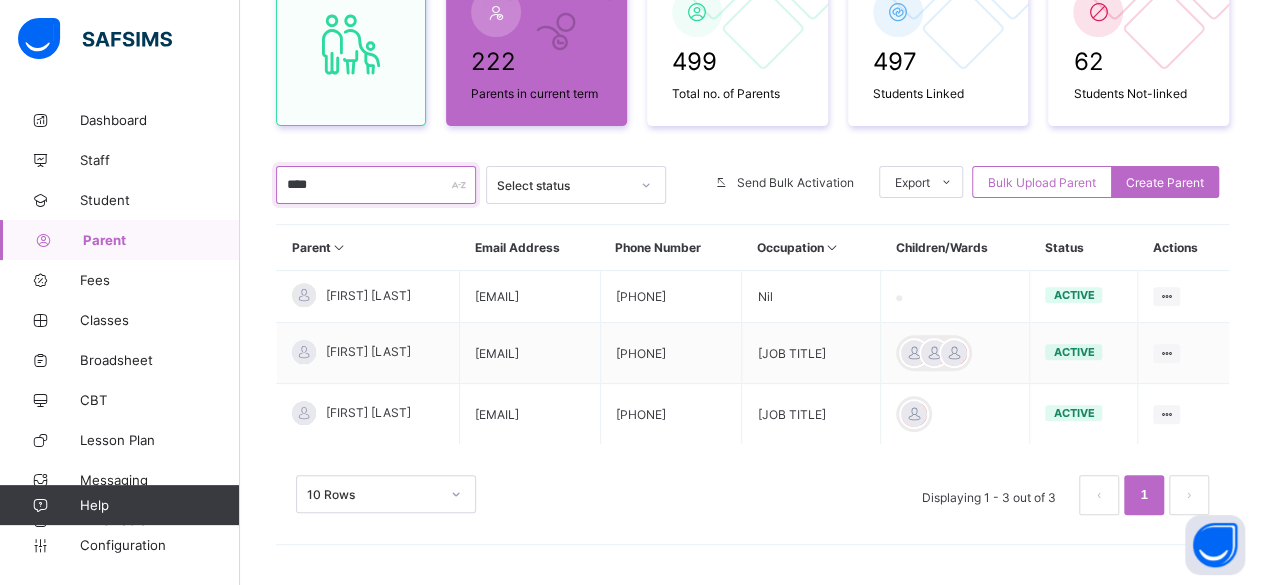 scroll, scrollTop: 224, scrollLeft: 0, axis: vertical 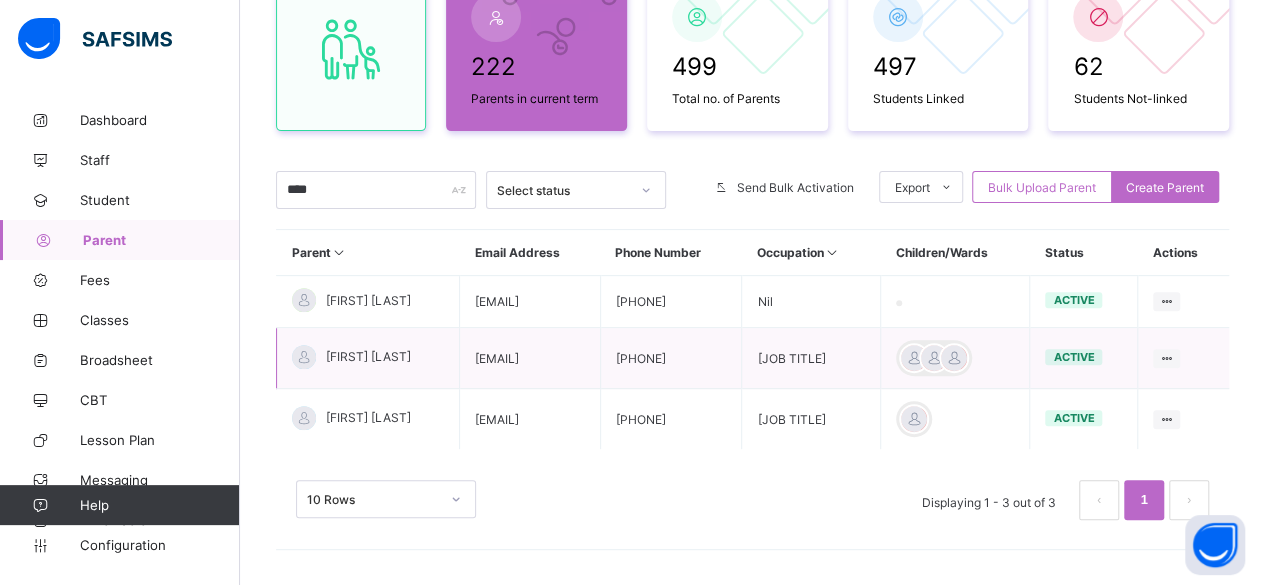 click on "Sikirulai  Noah" at bounding box center (368, 358) 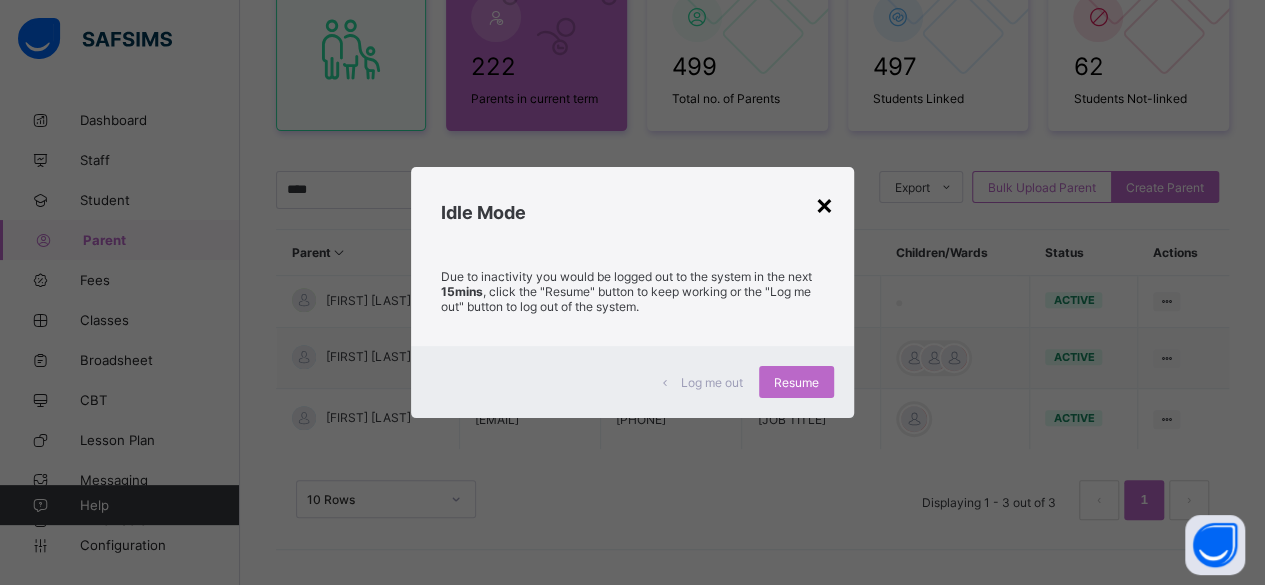 click on "×" at bounding box center (824, 204) 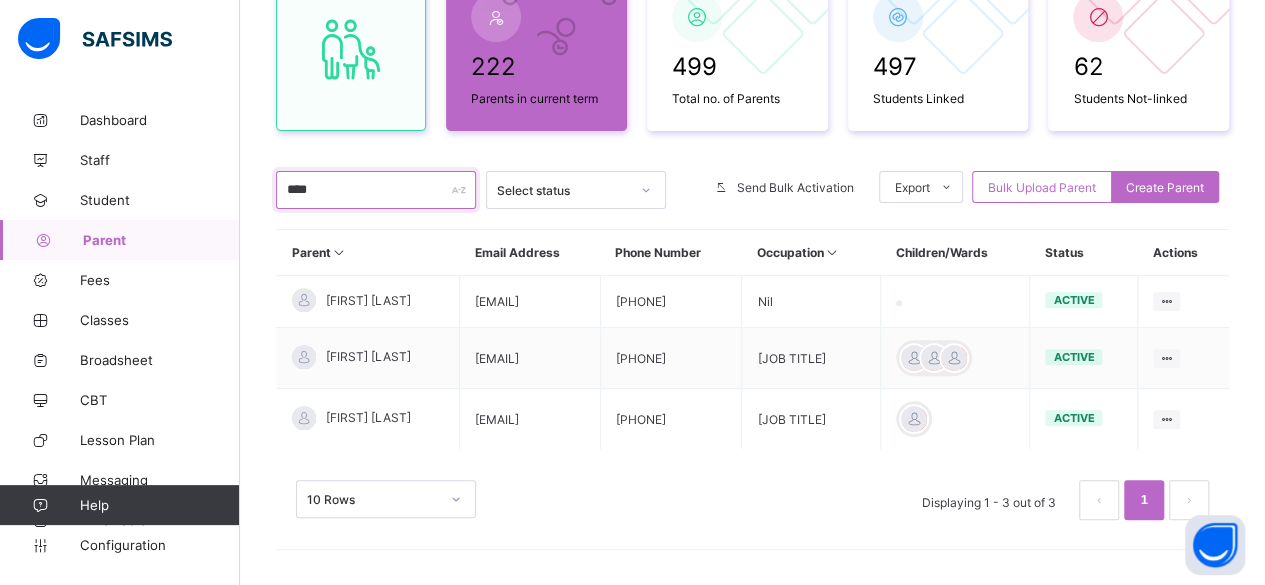 click on "****" at bounding box center [376, 190] 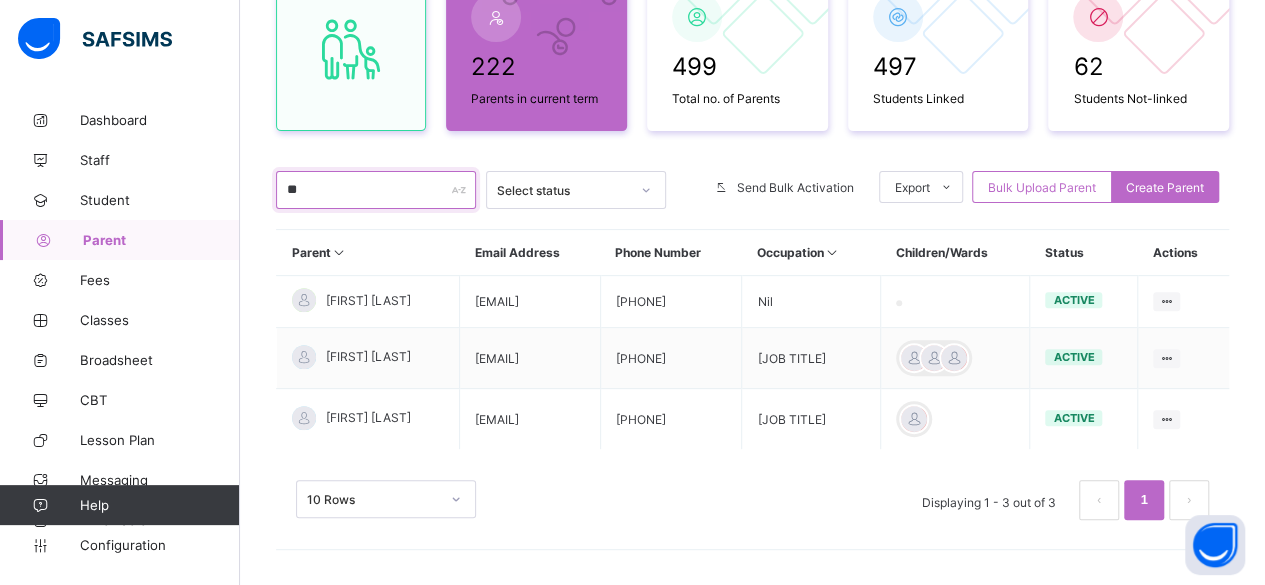 type on "*" 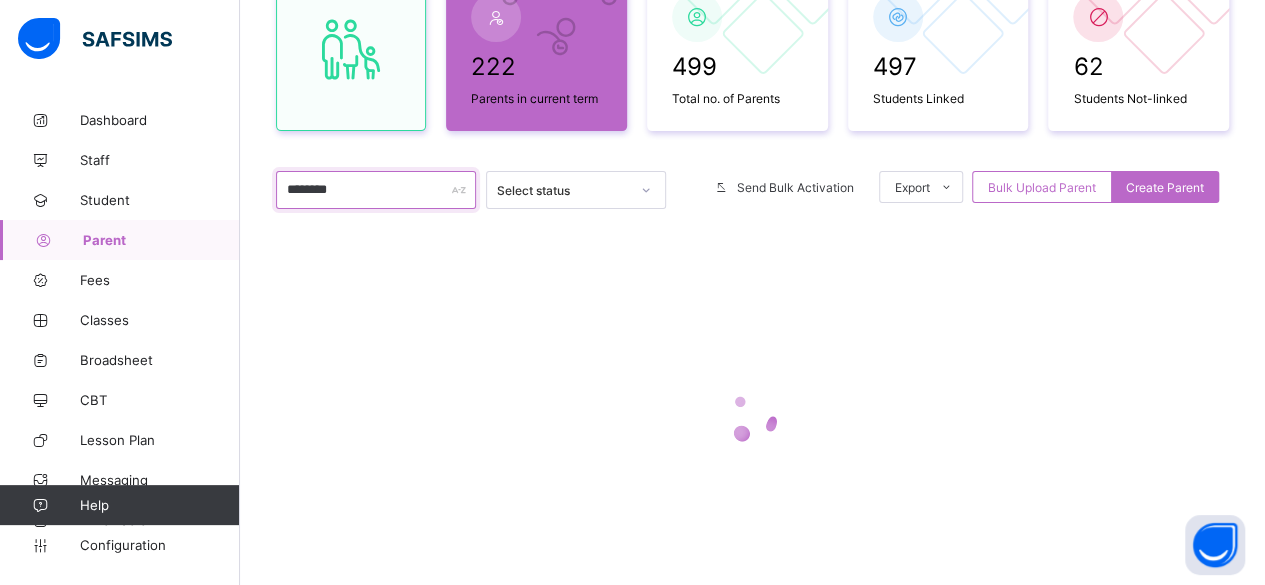 scroll, scrollTop: 112, scrollLeft: 0, axis: vertical 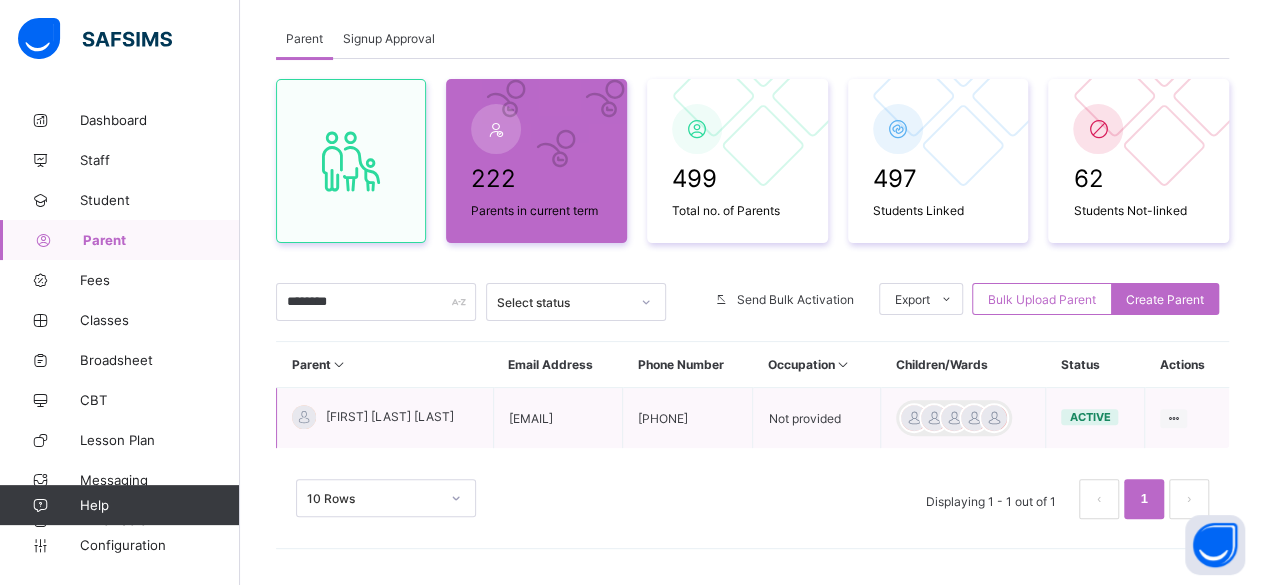 drag, startPoint x: 536, startPoint y: 419, endPoint x: 683, endPoint y: 429, distance: 147.33974 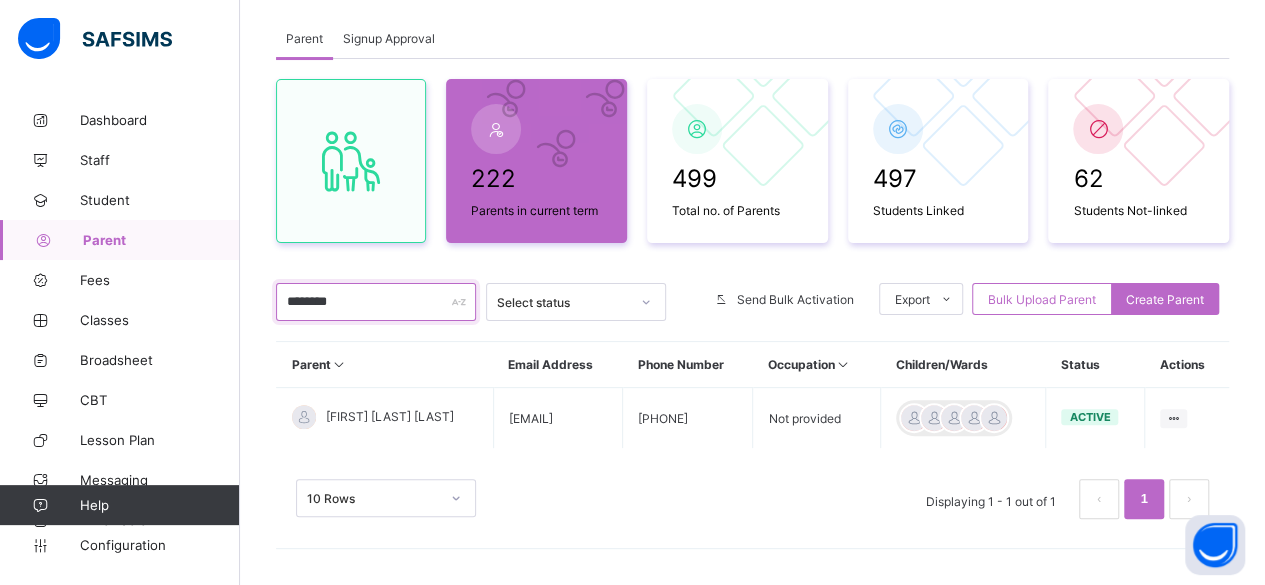 click on "********" at bounding box center [376, 302] 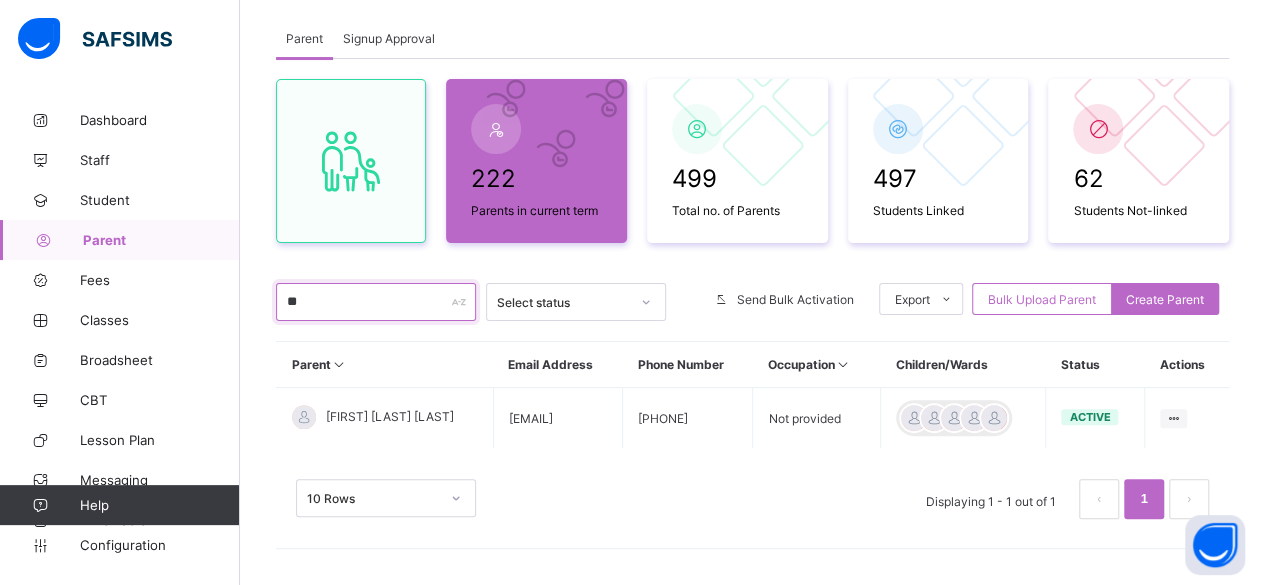type on "*" 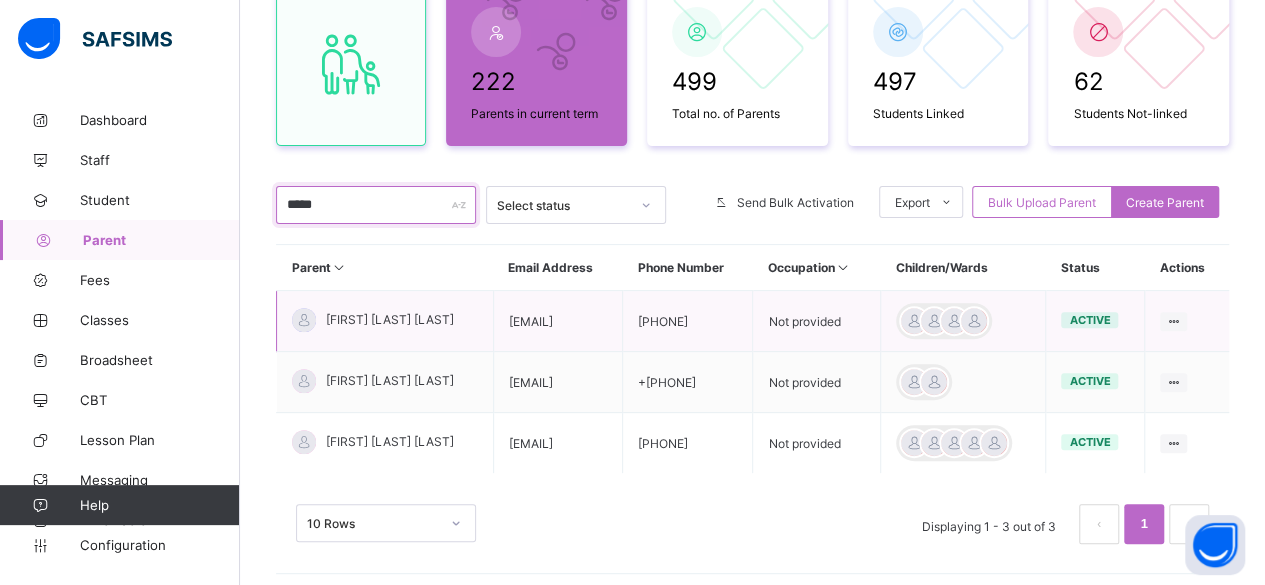 scroll, scrollTop: 210, scrollLeft: 0, axis: vertical 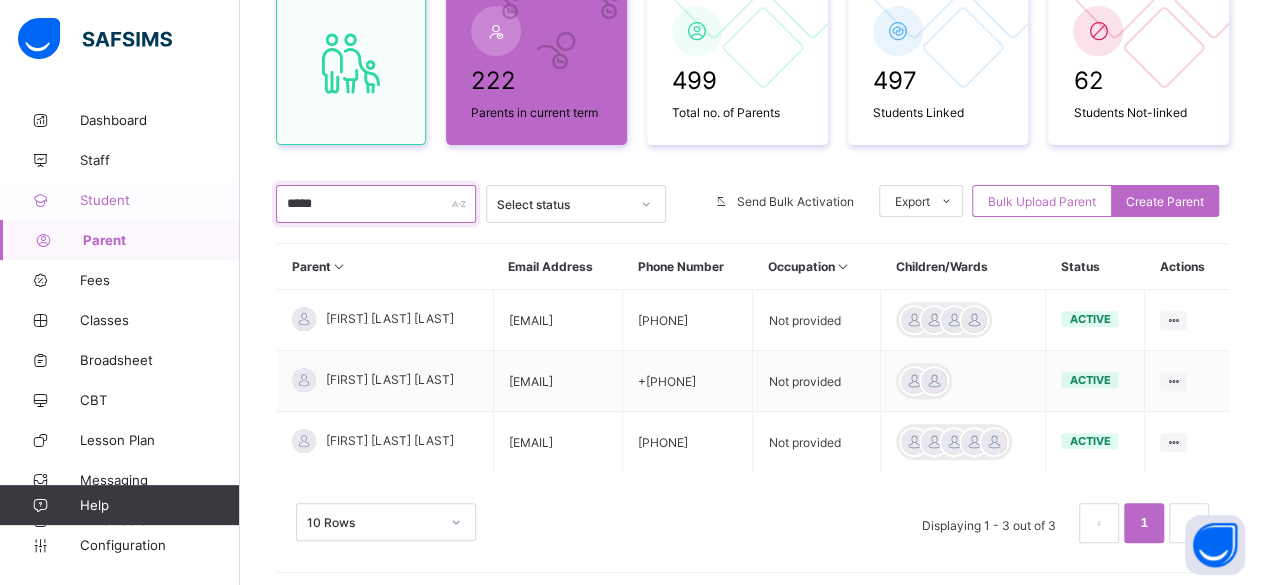 type on "*****" 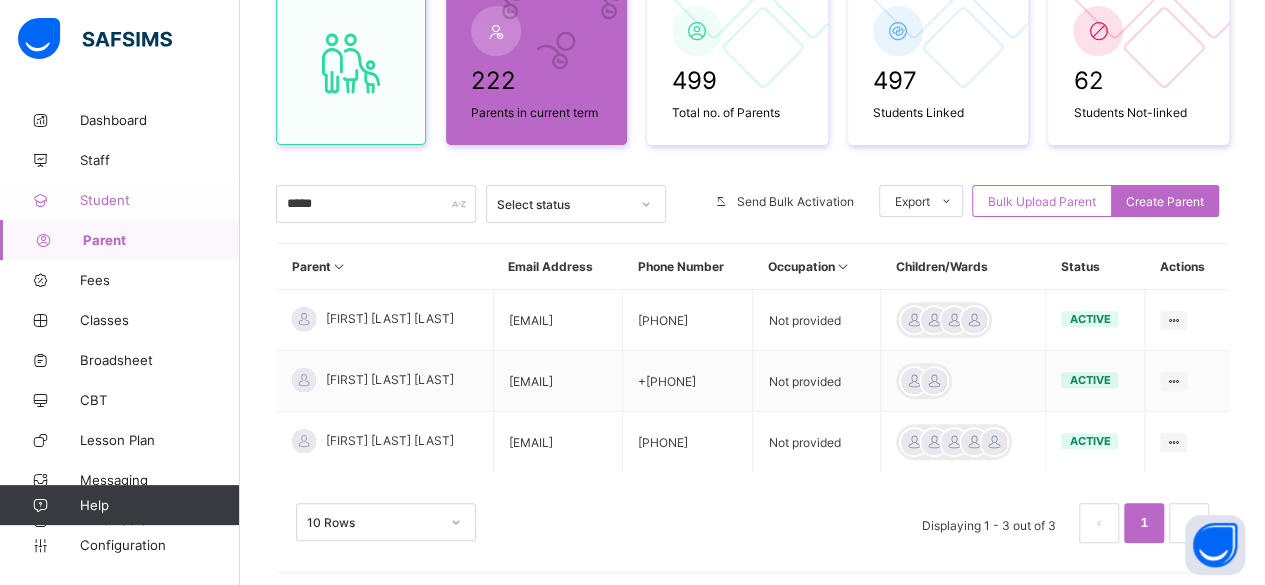 click on "Student" at bounding box center [160, 200] 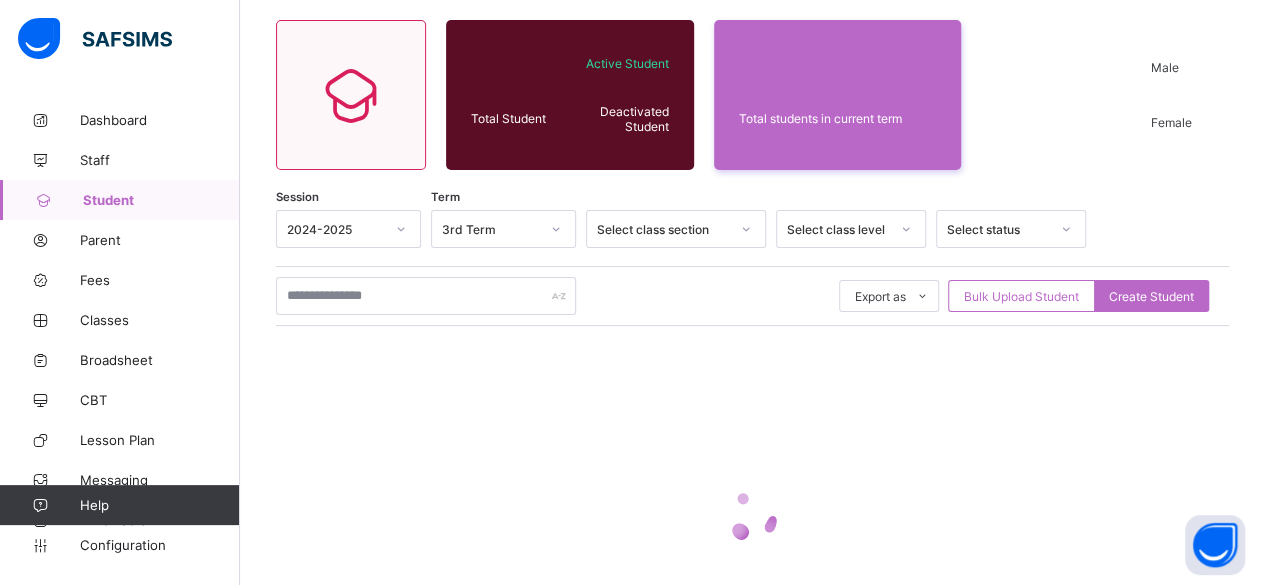scroll, scrollTop: 143, scrollLeft: 0, axis: vertical 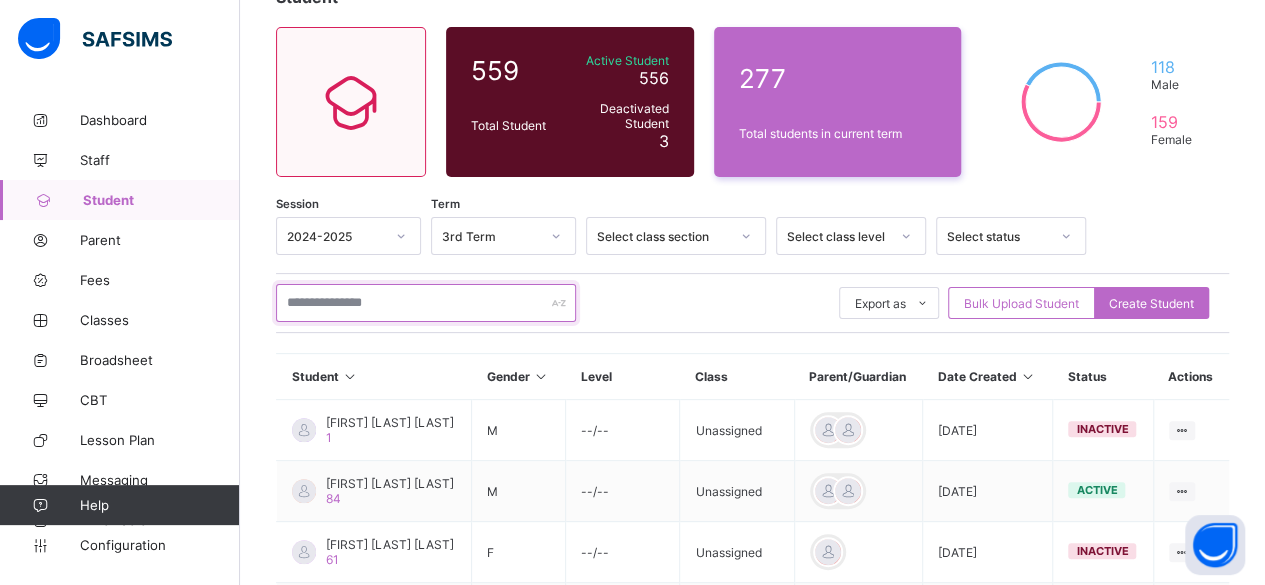 click at bounding box center (426, 303) 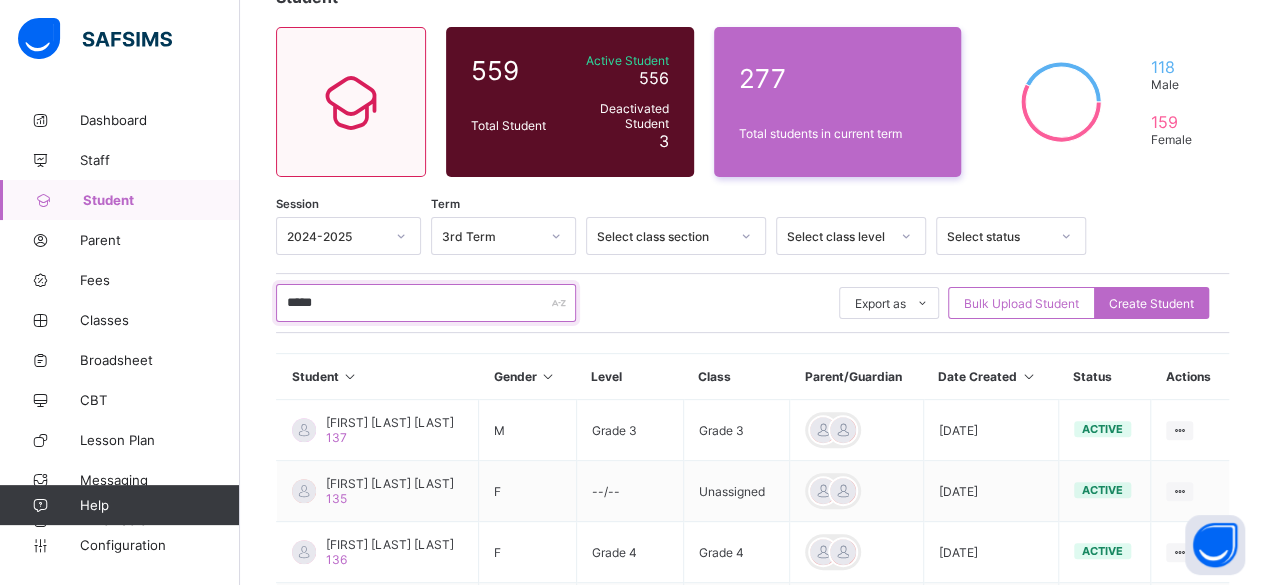 type on "*****" 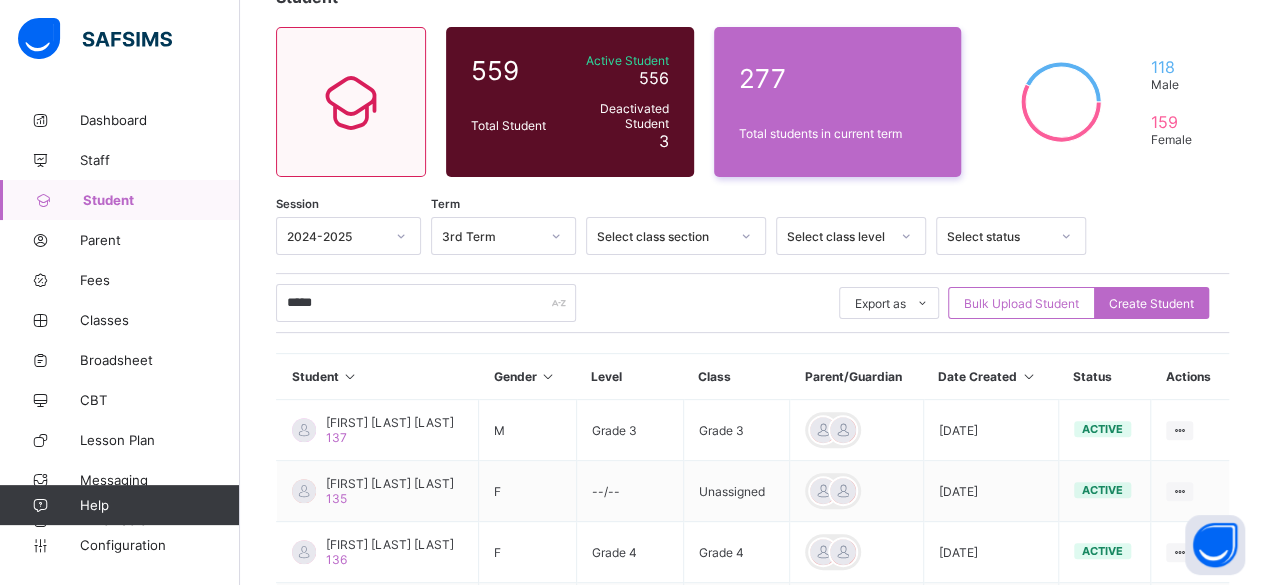 click on "***** Export as Pdf Report Excel Report Excel Report  (LMS)   Bulk Upload Student Create Student" at bounding box center [752, 303] 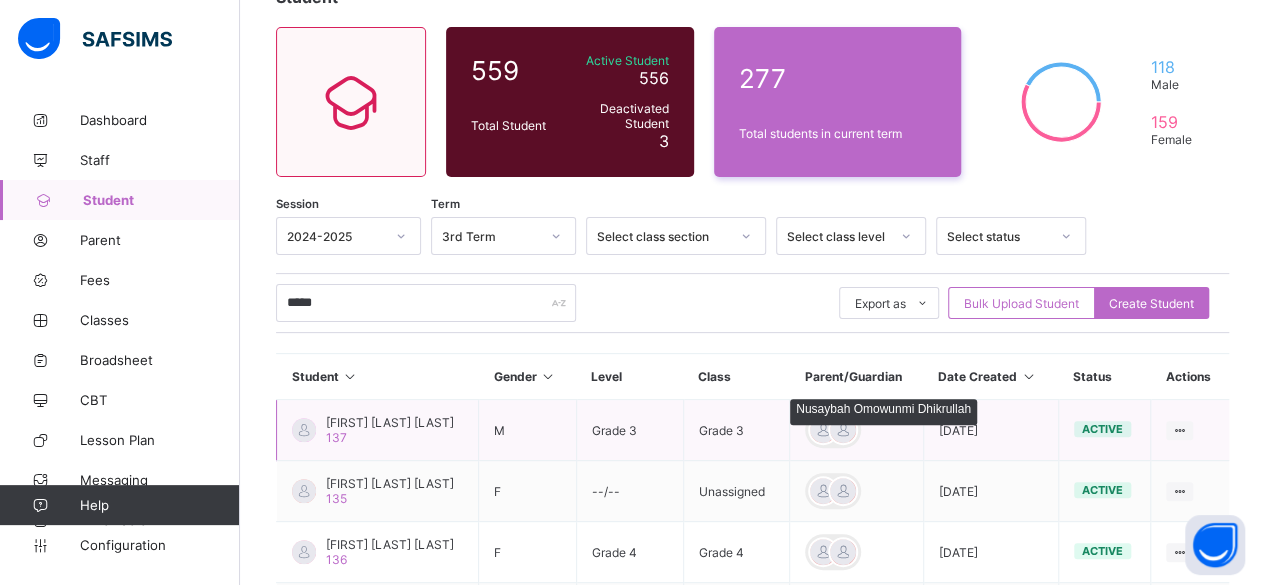 click at bounding box center (843, 430) 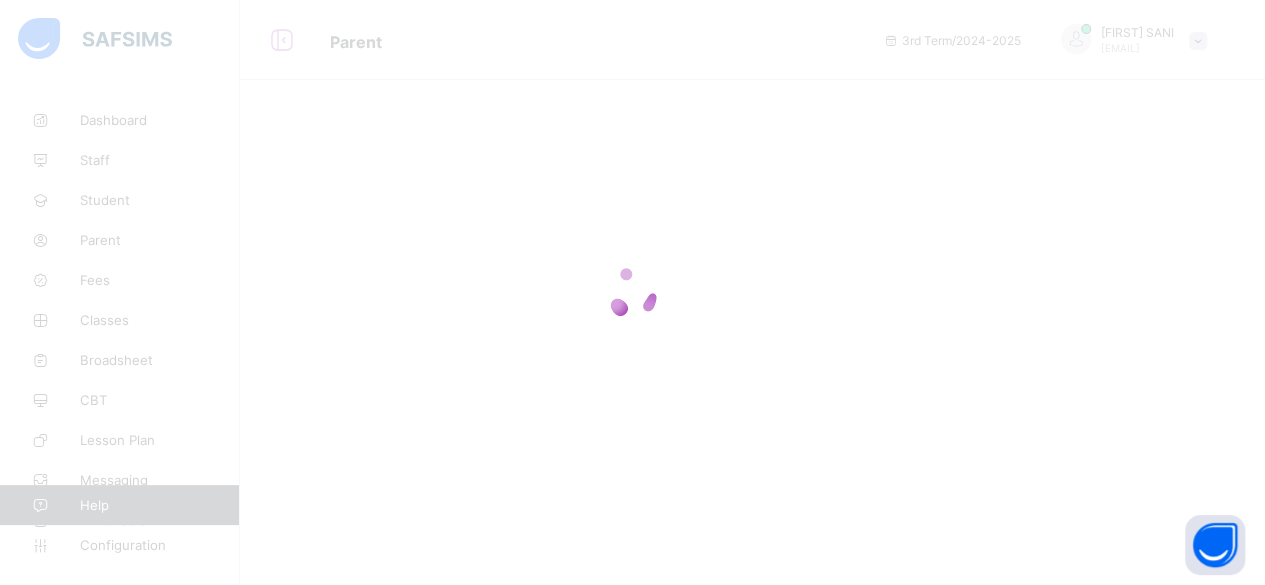 scroll, scrollTop: 0, scrollLeft: 0, axis: both 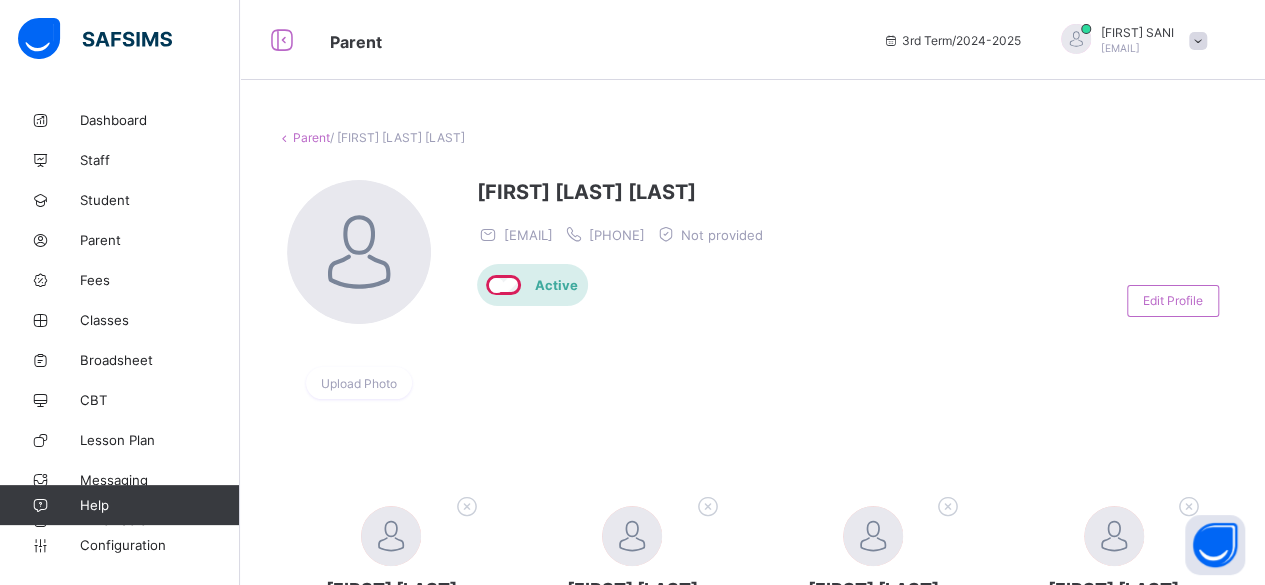 drag, startPoint x: 501, startPoint y: 229, endPoint x: 642, endPoint y: 229, distance: 141 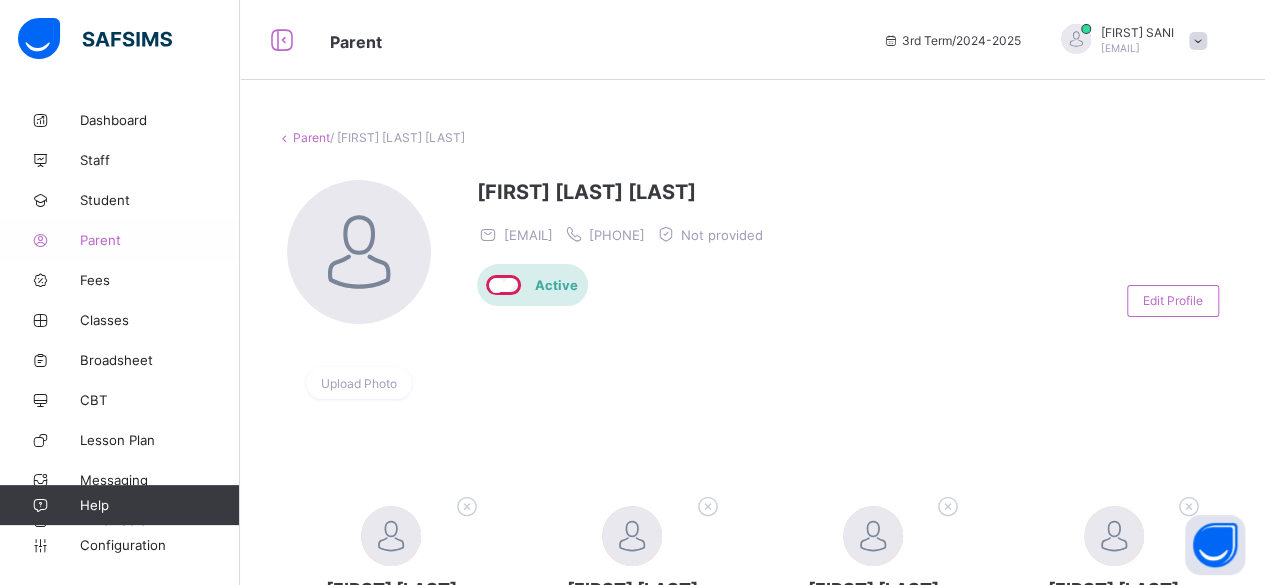 click on "Parent" at bounding box center [120, 240] 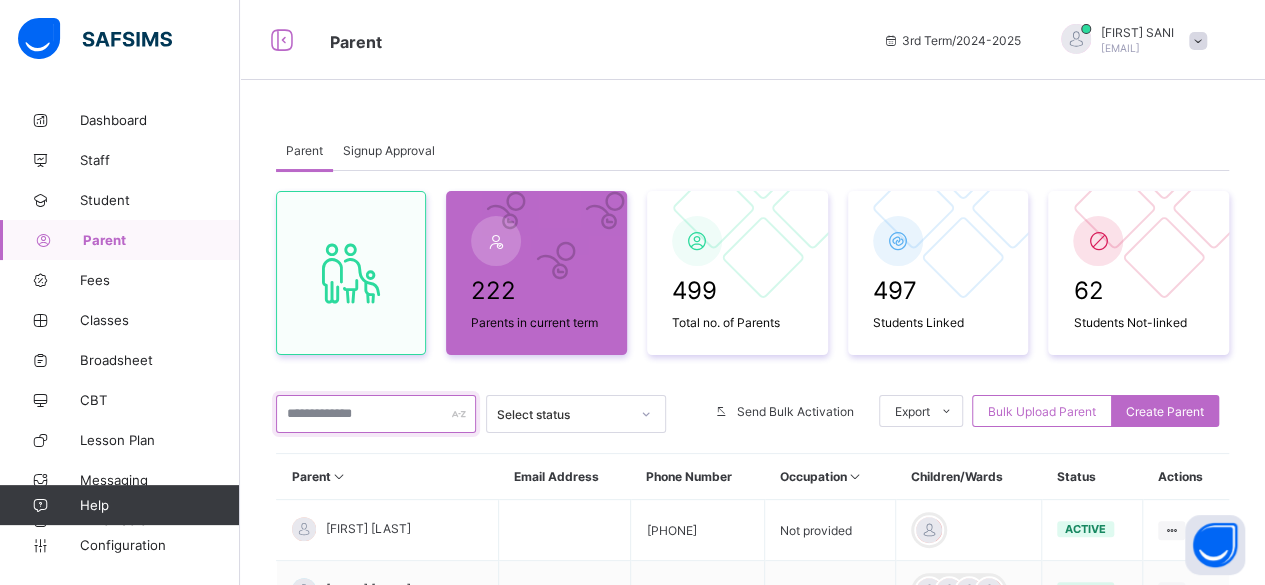 click at bounding box center [376, 414] 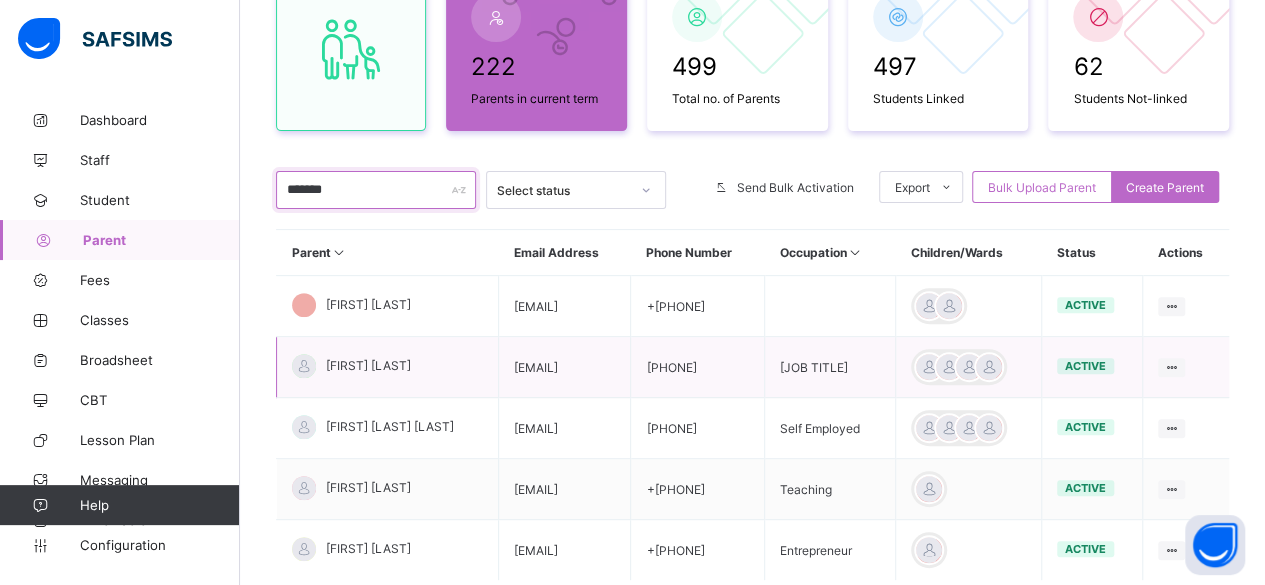 scroll, scrollTop: 233, scrollLeft: 0, axis: vertical 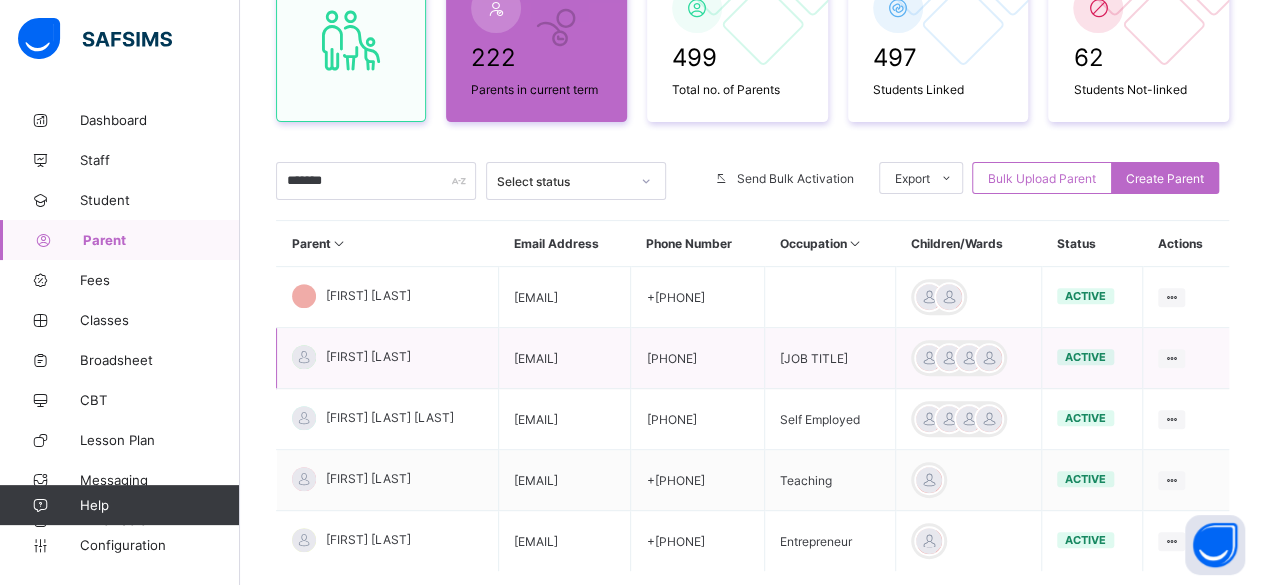 drag, startPoint x: 488, startPoint y: 353, endPoint x: 640, endPoint y: 368, distance: 152.73834 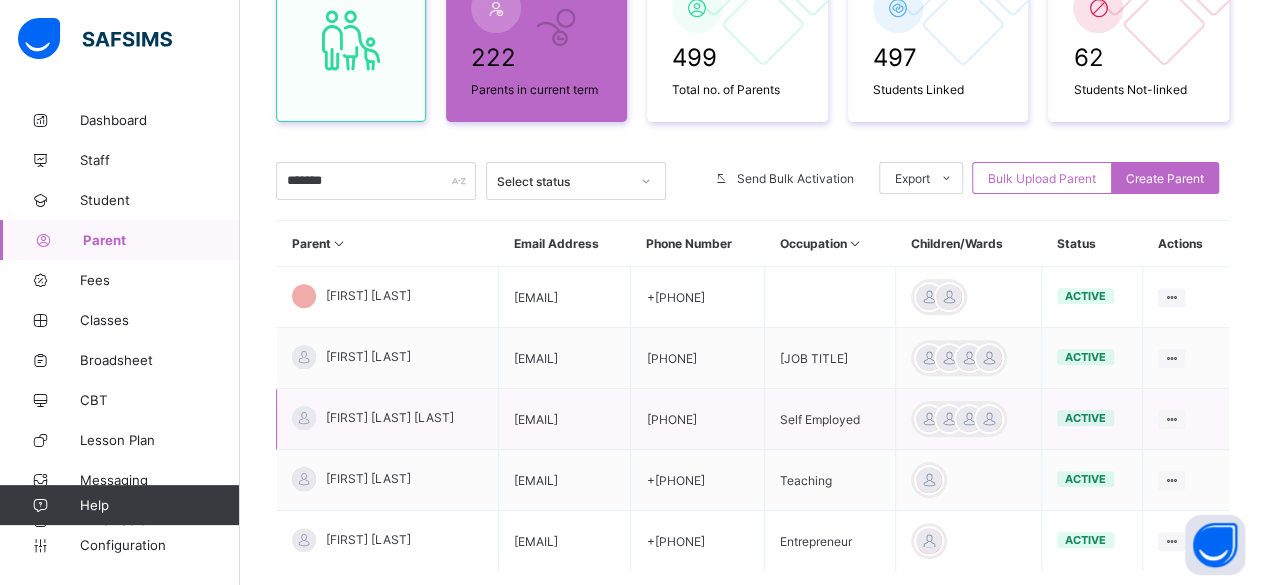 click on "kao.mconsults@gmail.com" at bounding box center (565, 419) 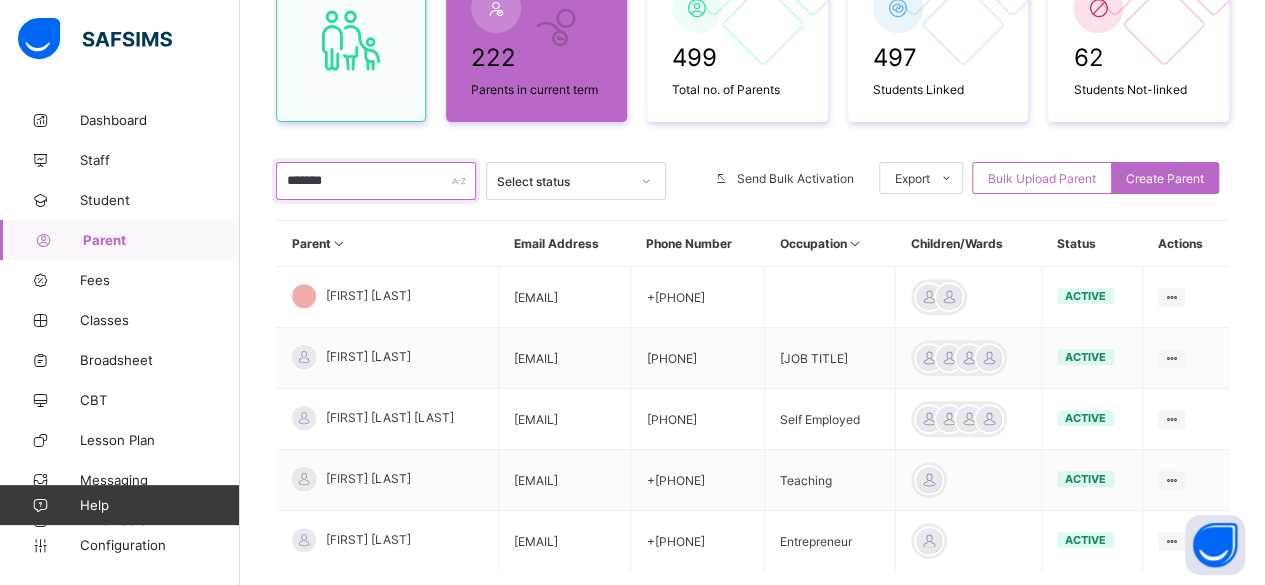 click on "*******" at bounding box center [376, 181] 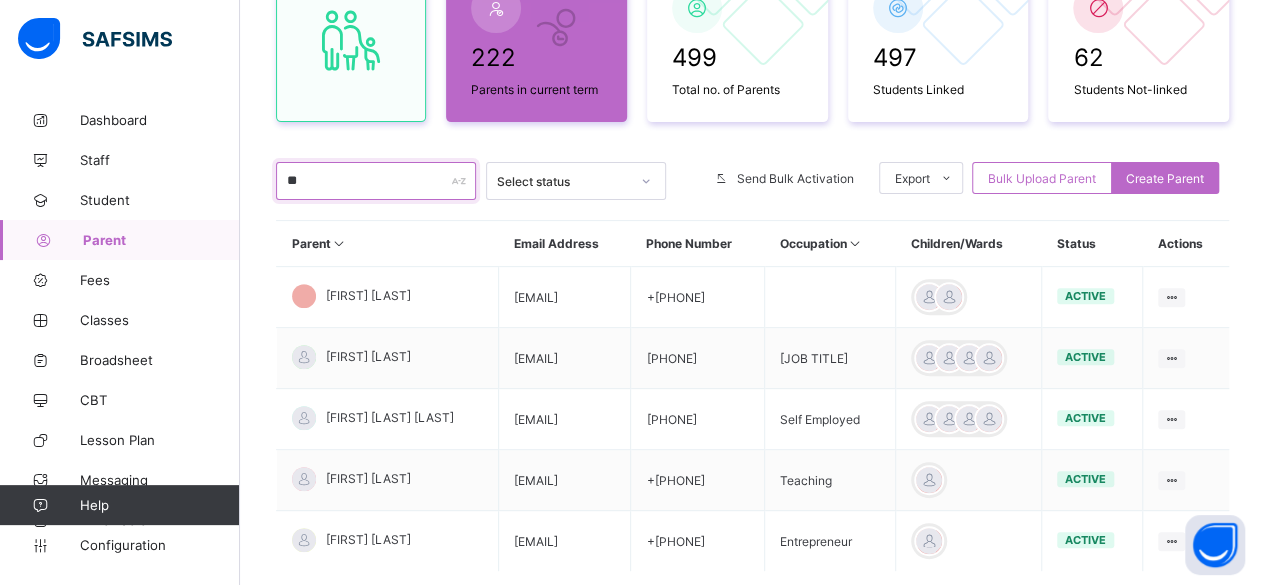 type on "*" 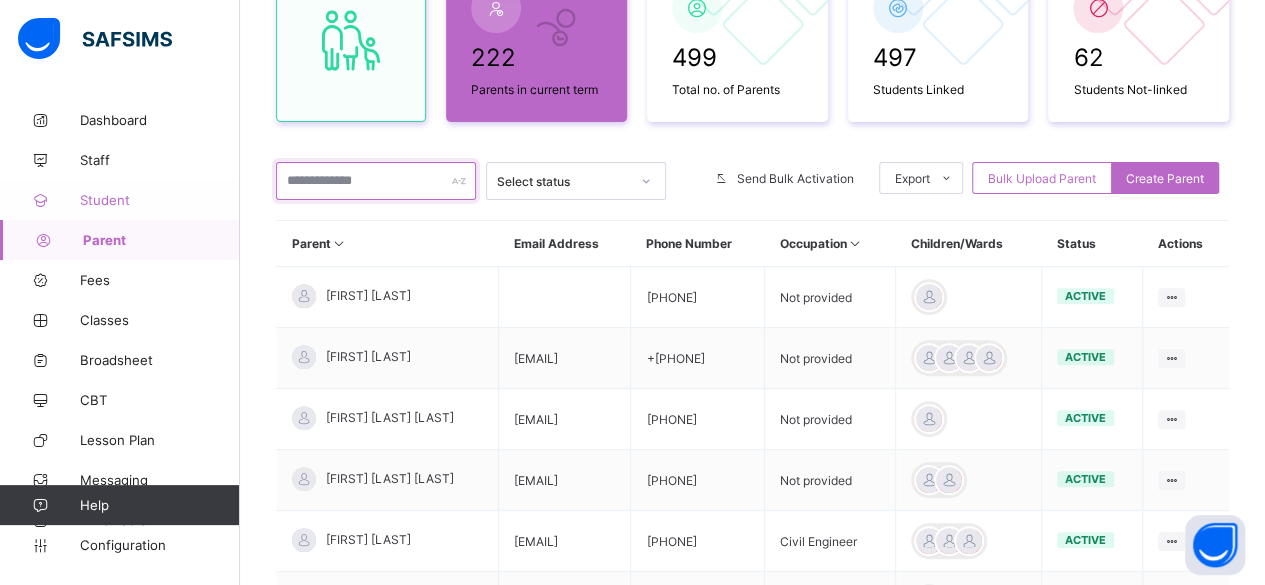 type 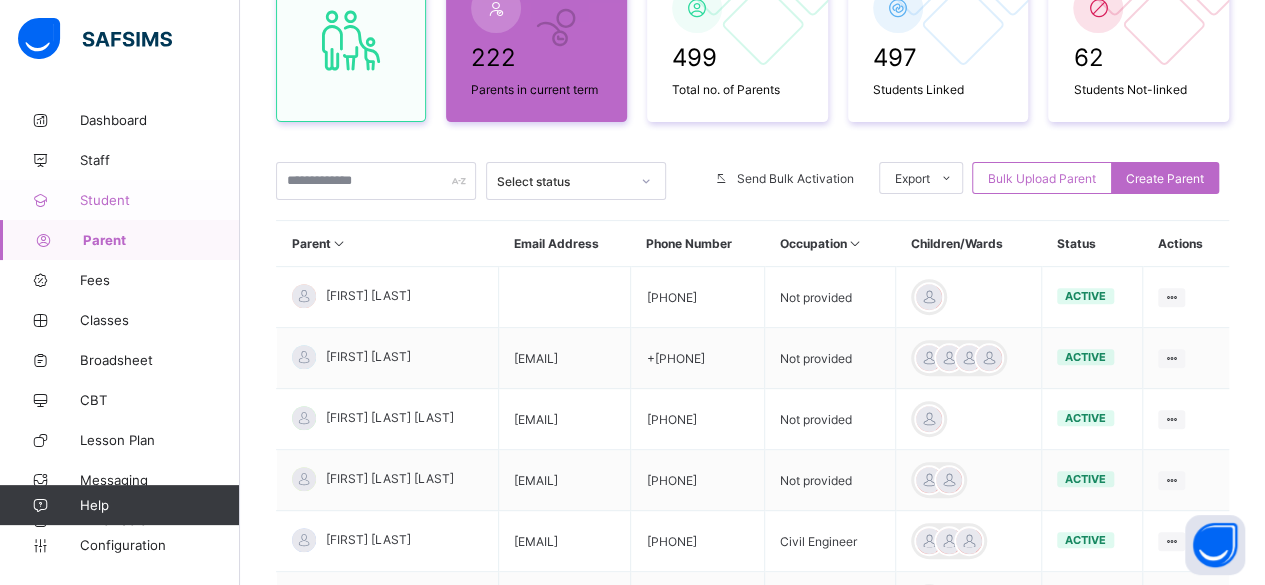 click on "Student" at bounding box center [120, 200] 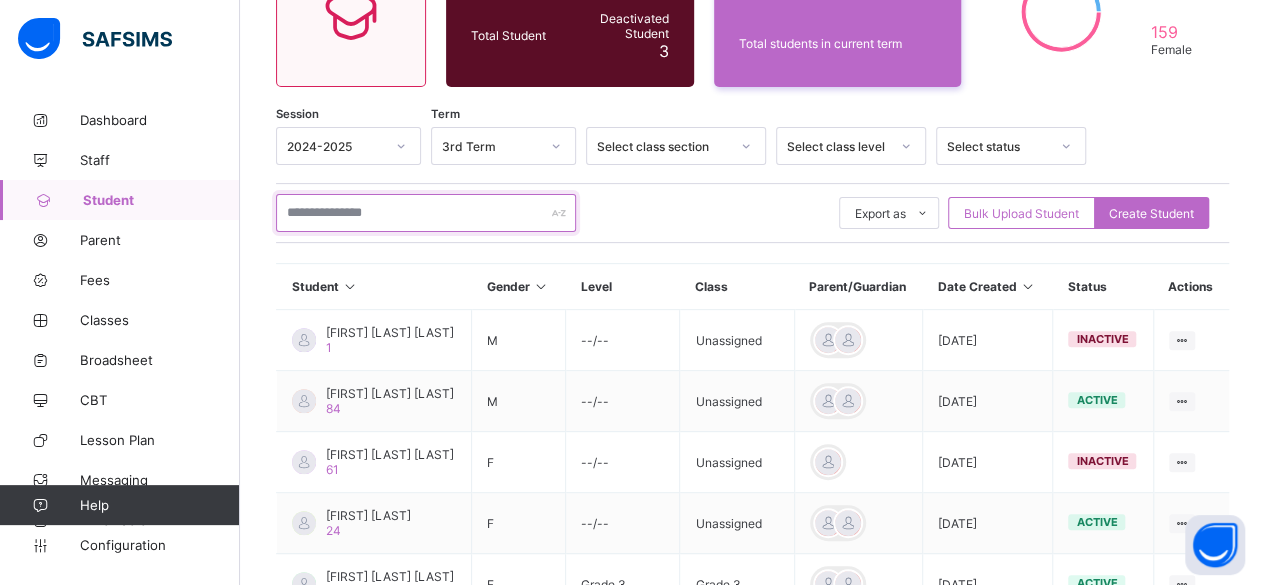 click at bounding box center [426, 213] 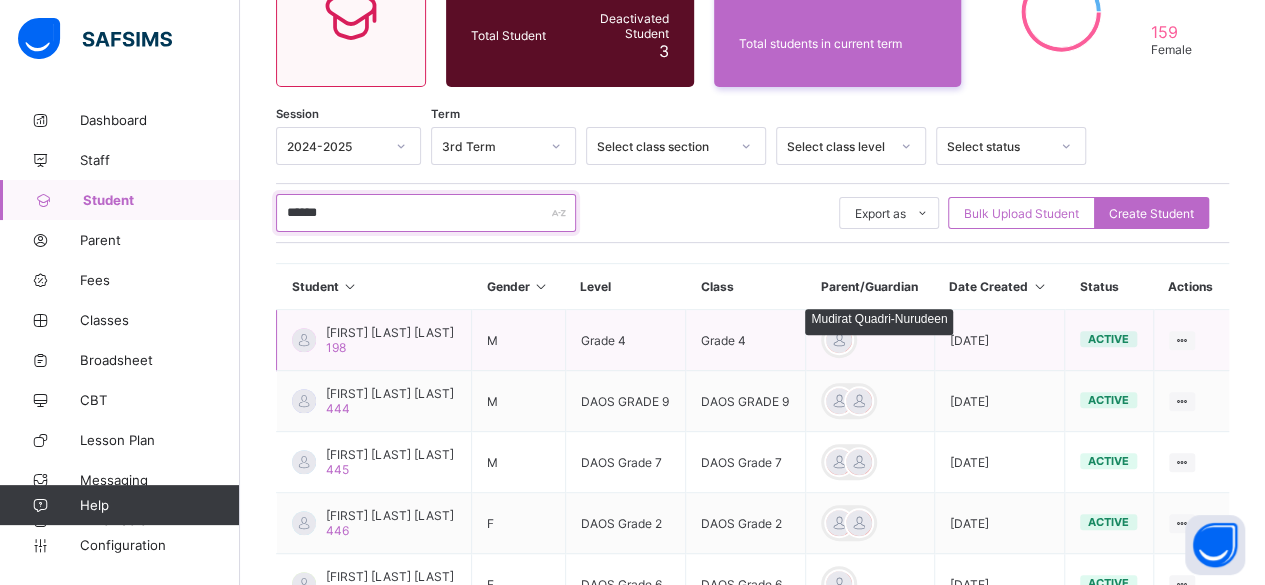 type on "******" 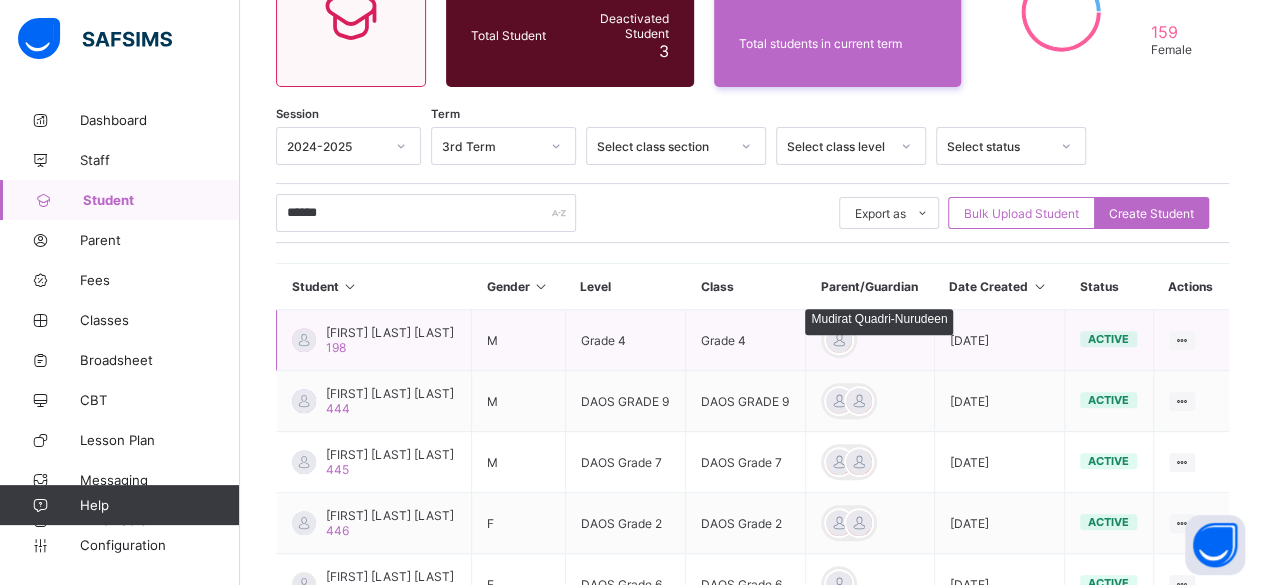 click at bounding box center [839, 340] 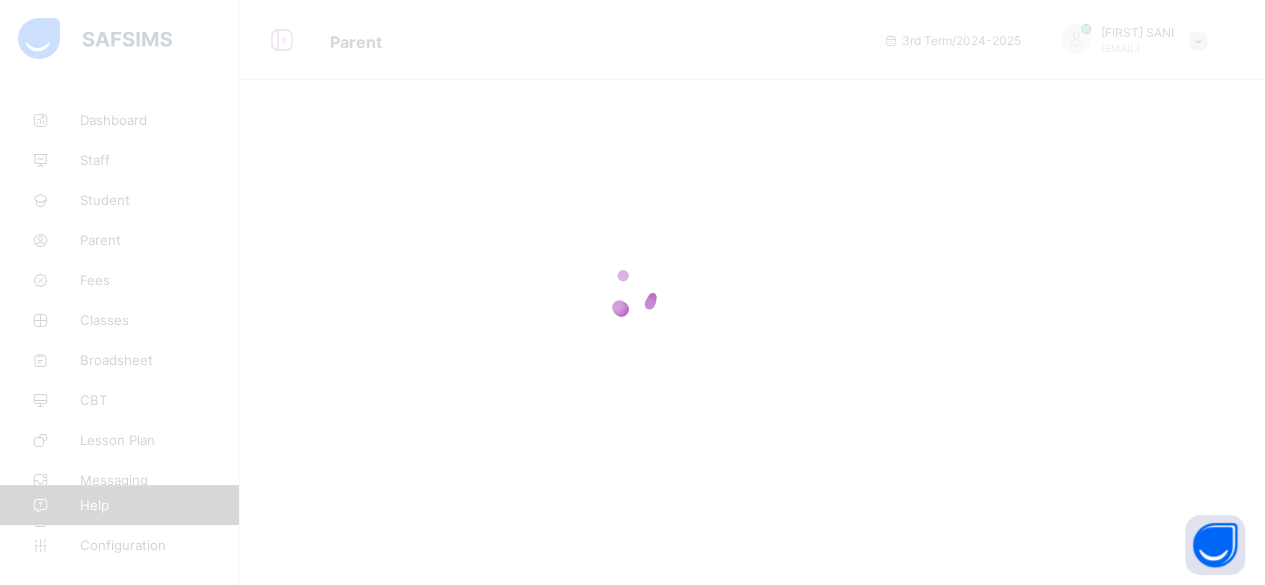 scroll, scrollTop: 0, scrollLeft: 0, axis: both 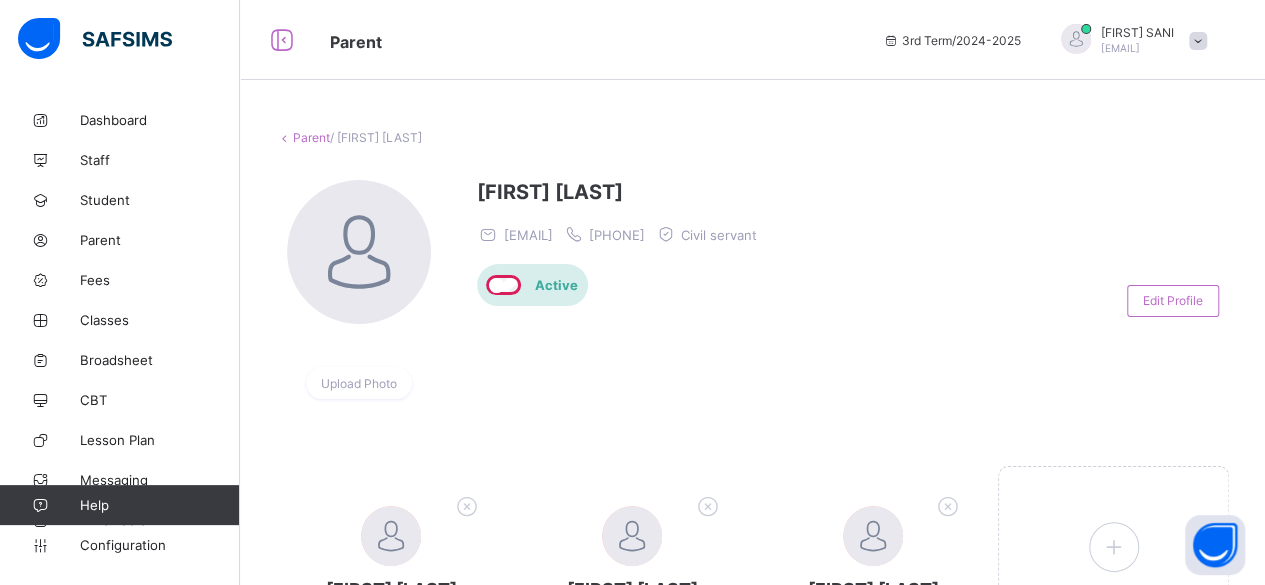 drag, startPoint x: 507, startPoint y: 231, endPoint x: 671, endPoint y: 233, distance: 164.01219 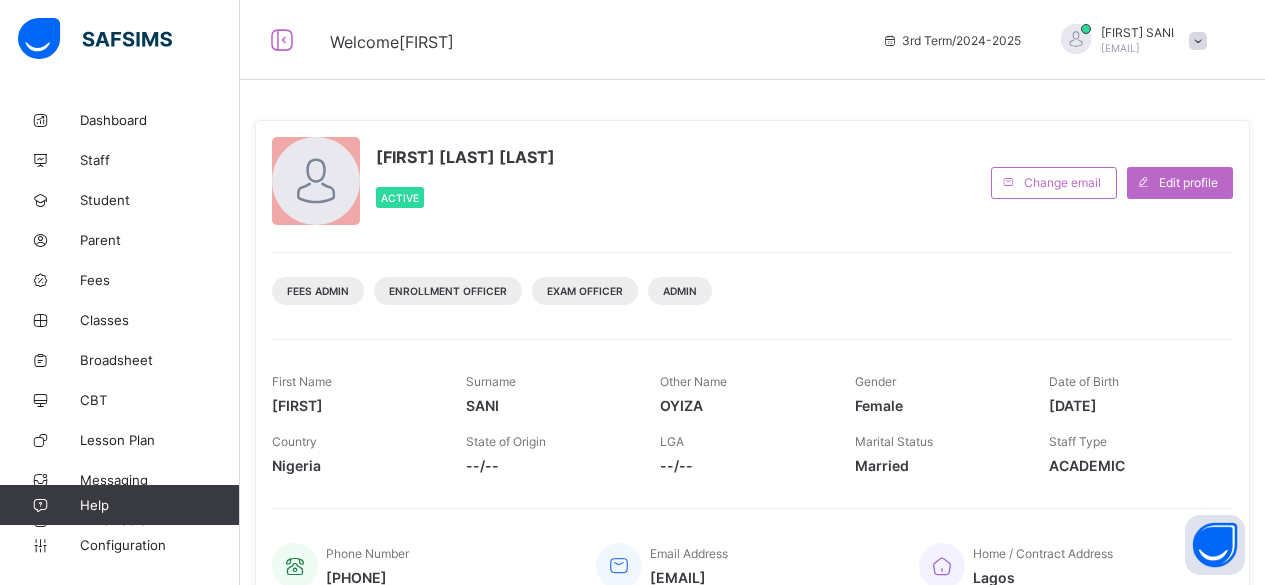 scroll, scrollTop: 0, scrollLeft: 0, axis: both 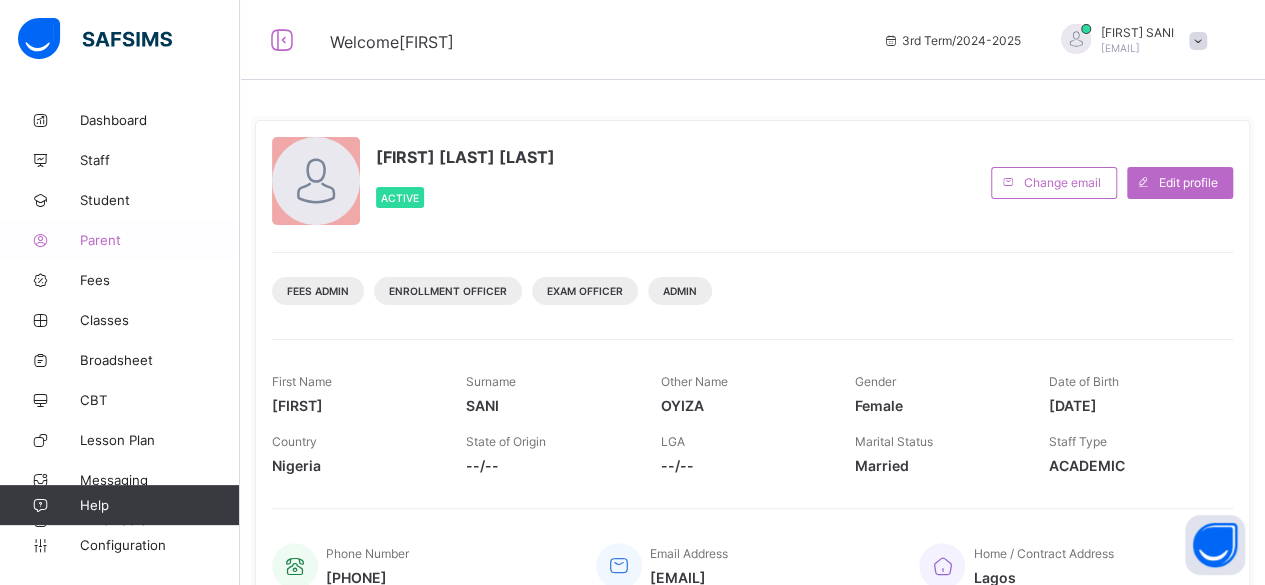 click on "Parent" at bounding box center [160, 240] 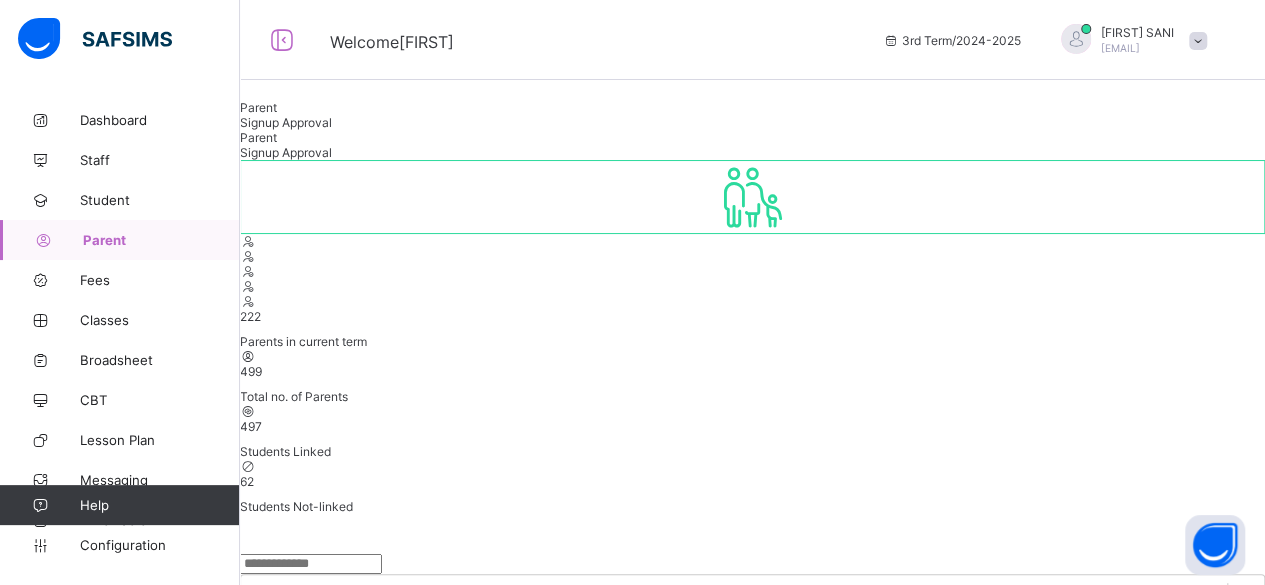 click at bounding box center [311, 564] 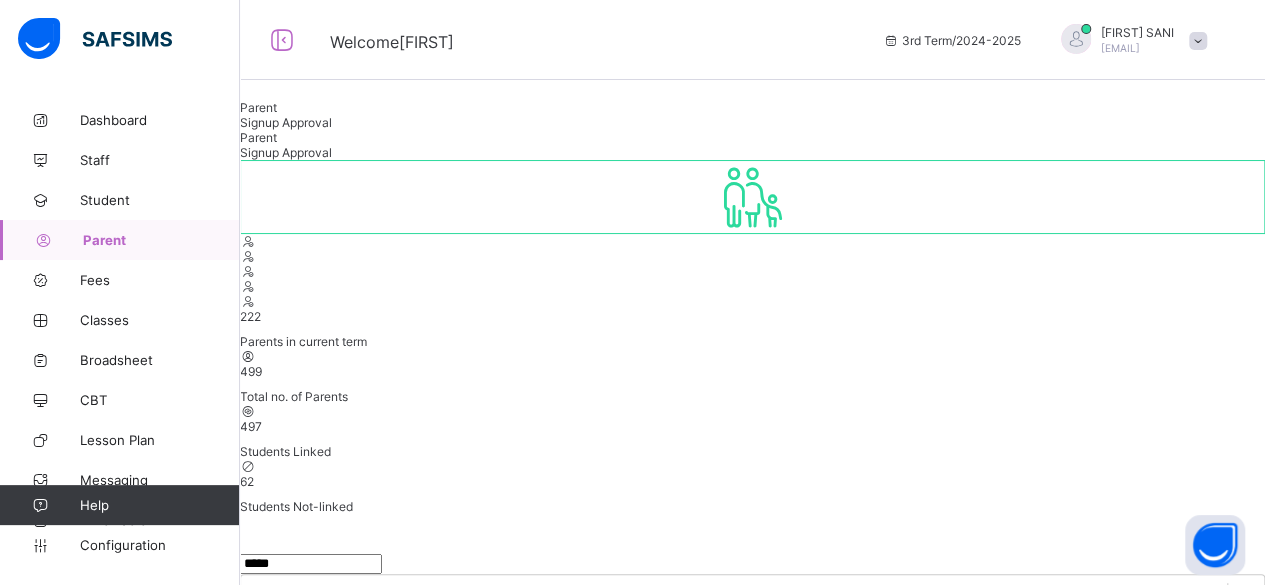 drag, startPoint x: 552, startPoint y: 529, endPoint x: 673, endPoint y: 535, distance: 121.14867 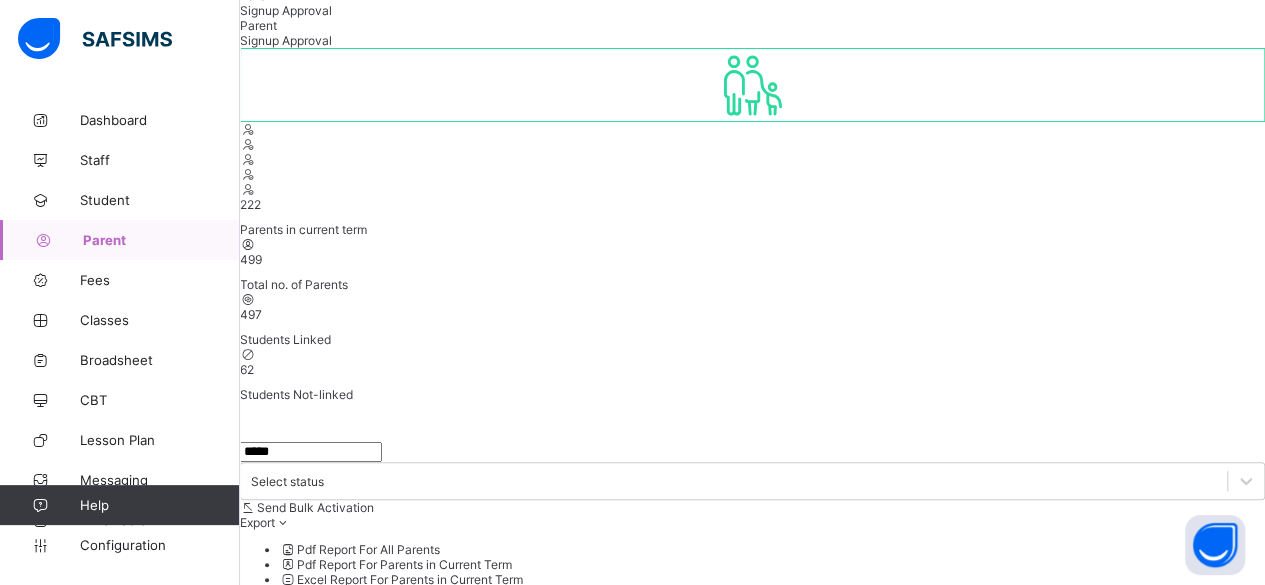 click on "*****" at bounding box center [311, 452] 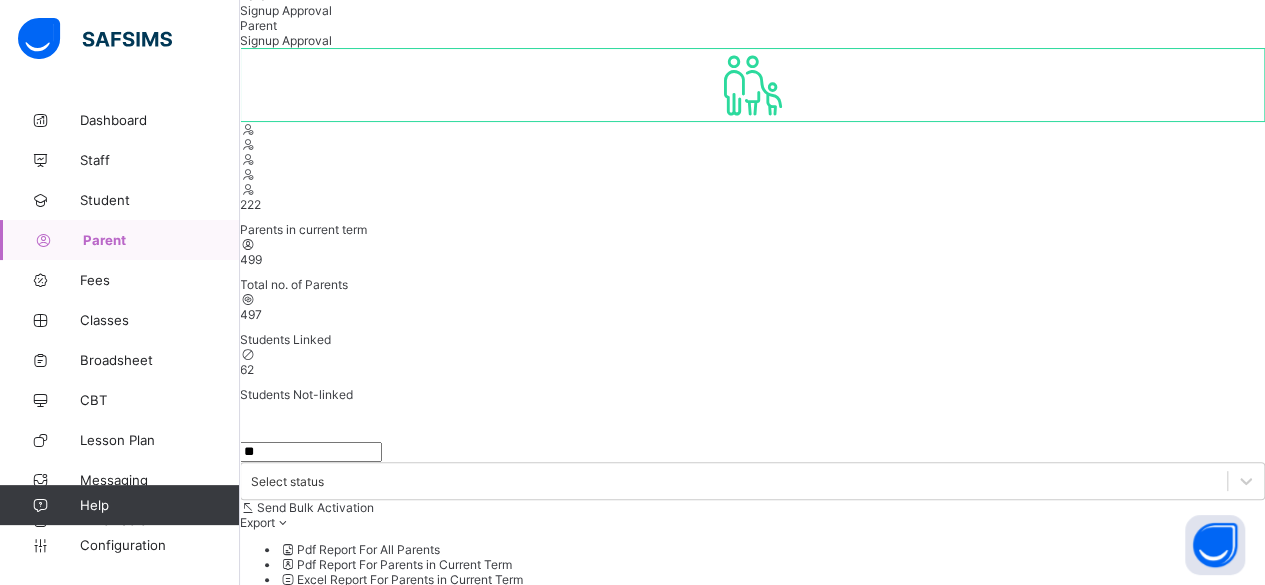 type on "*" 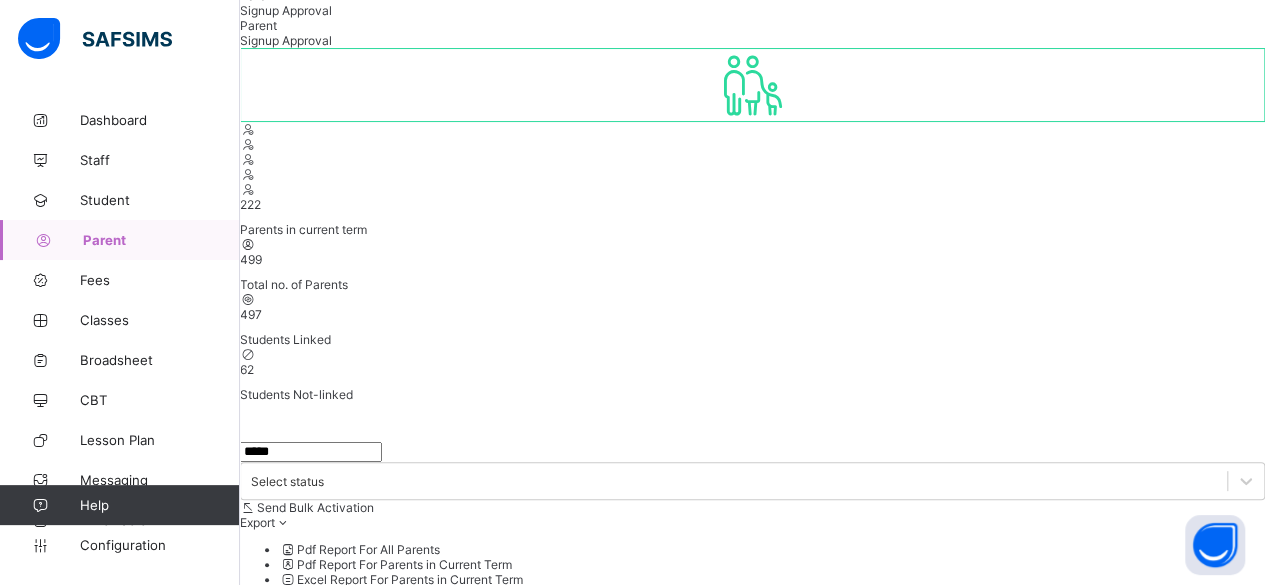 type on "*****" 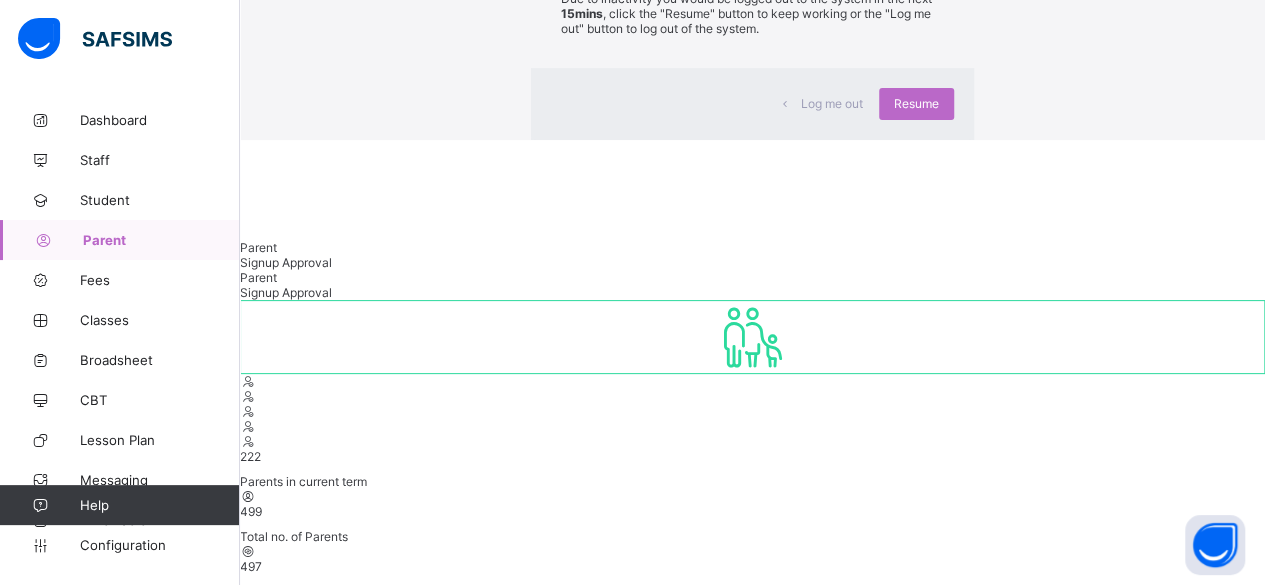 click on "×" at bounding box center [944, -75] 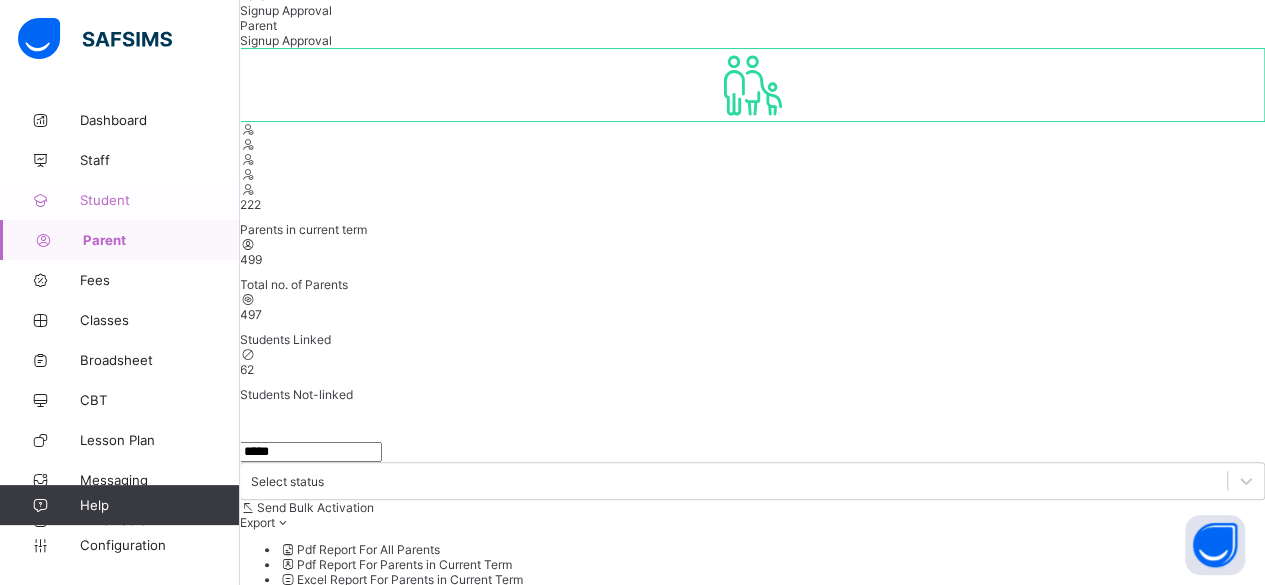 click on "Student" at bounding box center [160, 200] 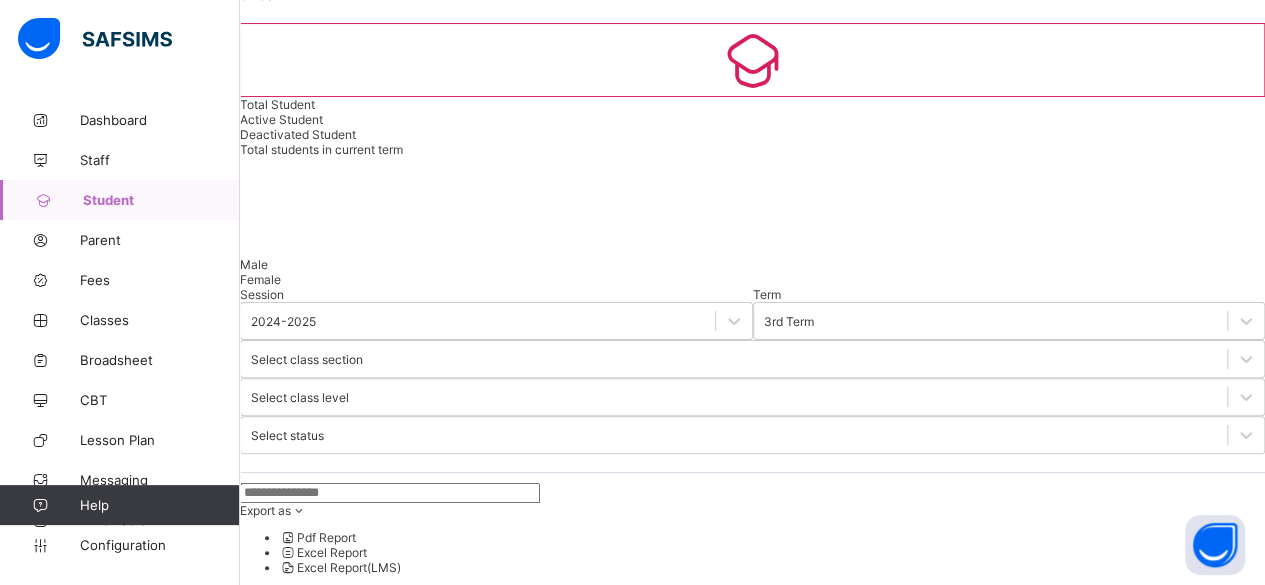 click at bounding box center (390, 493) 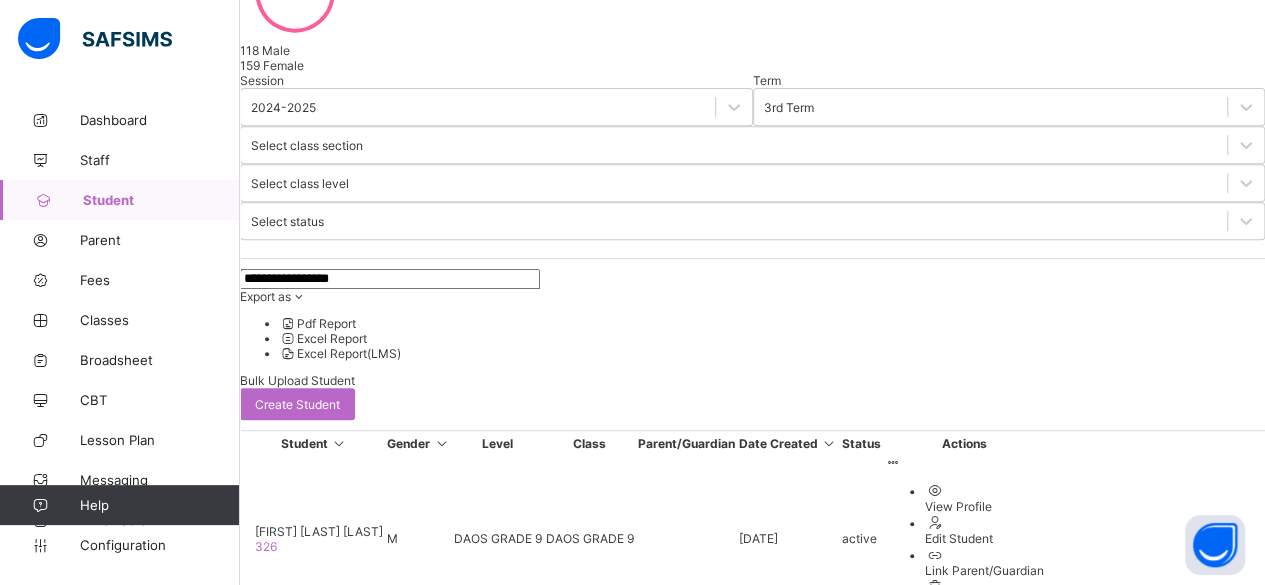 scroll, scrollTop: 356, scrollLeft: 0, axis: vertical 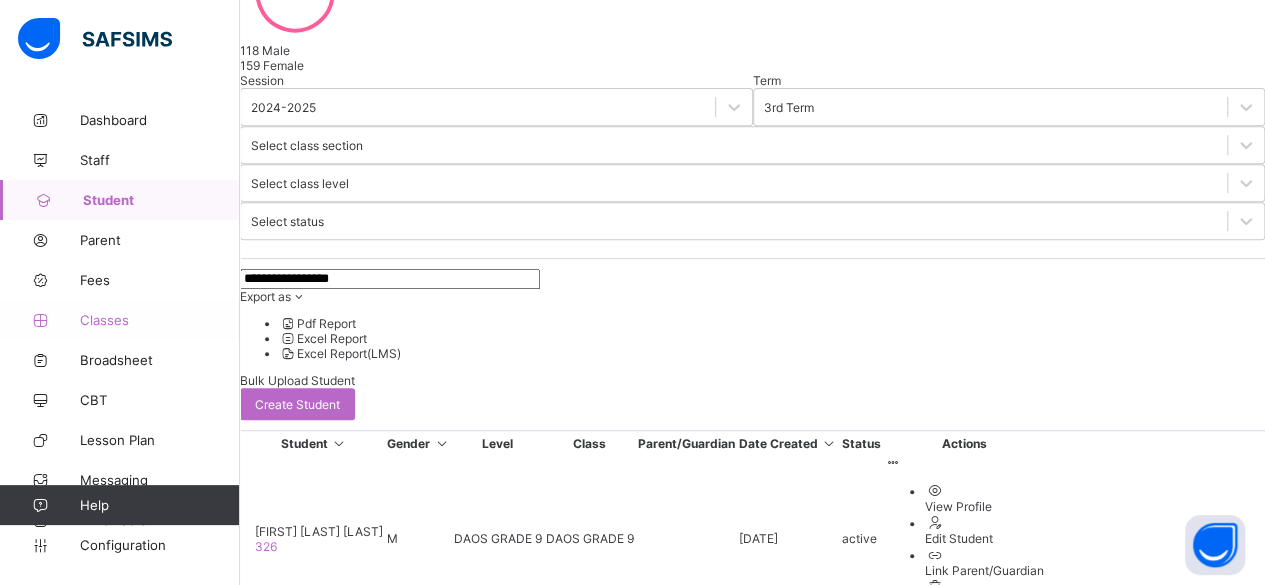 type on "**********" 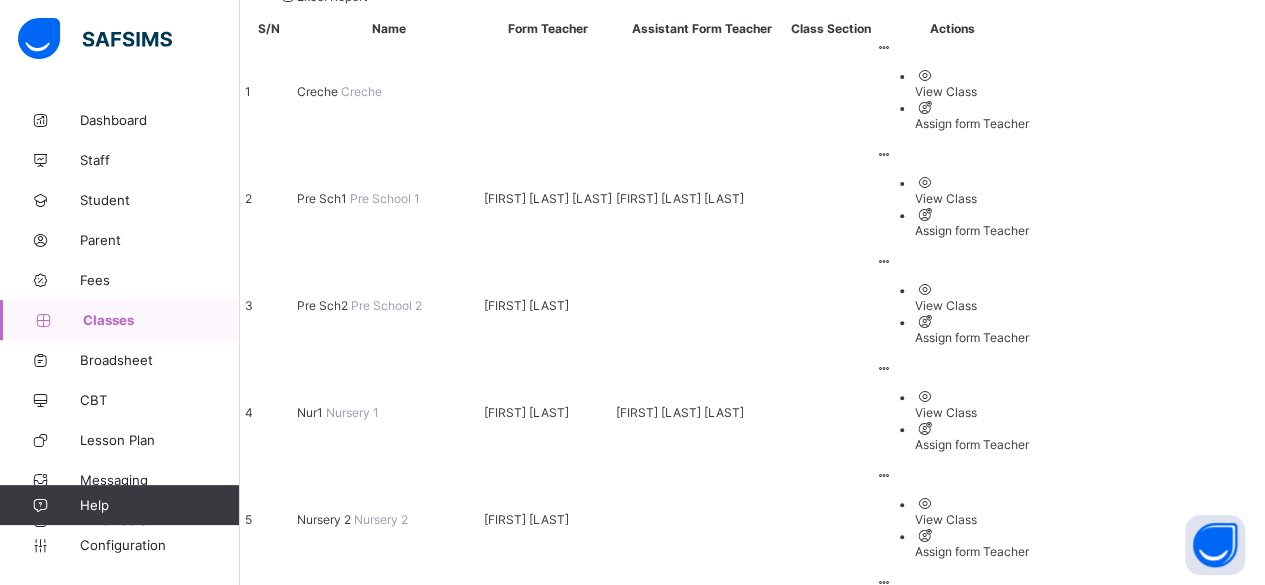 scroll, scrollTop: 315, scrollLeft: 0, axis: vertical 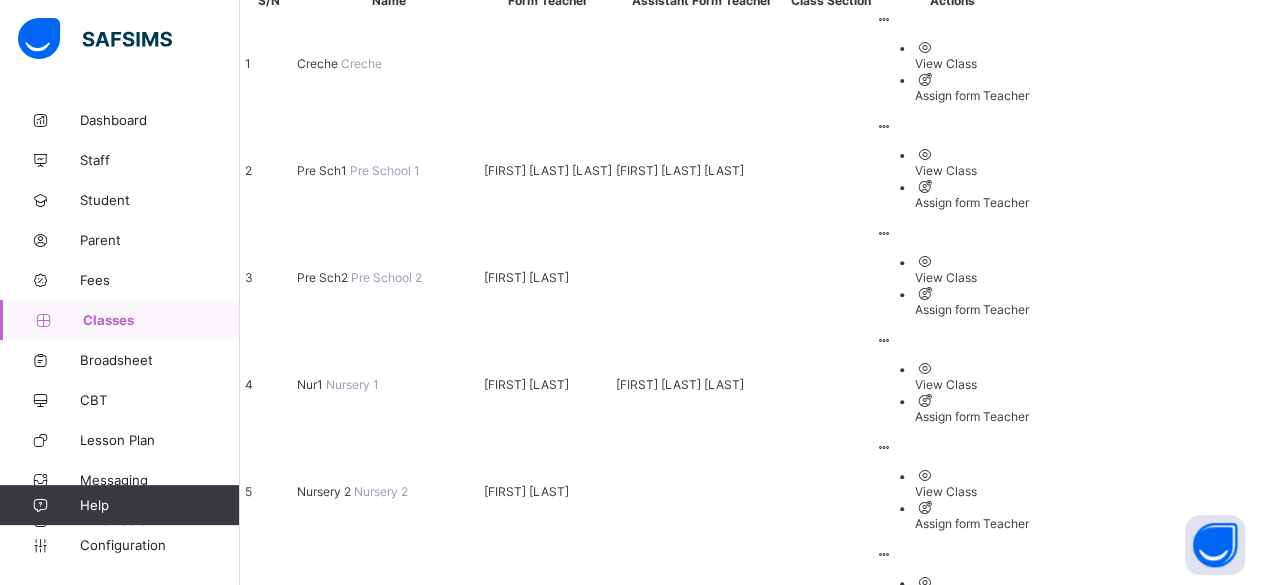 click on "View Class" at bounding box center (972, 919) 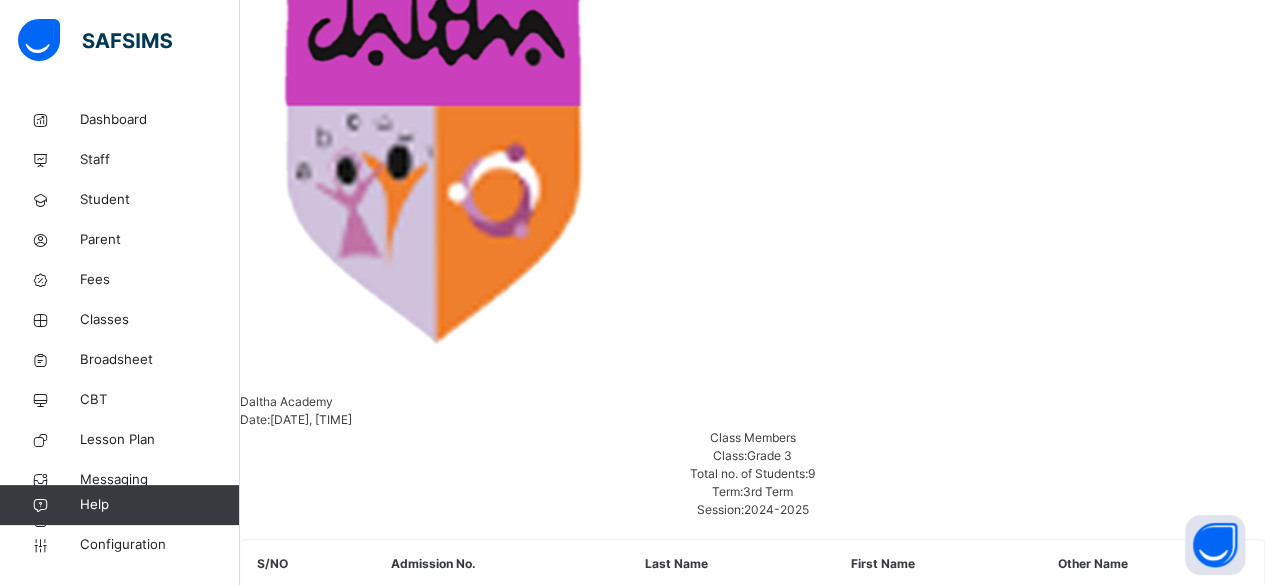 scroll, scrollTop: 593, scrollLeft: 0, axis: vertical 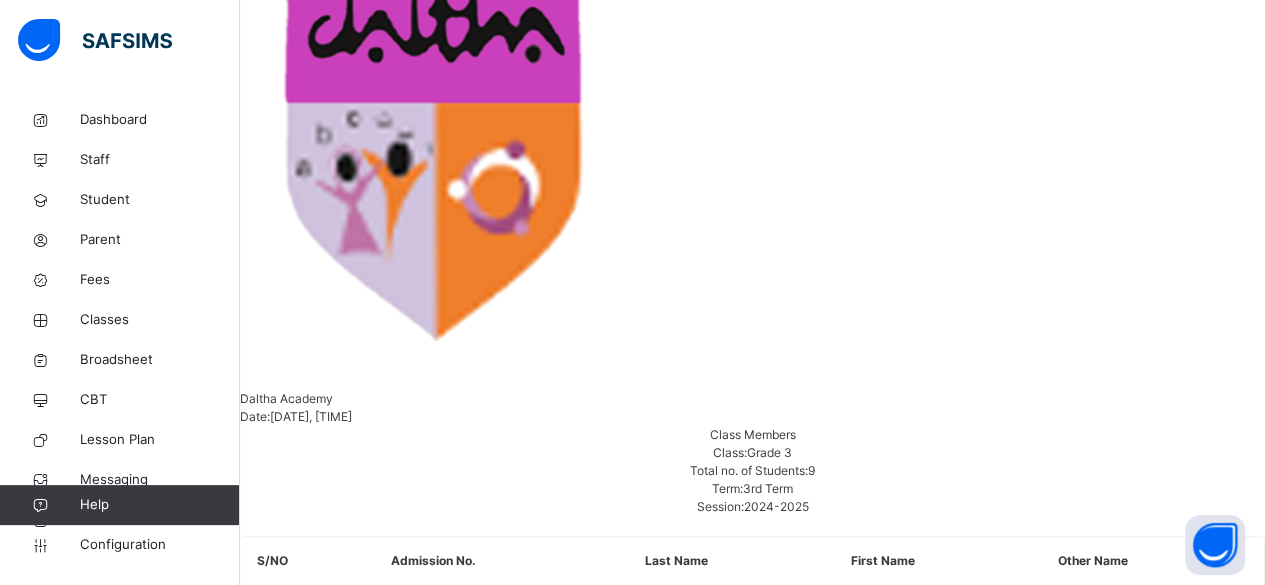 drag, startPoint x: 414, startPoint y: 483, endPoint x: 579, endPoint y: 496, distance: 165.51132 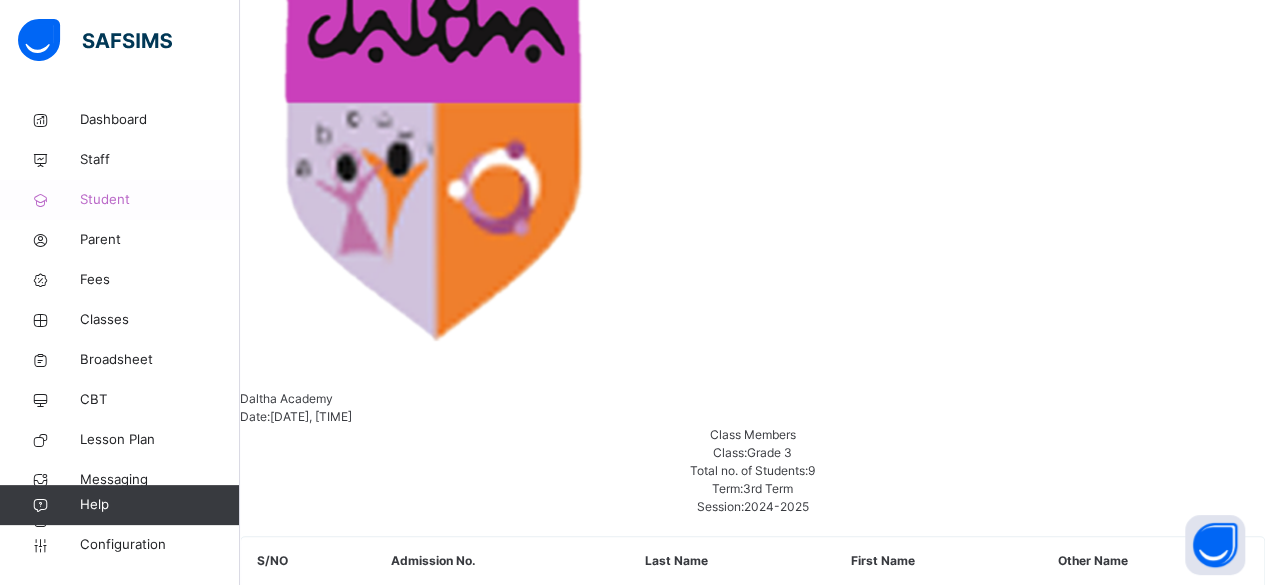 click on "Student" at bounding box center [160, 200] 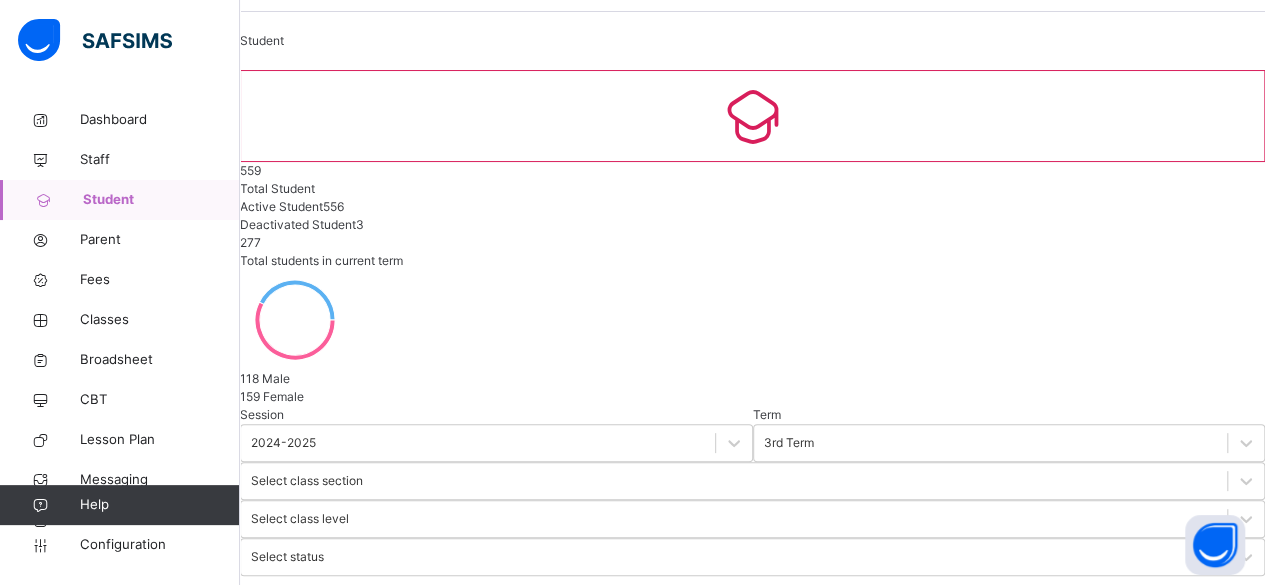 scroll, scrollTop: 64, scrollLeft: 0, axis: vertical 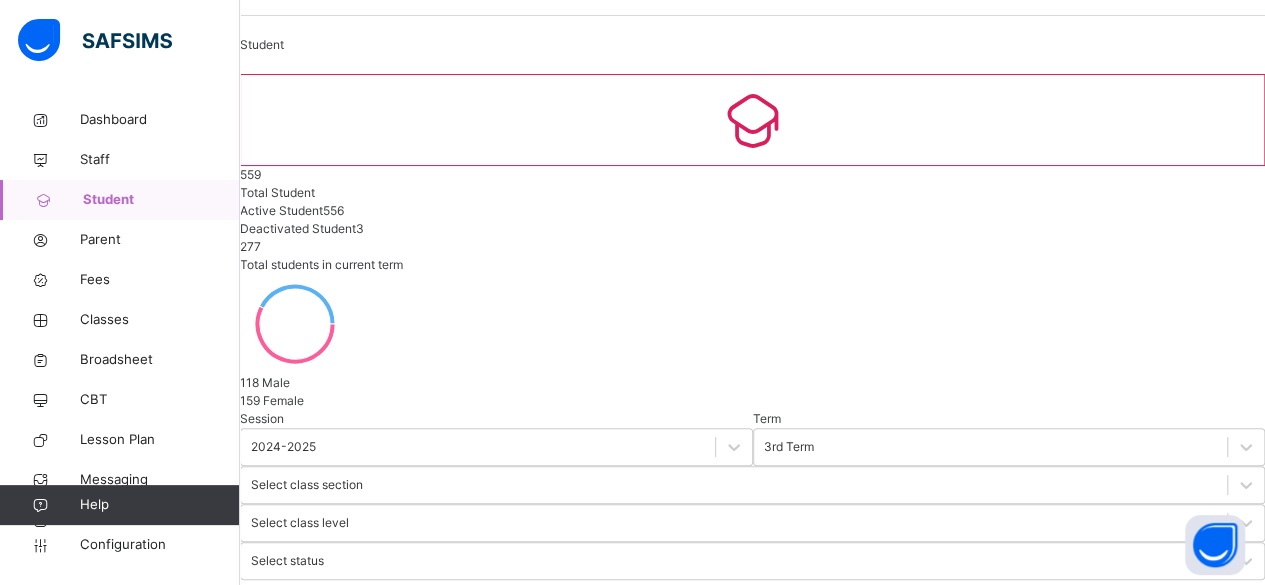 click at bounding box center (390, 619) 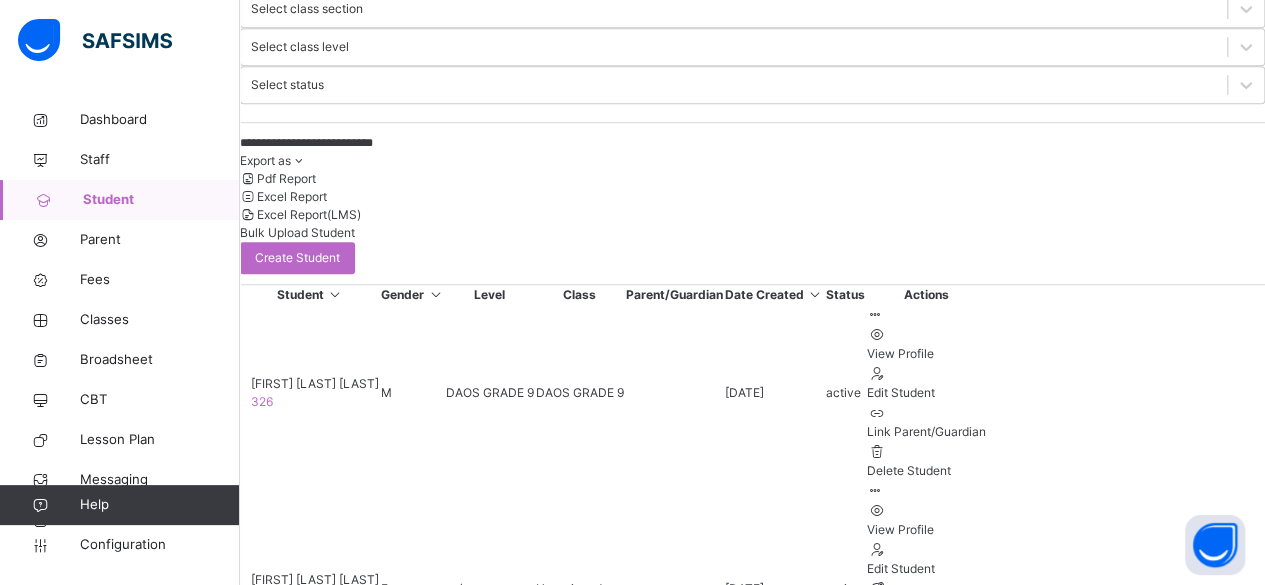 scroll, scrollTop: 690, scrollLeft: 0, axis: vertical 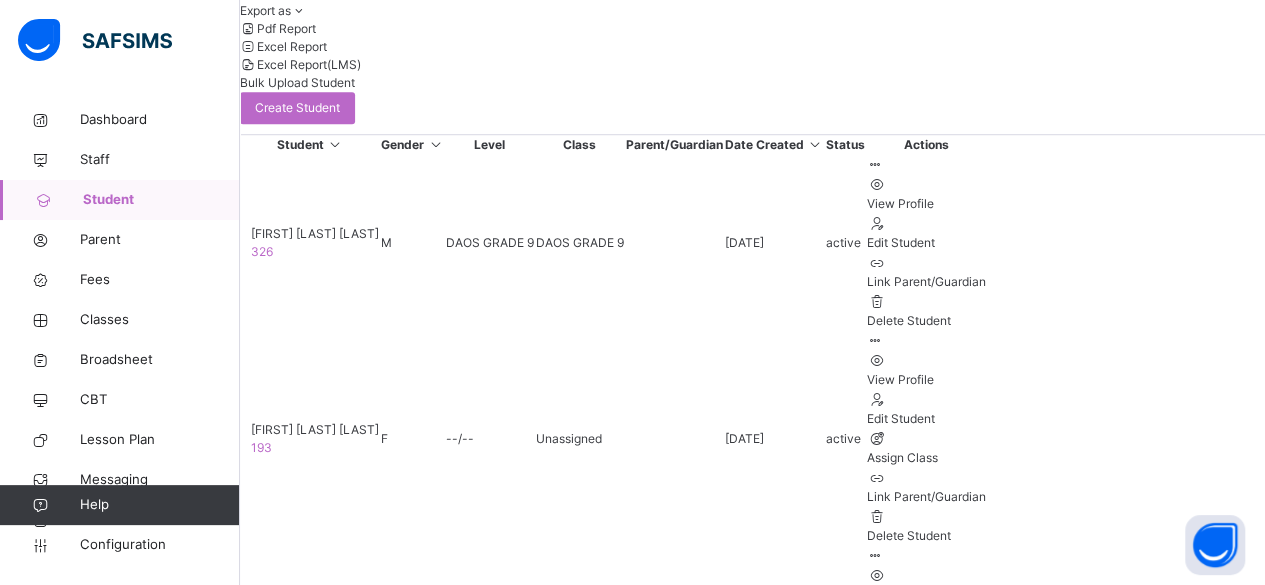 type on "**********" 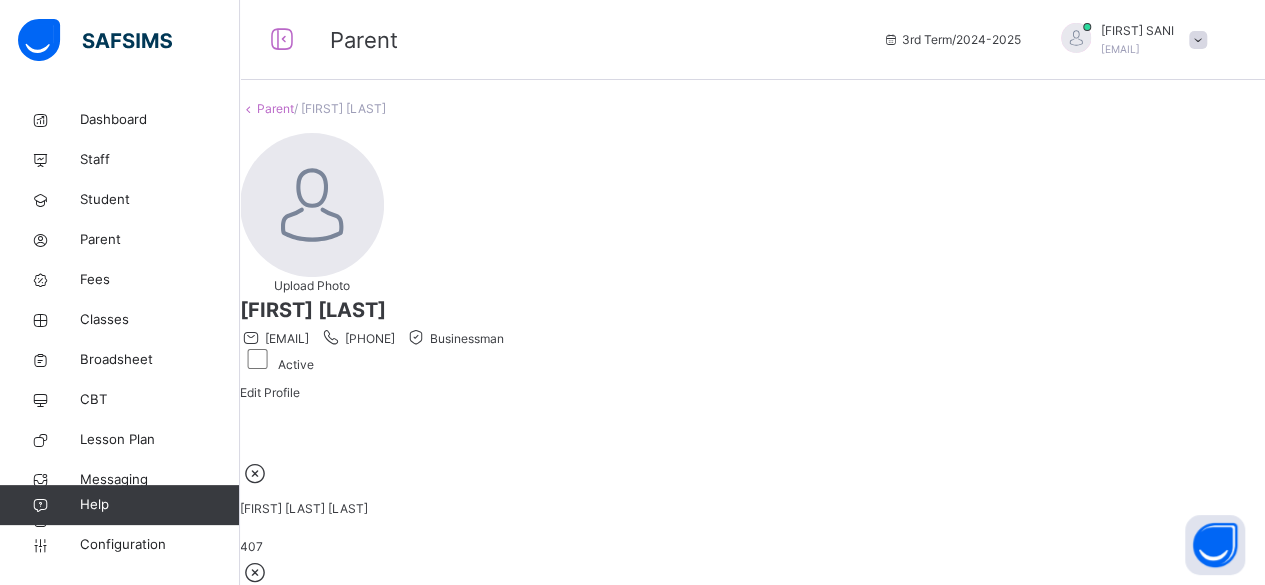 drag, startPoint x: 502, startPoint y: 244, endPoint x: 652, endPoint y: 249, distance: 150.08331 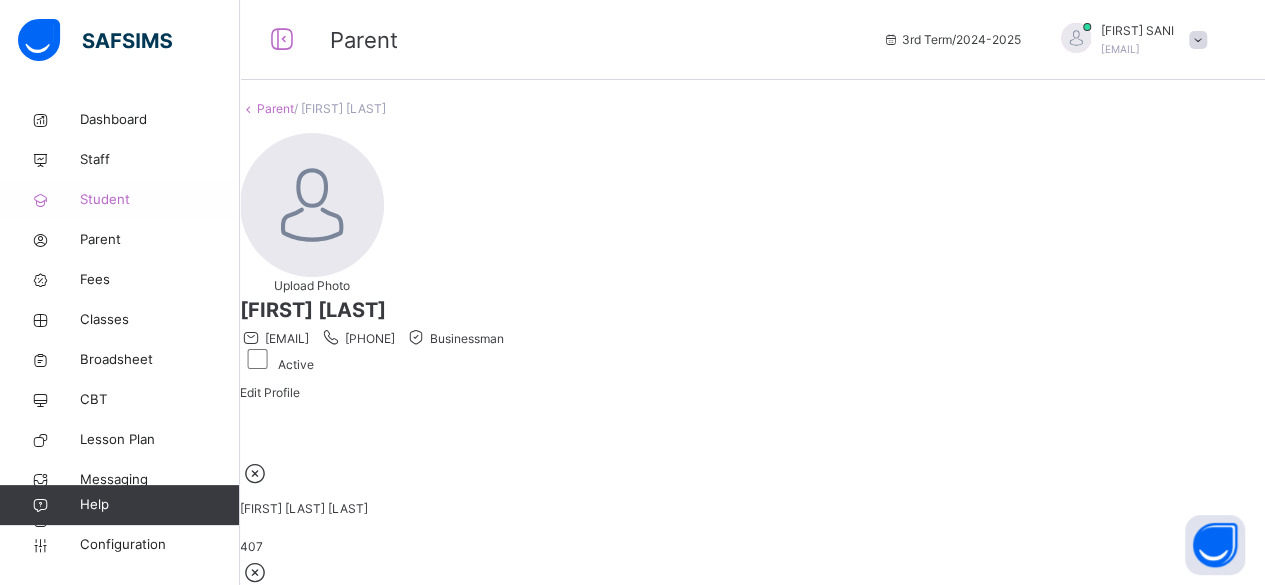click on "Student" at bounding box center (160, 200) 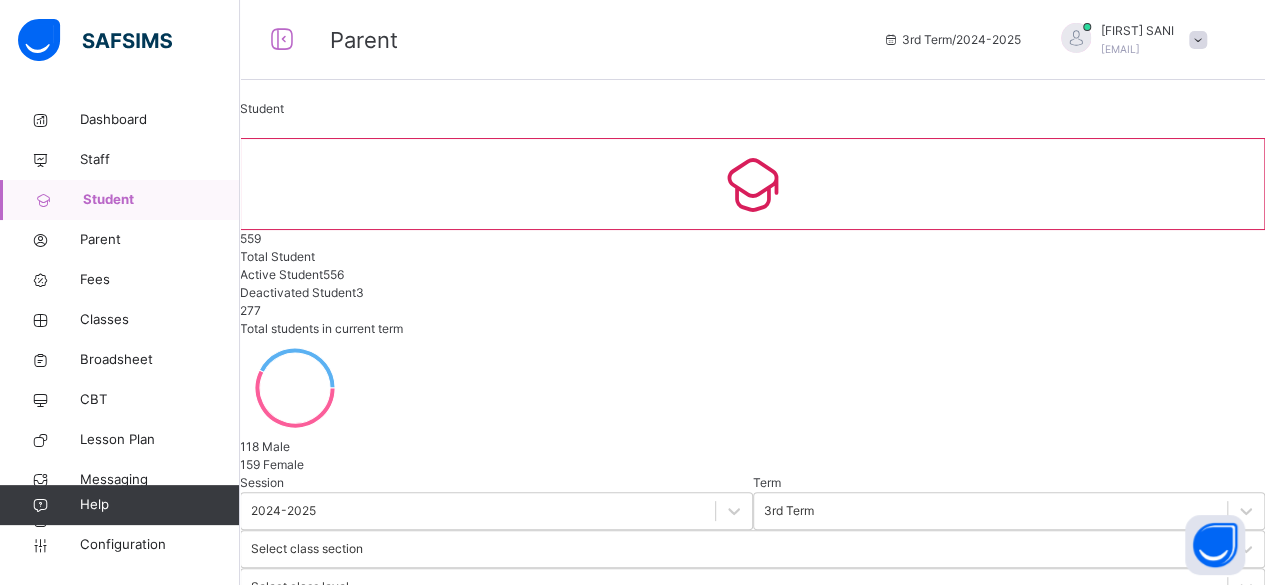 click at bounding box center [390, 683] 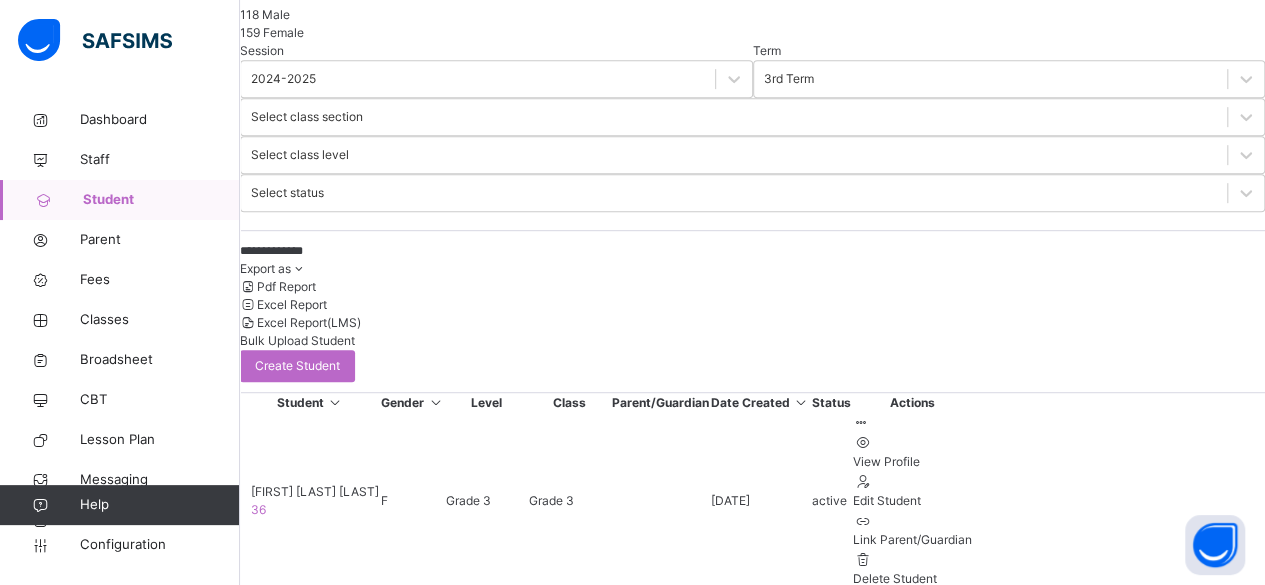 scroll, scrollTop: 433, scrollLeft: 0, axis: vertical 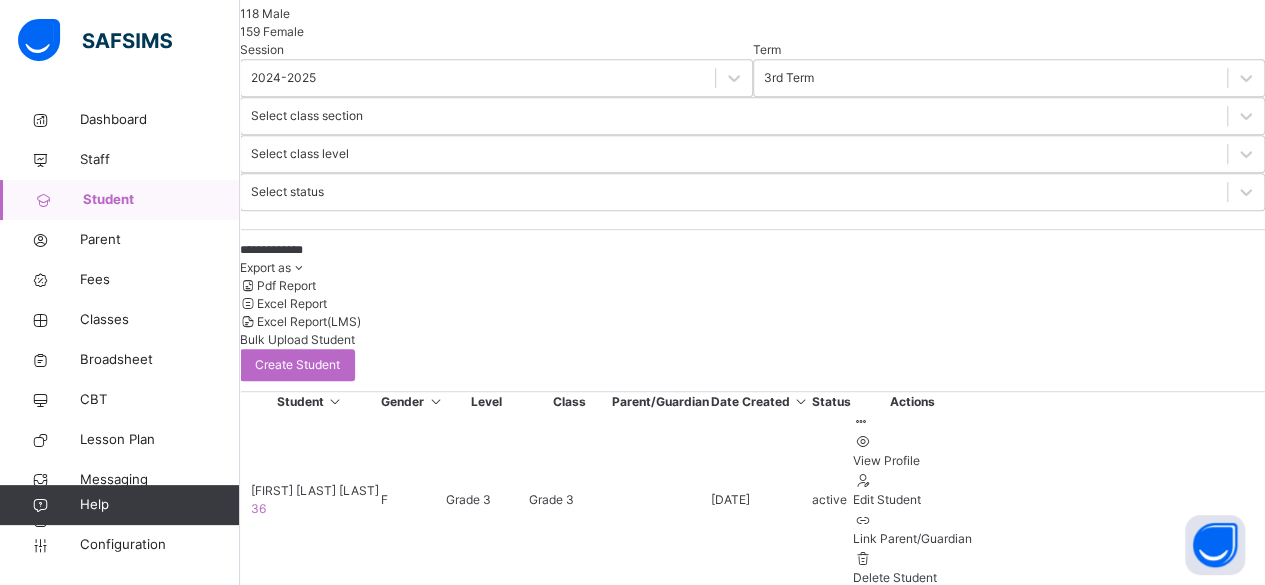 type on "**********" 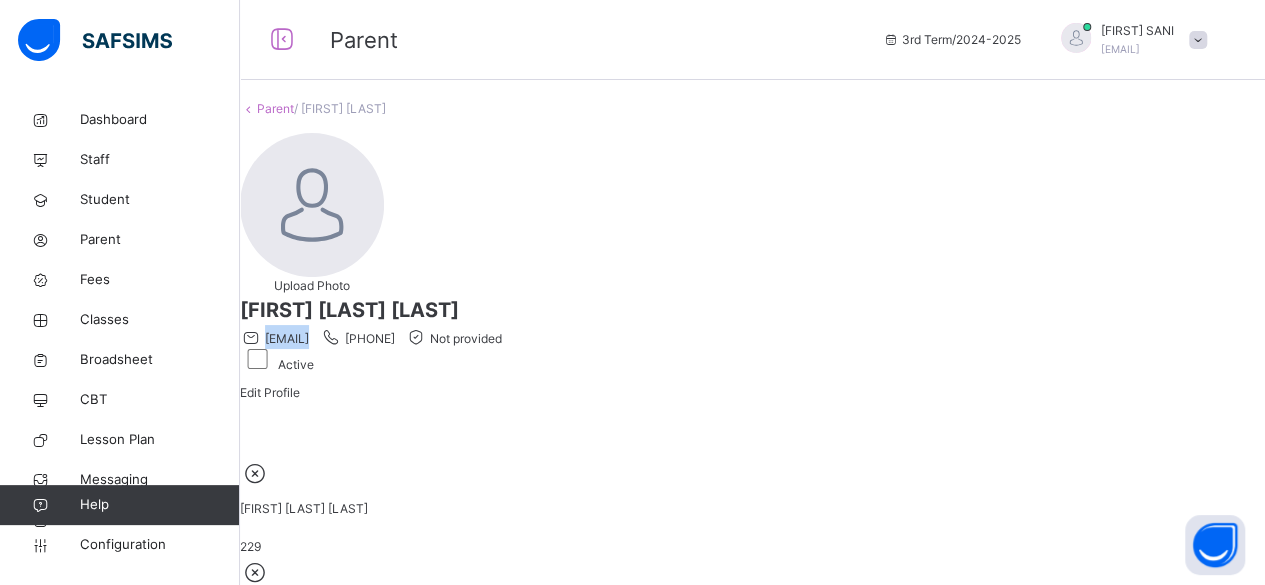 drag, startPoint x: 507, startPoint y: 249, endPoint x: 667, endPoint y: 253, distance: 160.04999 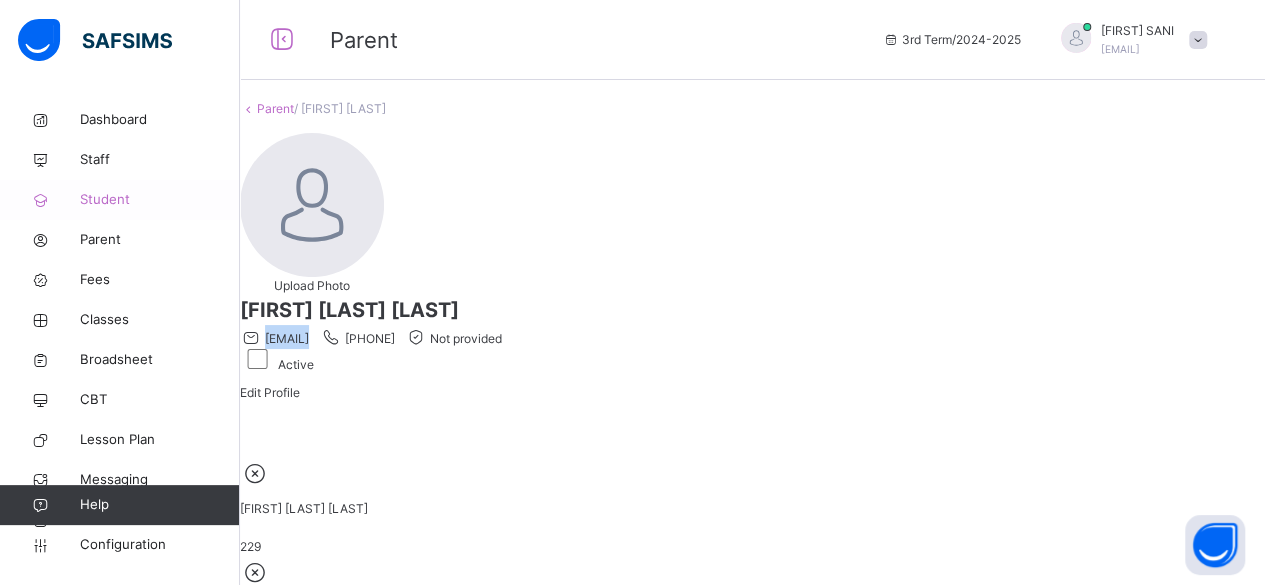 click on "Student" at bounding box center (160, 200) 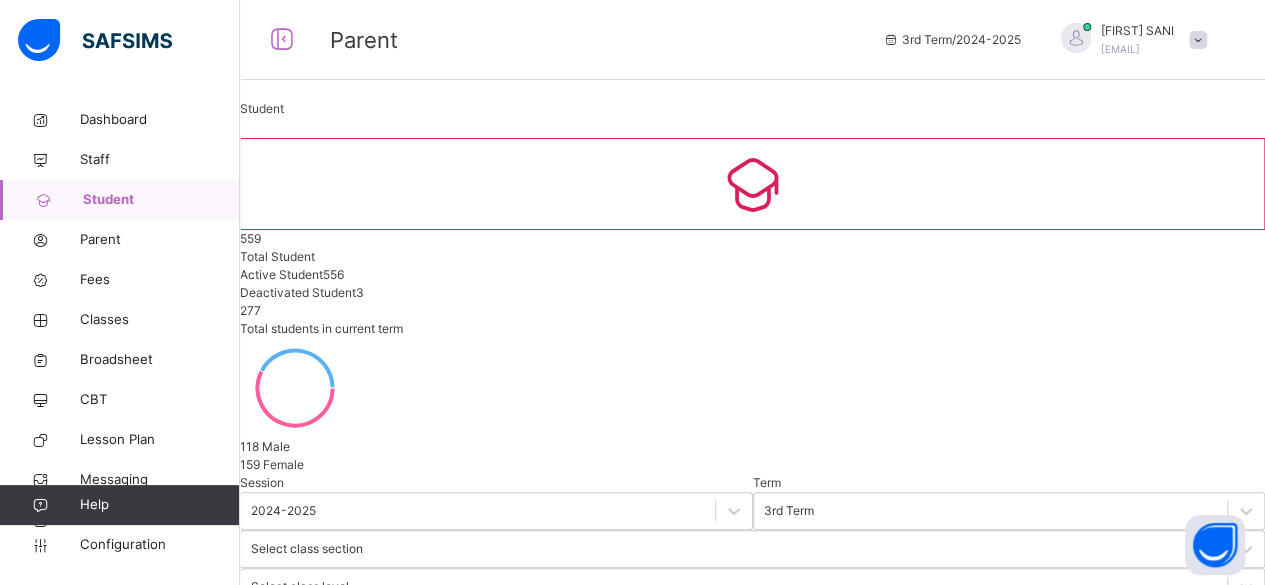 click at bounding box center (390, 683) 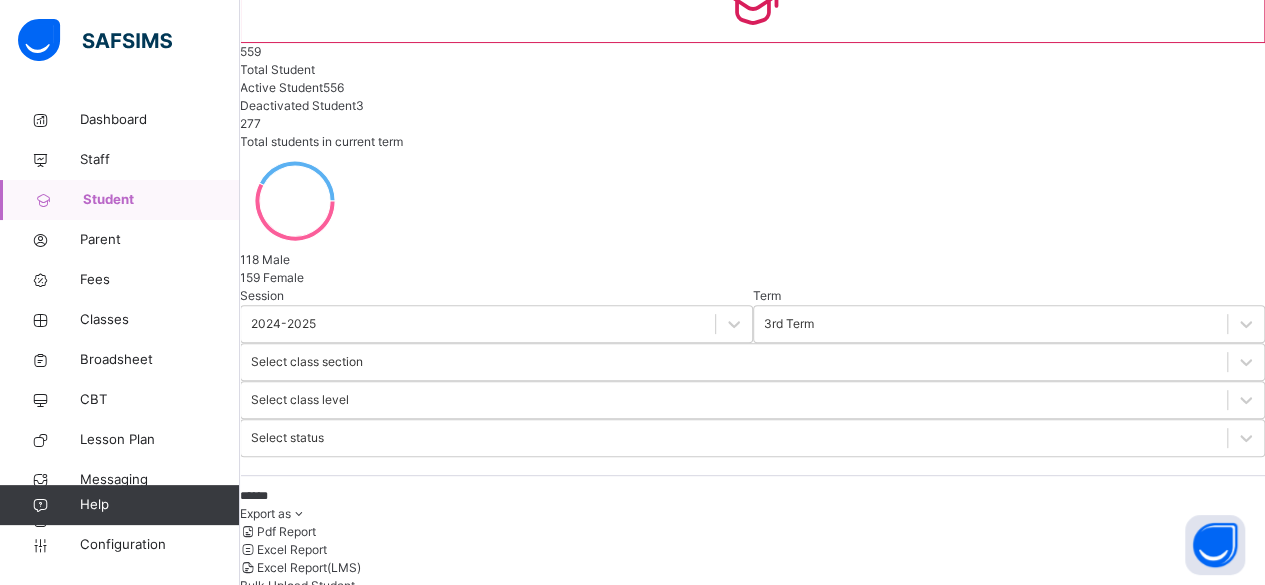scroll, scrollTop: 188, scrollLeft: 0, axis: vertical 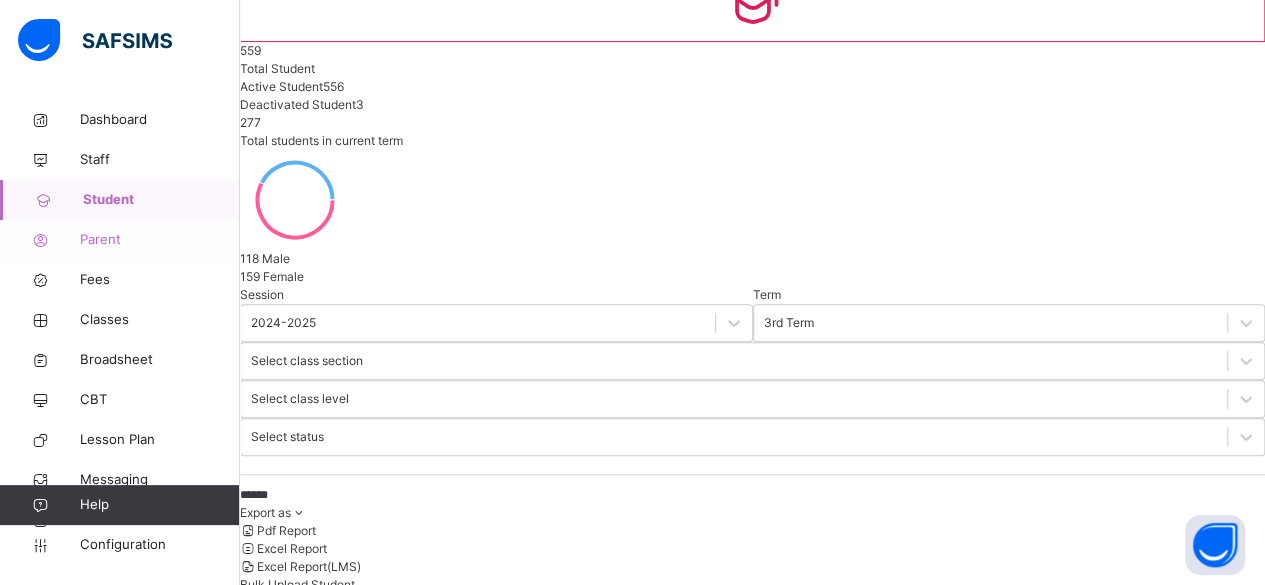 type on "******" 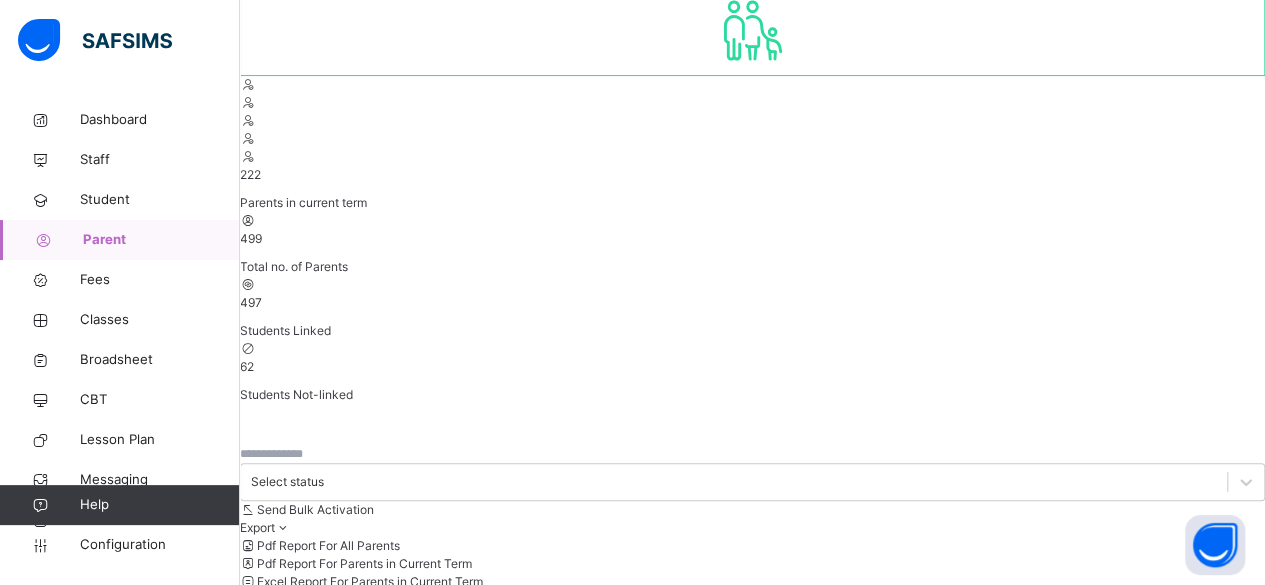 scroll, scrollTop: 0, scrollLeft: 0, axis: both 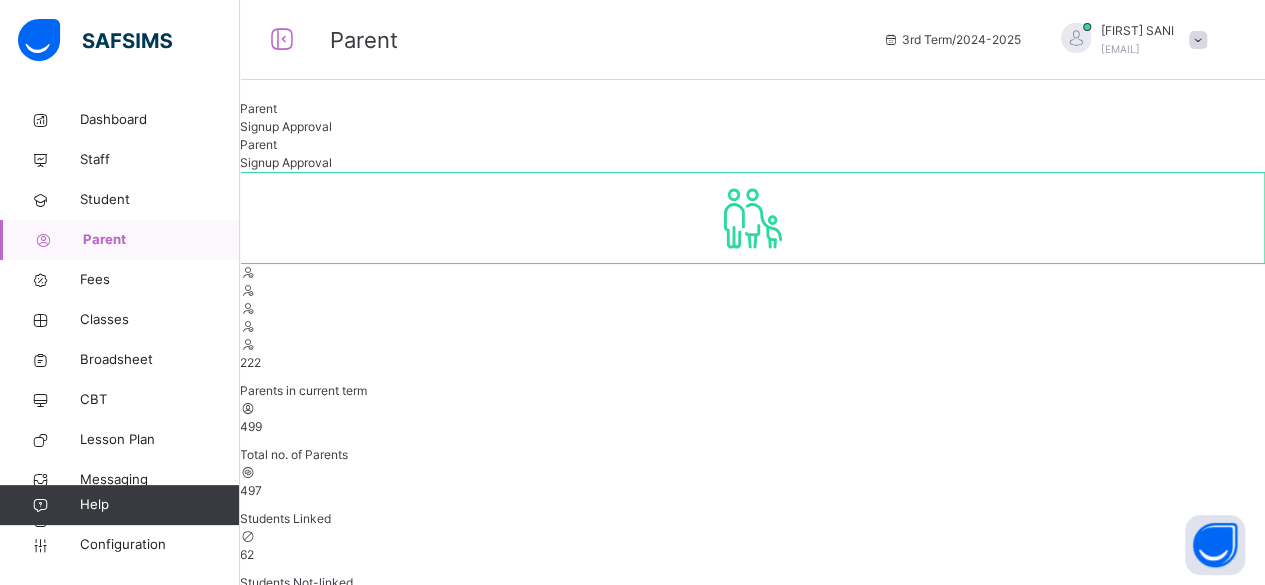 click at bounding box center (300, 642) 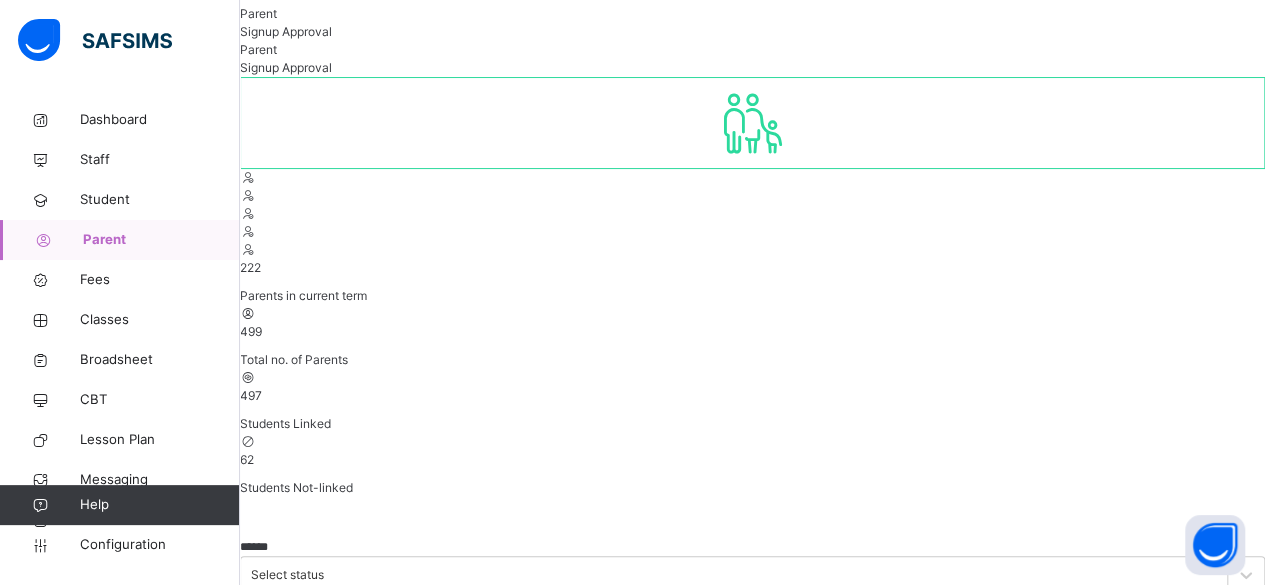 scroll, scrollTop: 120, scrollLeft: 0, axis: vertical 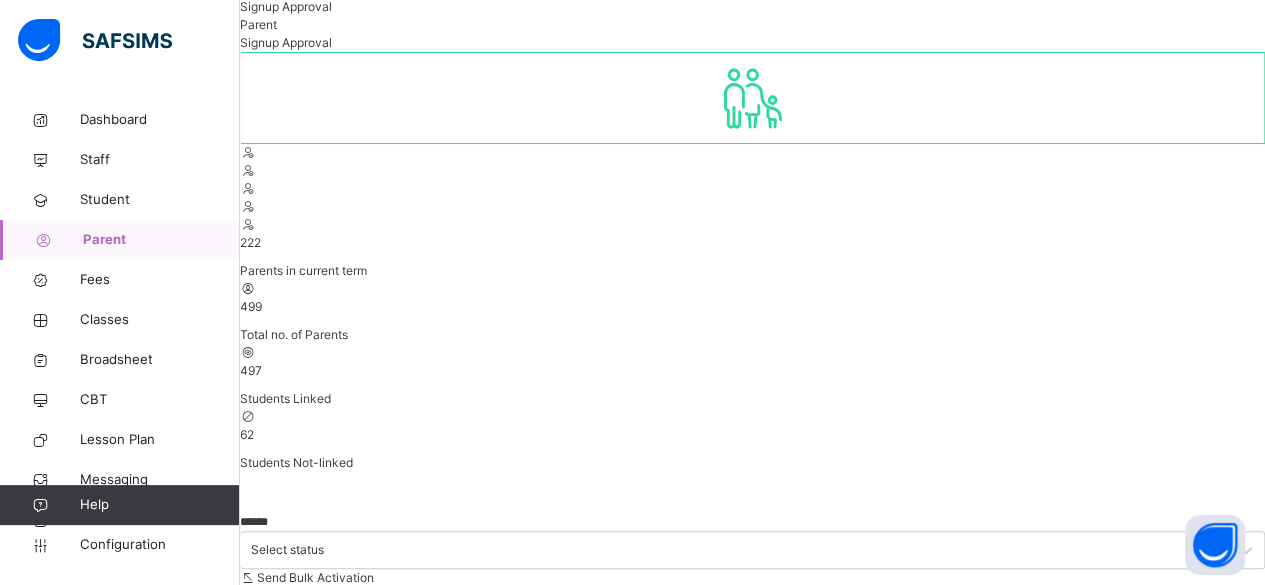 drag, startPoint x: 508, startPoint y: 419, endPoint x: 650, endPoint y: 437, distance: 143.13629 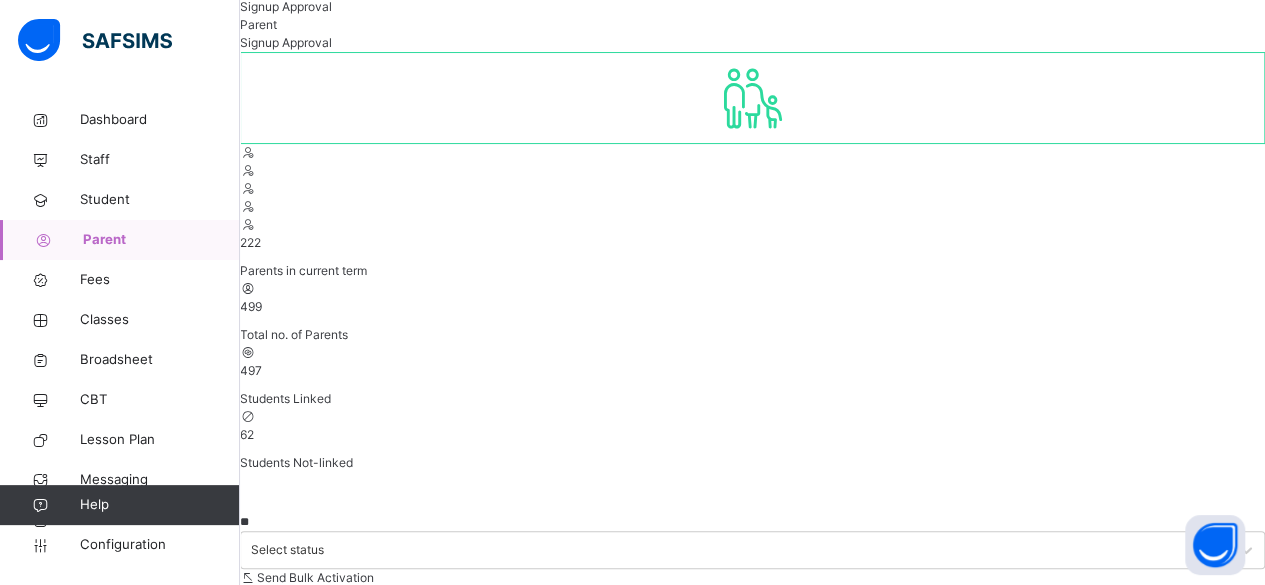 type on "*" 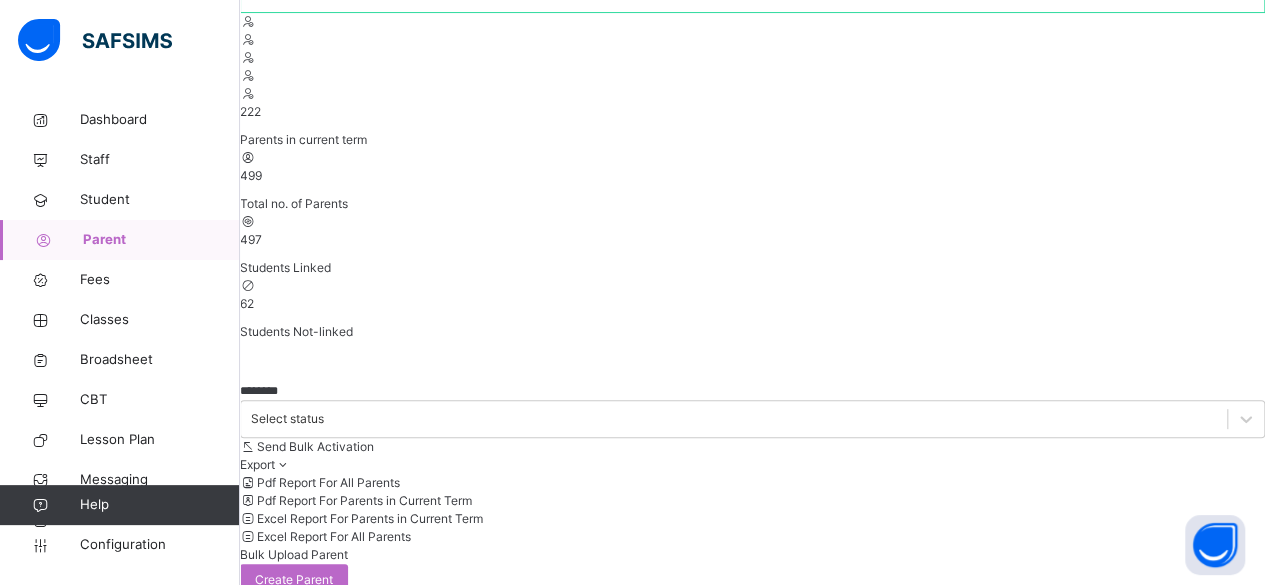 scroll, scrollTop: 253, scrollLeft: 0, axis: vertical 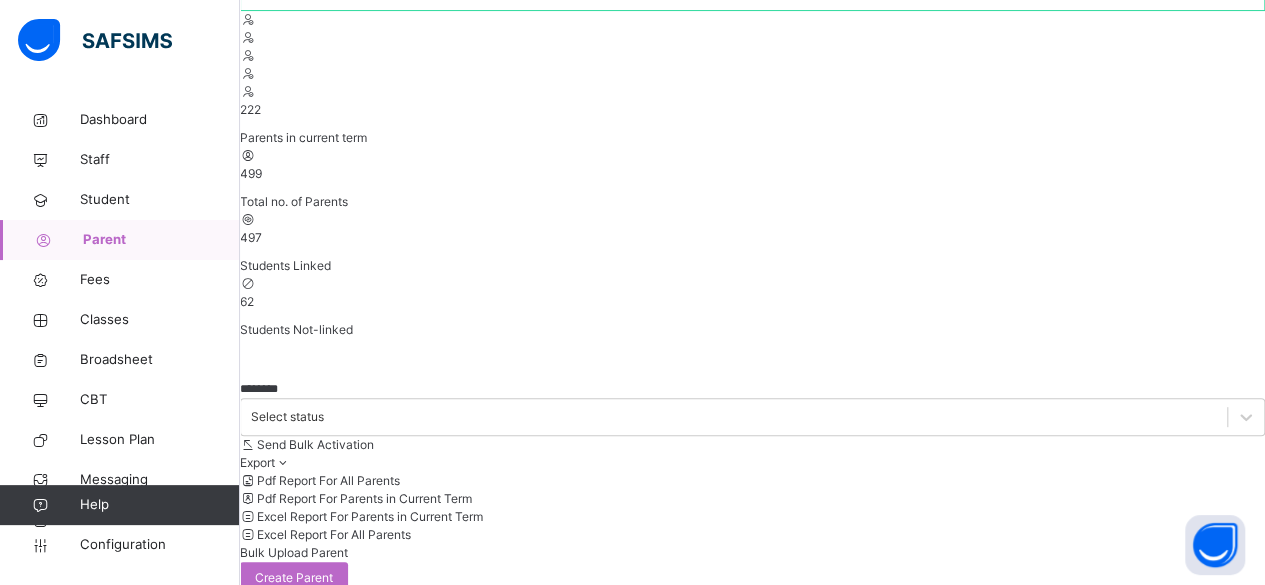 type on "********" 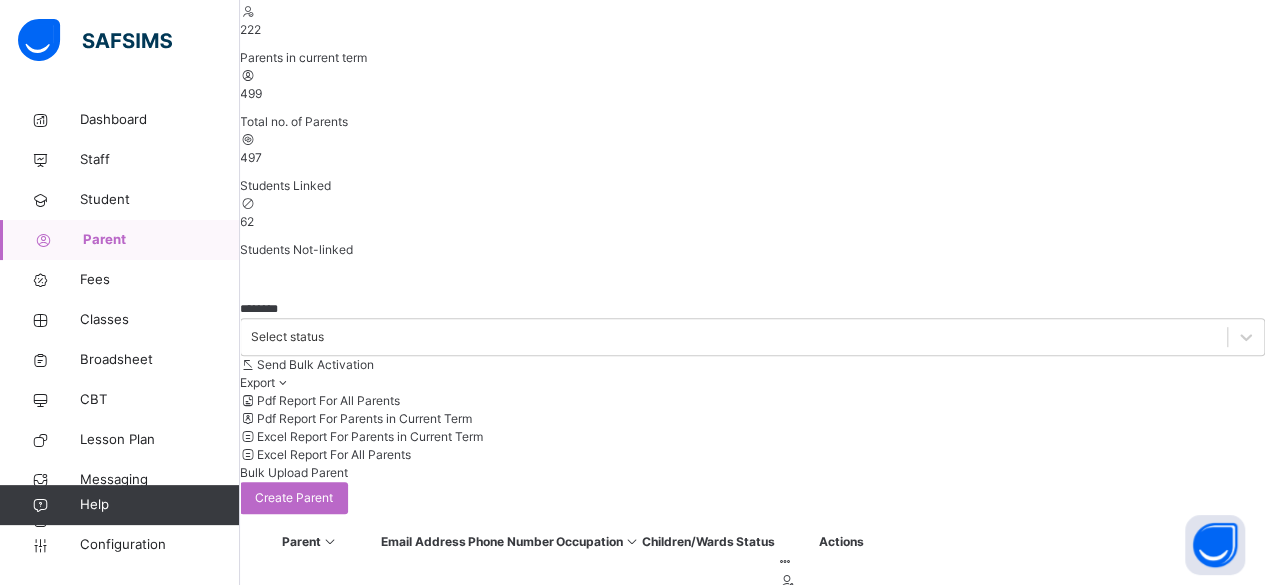 scroll, scrollTop: 350, scrollLeft: 0, axis: vertical 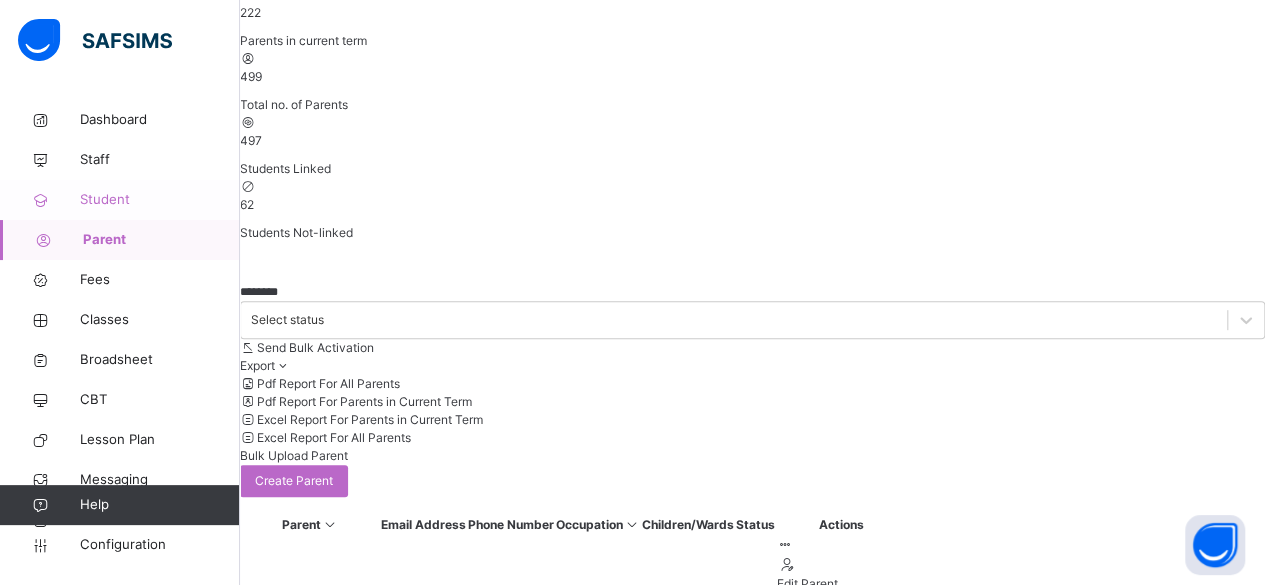 click on "Student" at bounding box center [160, 200] 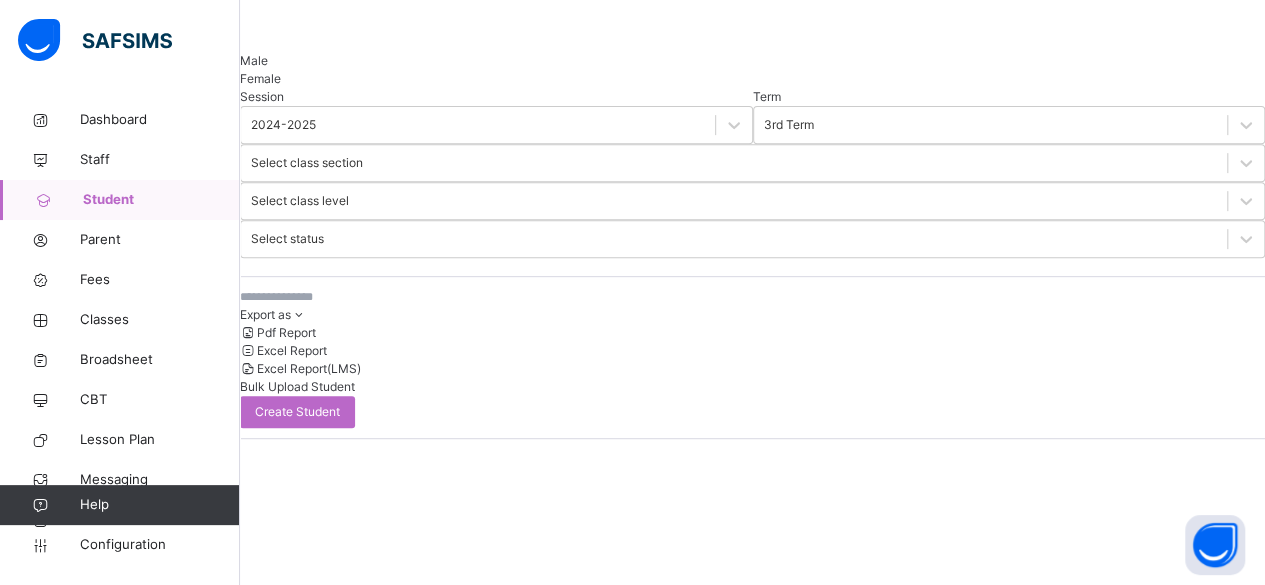 scroll, scrollTop: 0, scrollLeft: 0, axis: both 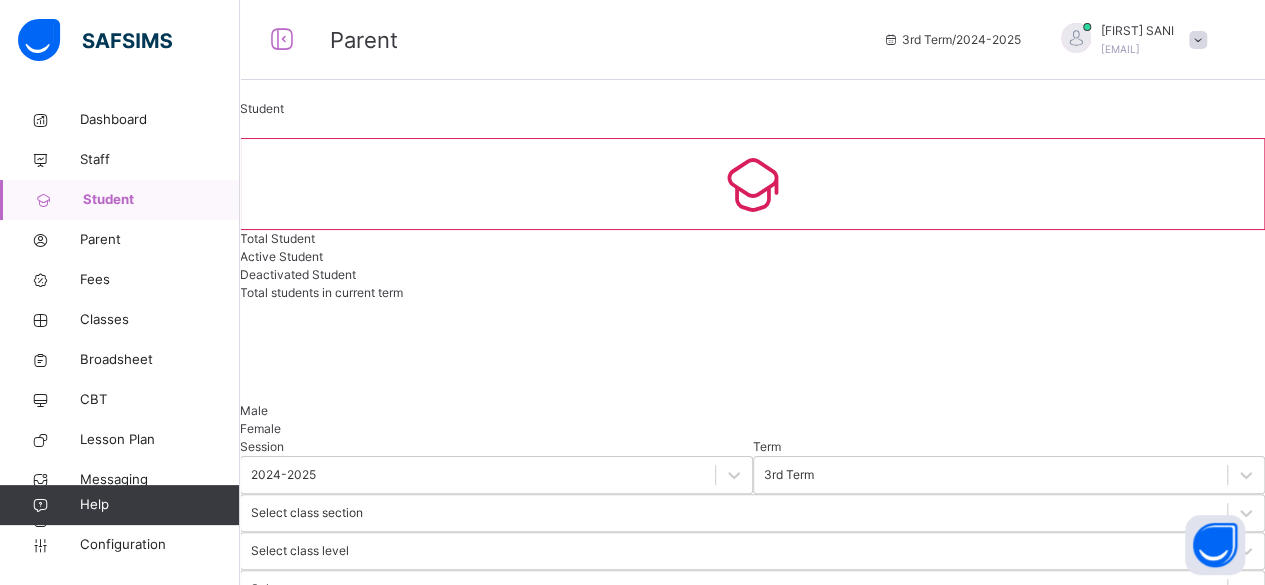 click at bounding box center [390, 647] 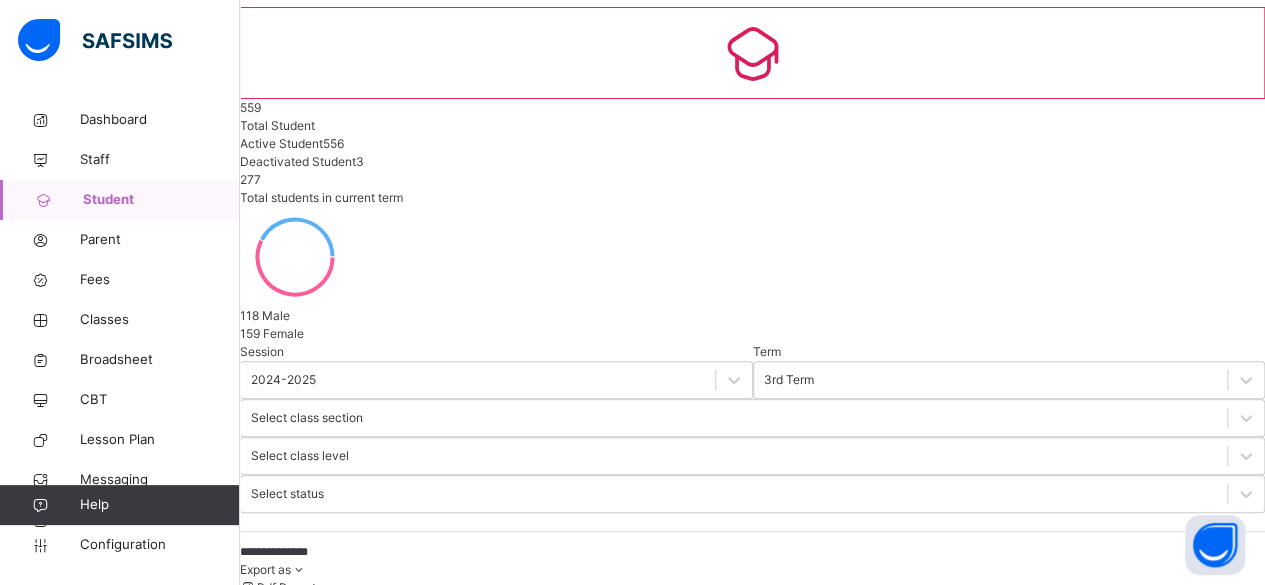 scroll, scrollTop: 132, scrollLeft: 0, axis: vertical 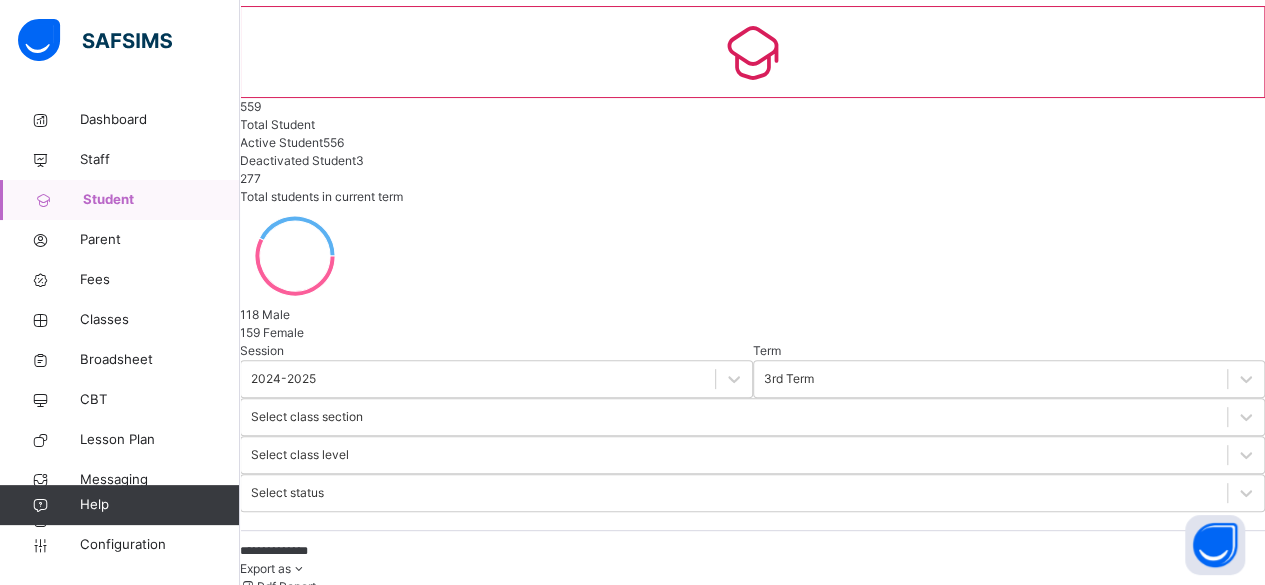 type on "**********" 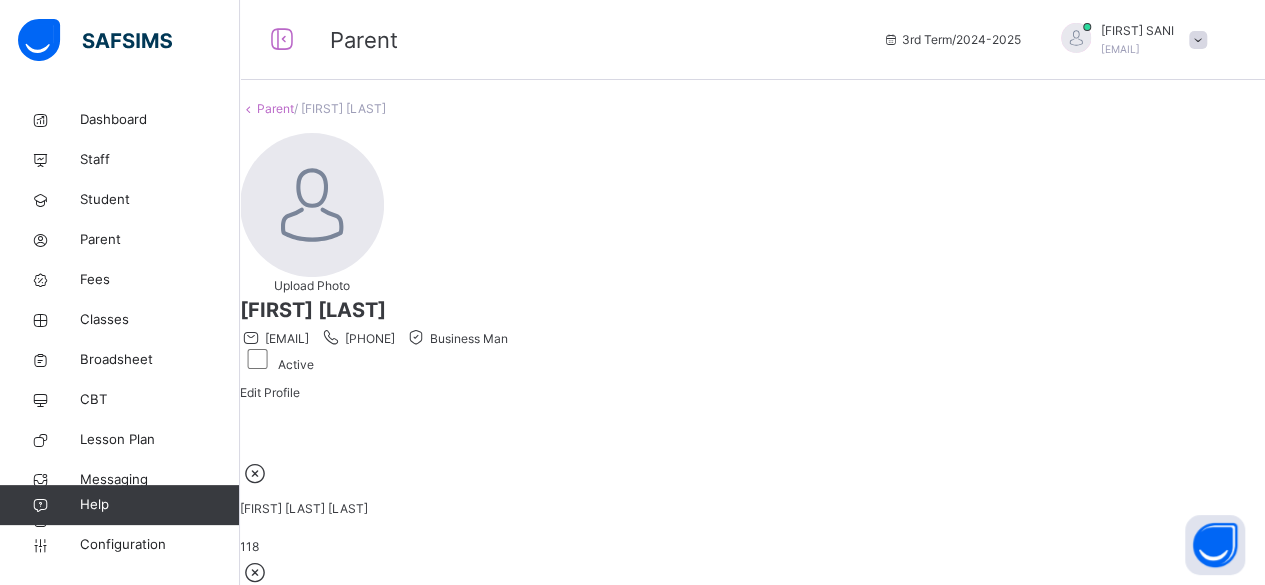 drag, startPoint x: 506, startPoint y: 244, endPoint x: 621, endPoint y: 254, distance: 115.43397 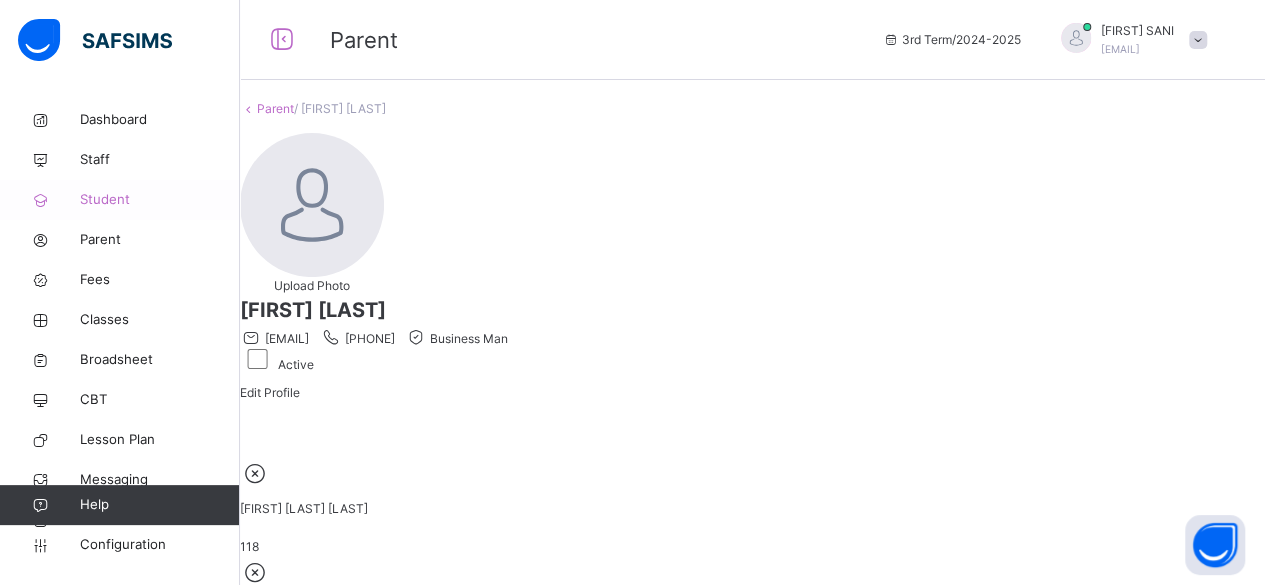 click on "Student" at bounding box center (160, 200) 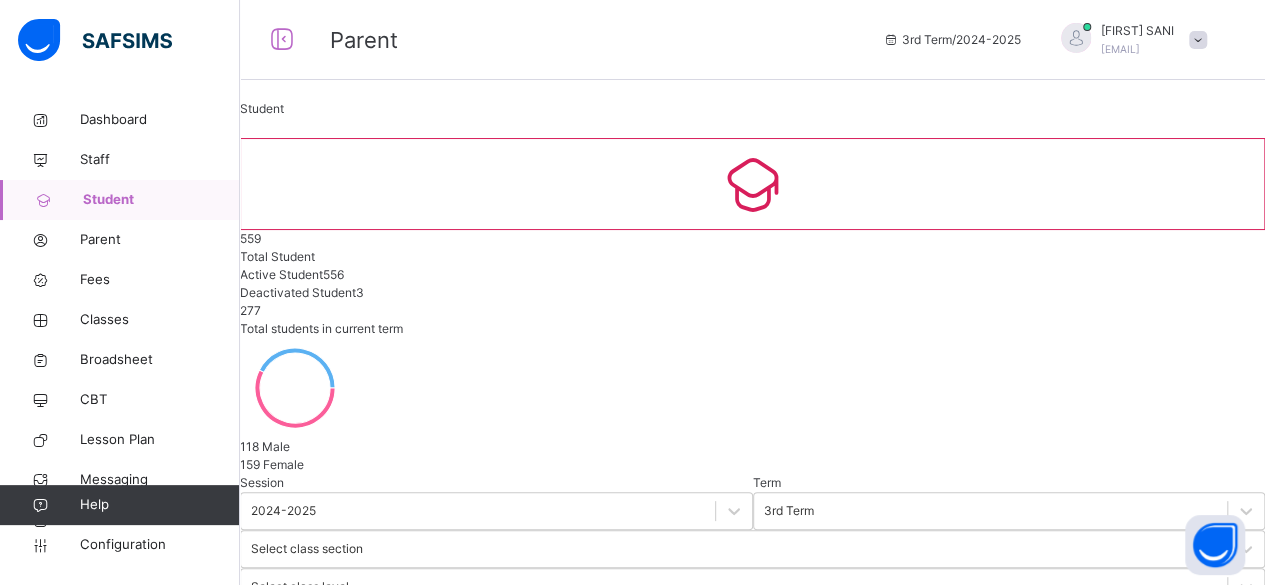 click at bounding box center (390, 683) 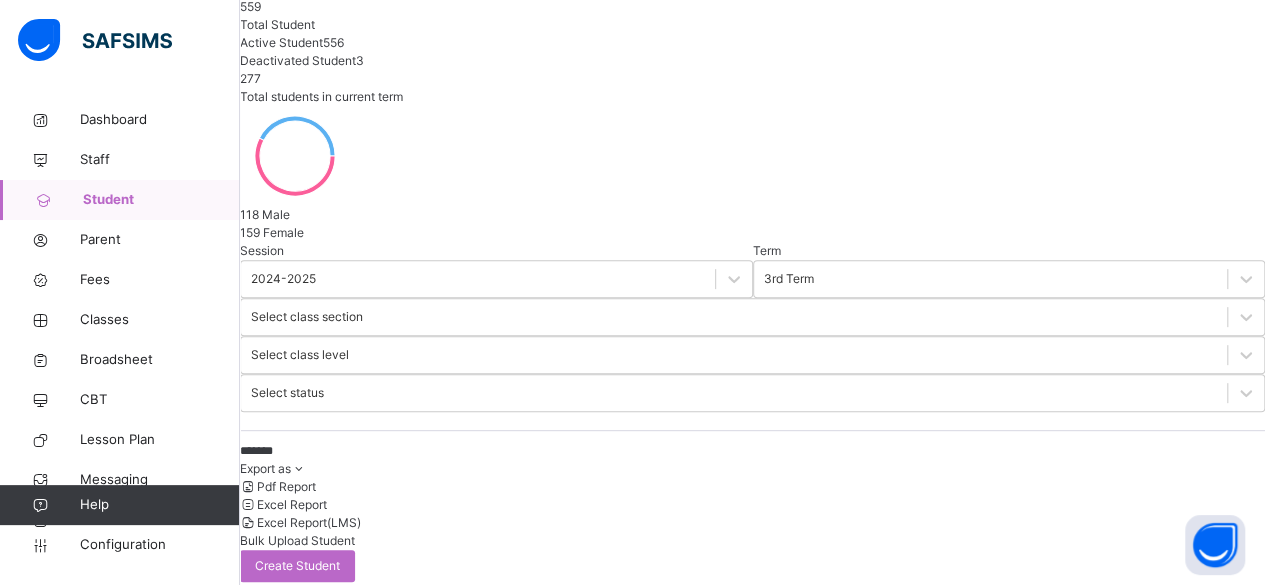 scroll, scrollTop: 242, scrollLeft: 0, axis: vertical 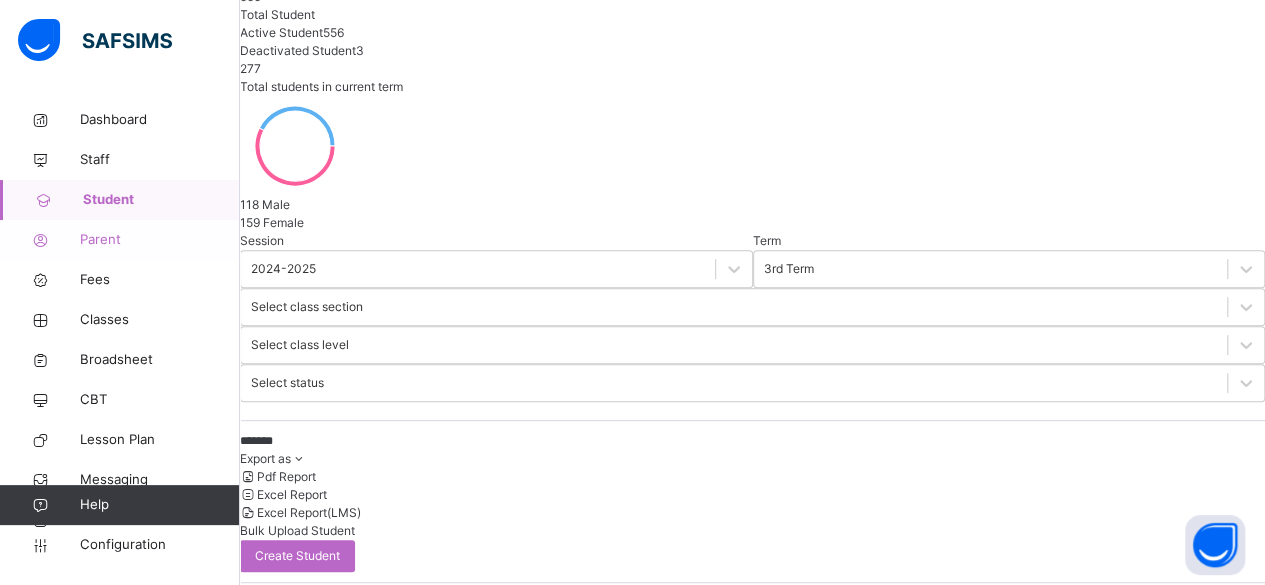 type on "*******" 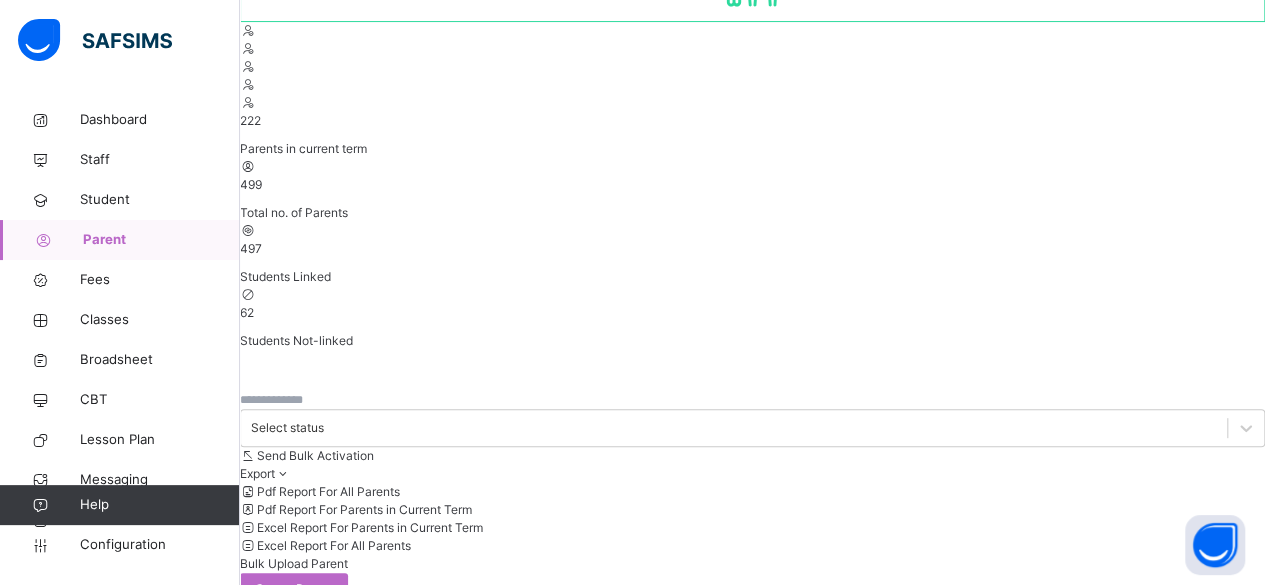 scroll, scrollTop: 0, scrollLeft: 0, axis: both 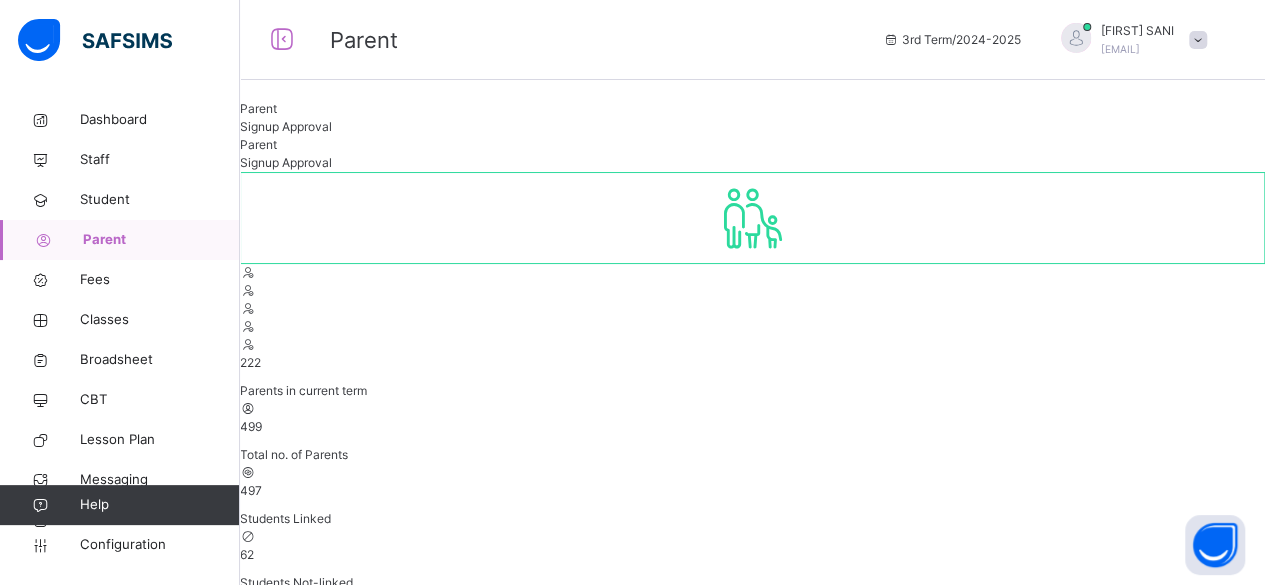 click at bounding box center (300, 642) 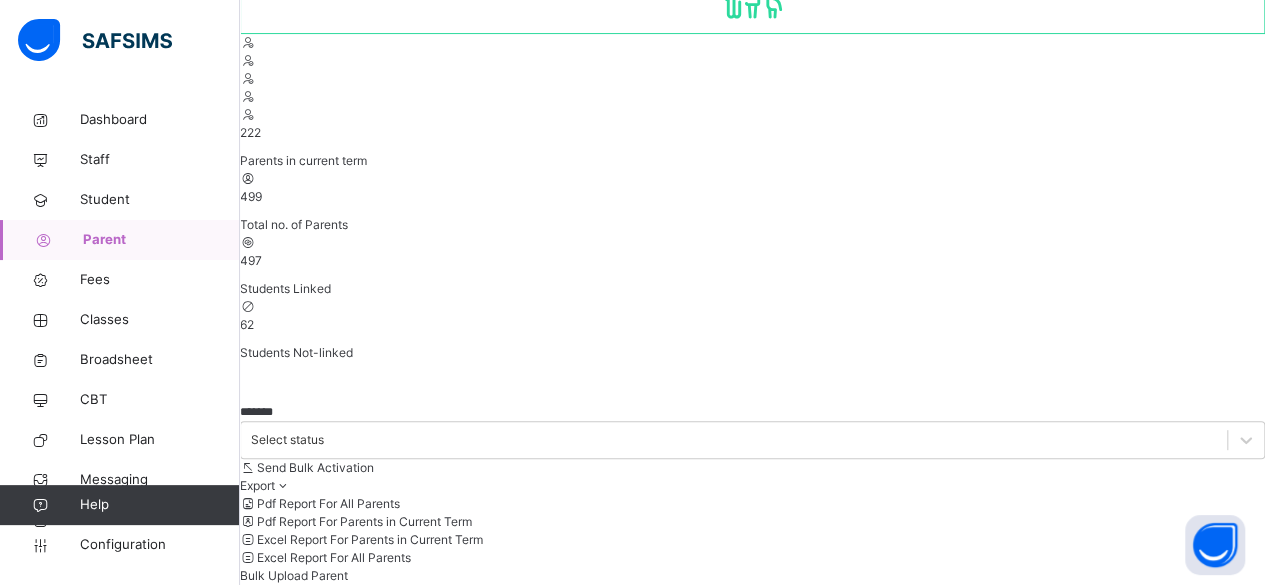 scroll, scrollTop: 246, scrollLeft: 0, axis: vertical 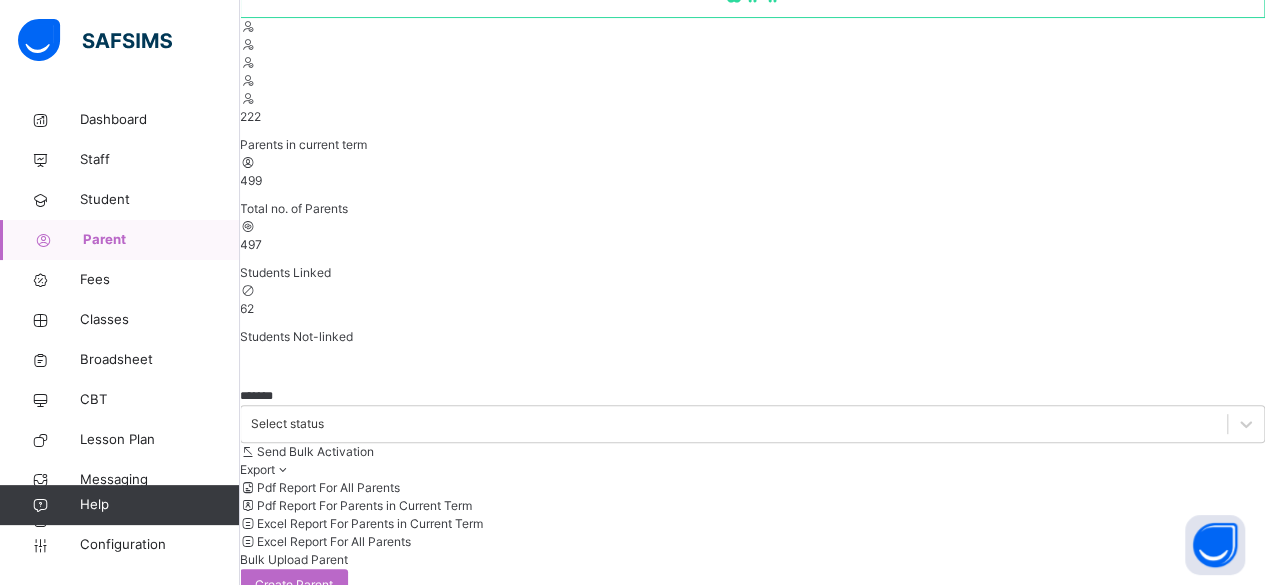 type on "*******" 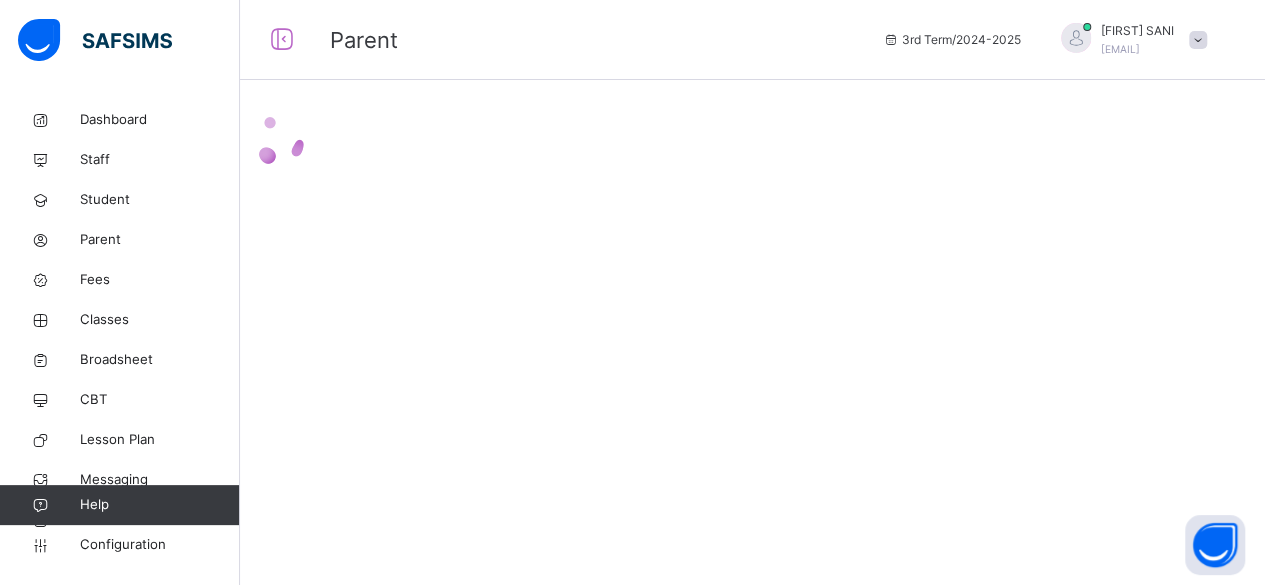scroll, scrollTop: 0, scrollLeft: 0, axis: both 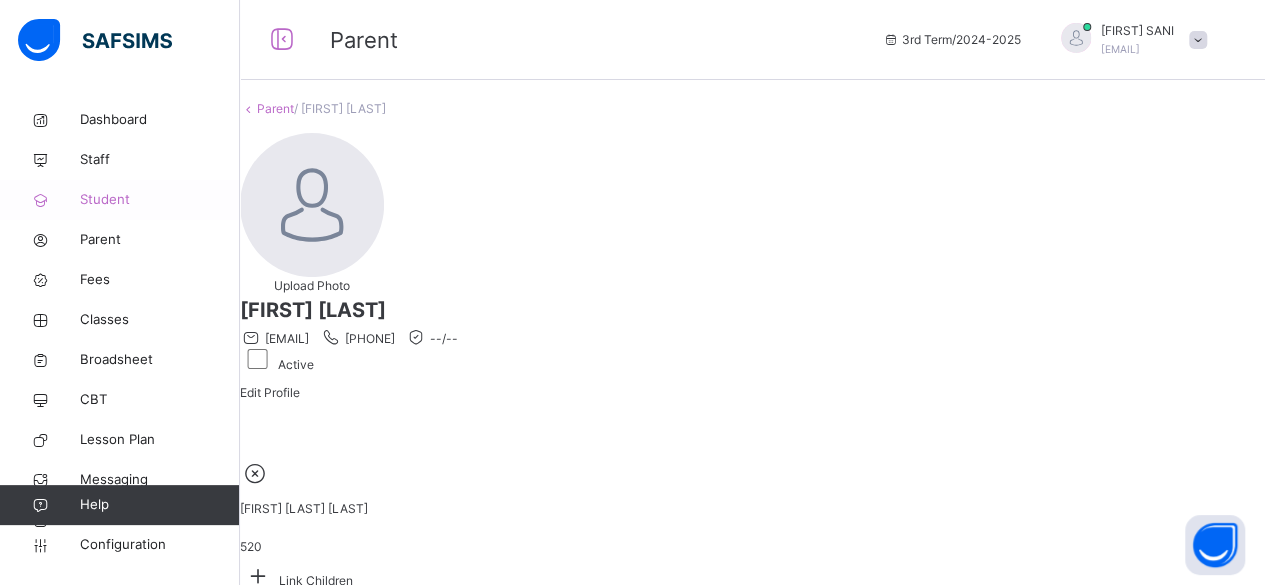 click on "Student" at bounding box center (160, 200) 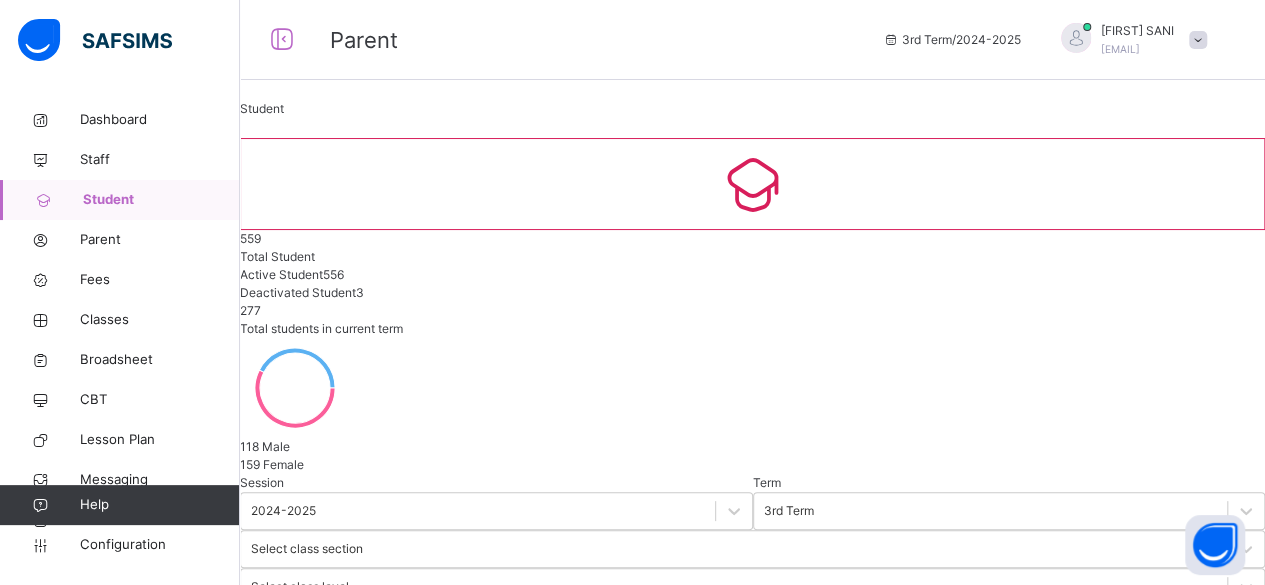 click at bounding box center [390, 683] 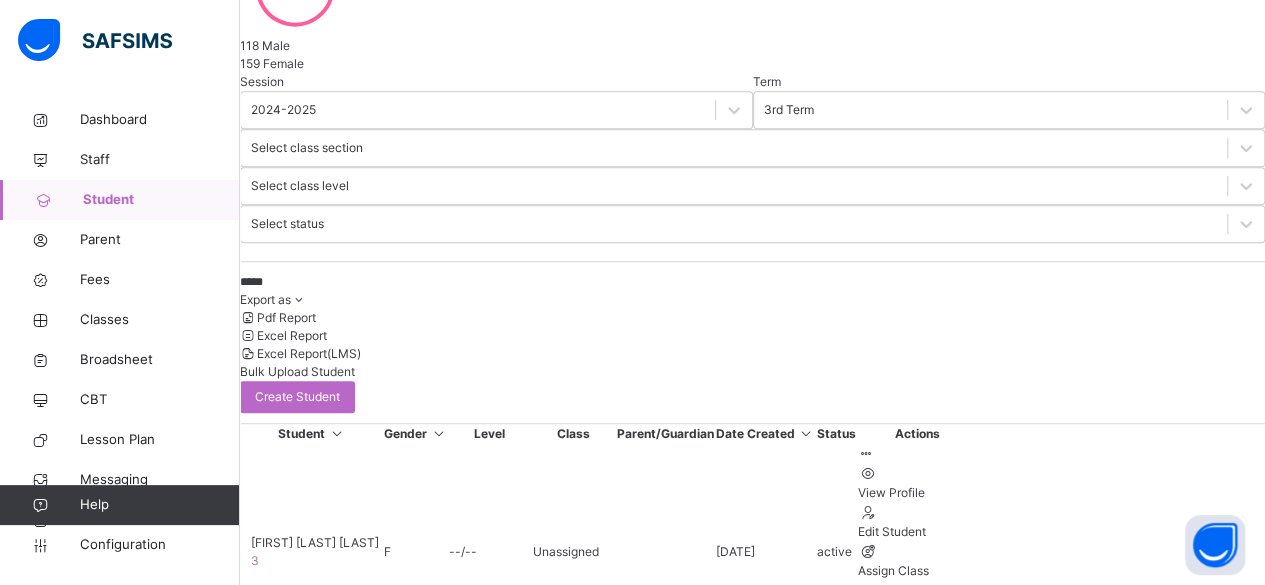scroll, scrollTop: 412, scrollLeft: 0, axis: vertical 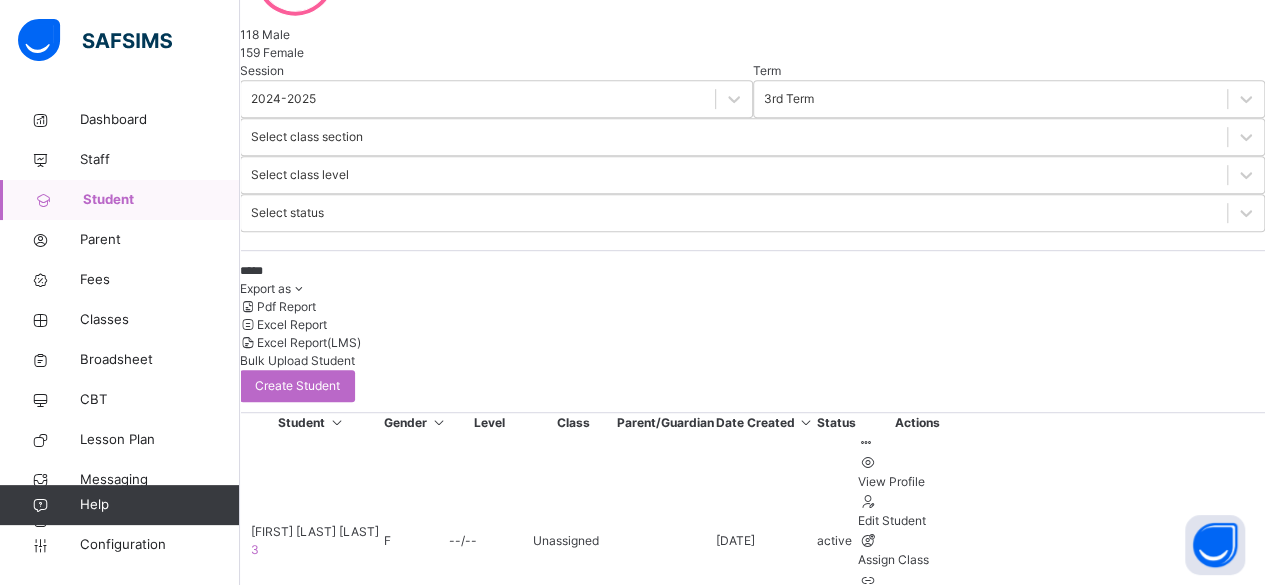 type on "*****" 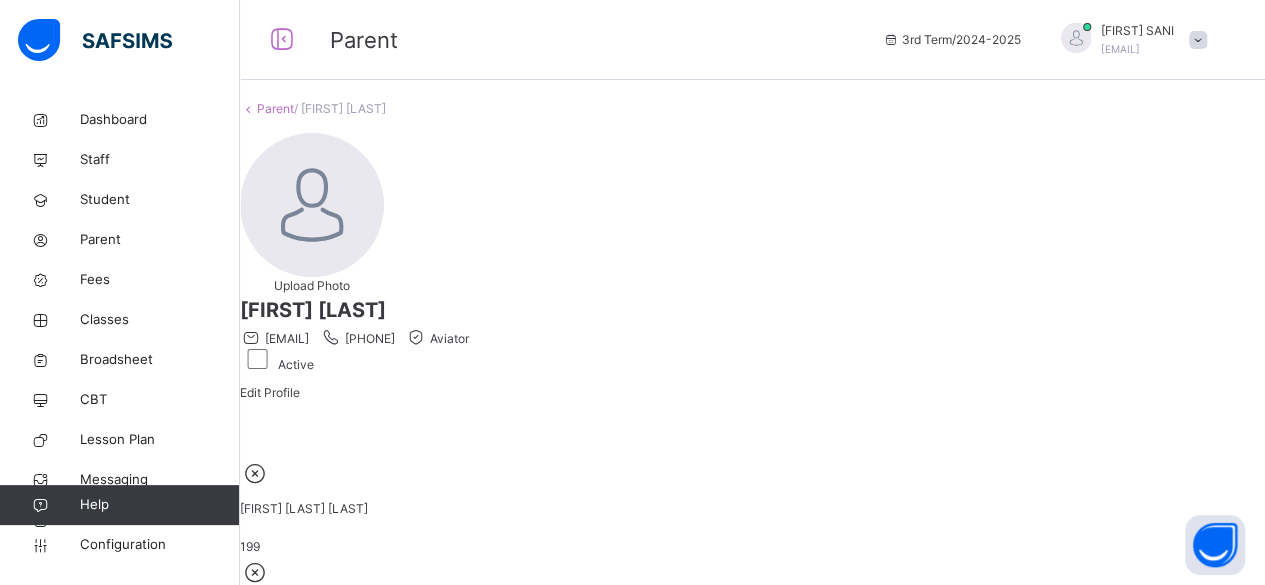 drag, startPoint x: 502, startPoint y: 249, endPoint x: 687, endPoint y: 246, distance: 185.02432 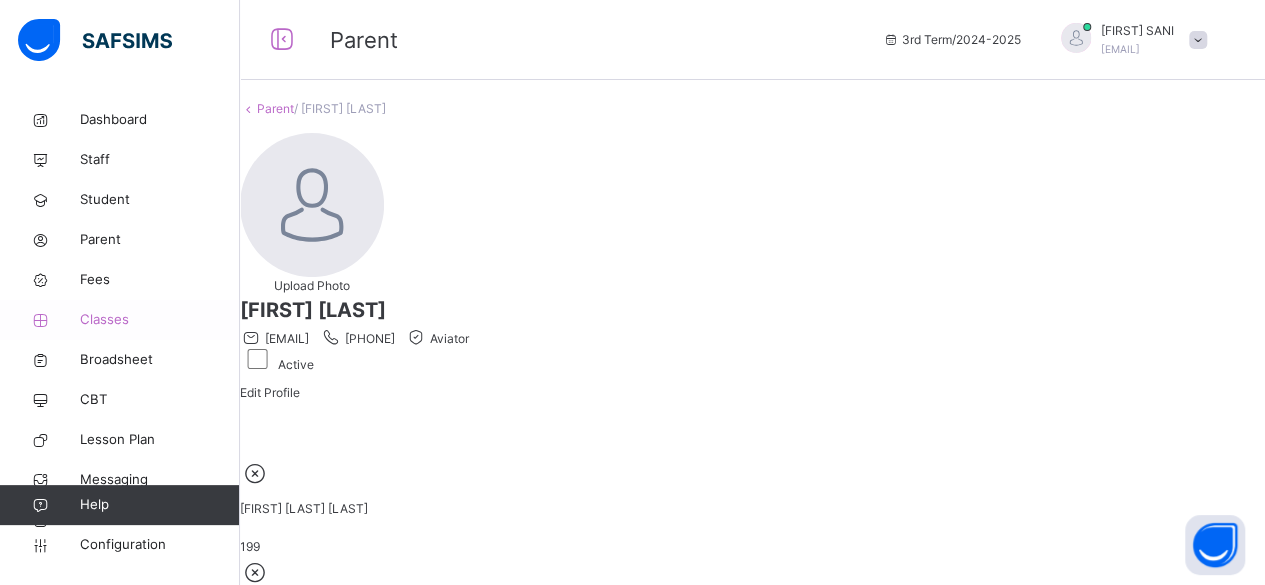 click on "Classes" at bounding box center [160, 320] 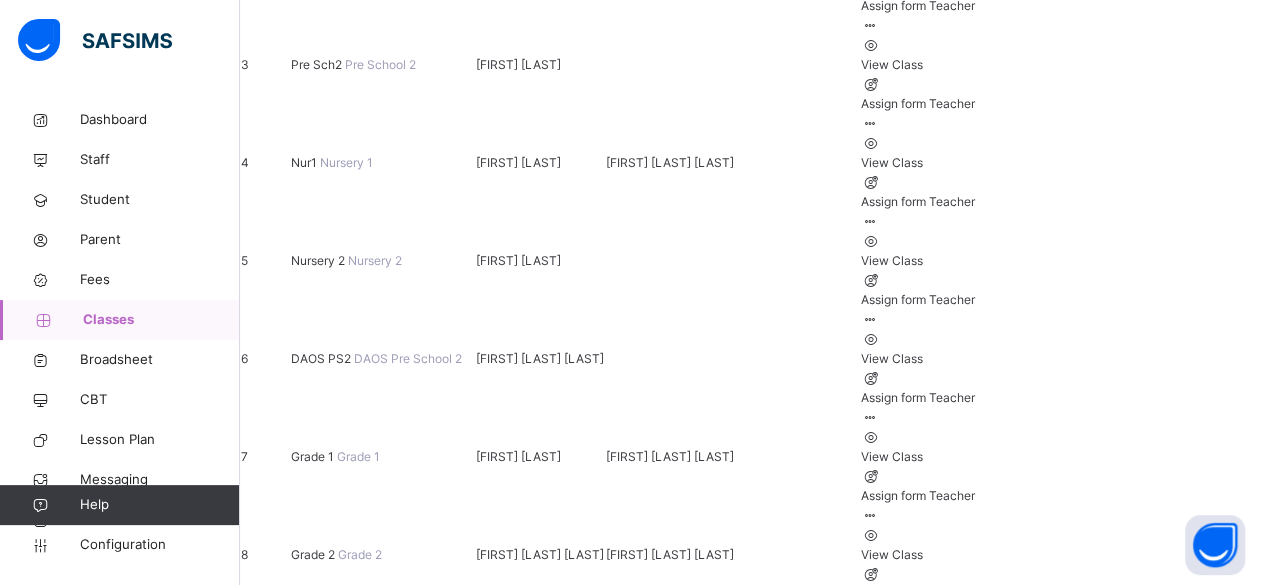 scroll, scrollTop: 488, scrollLeft: 0, axis: vertical 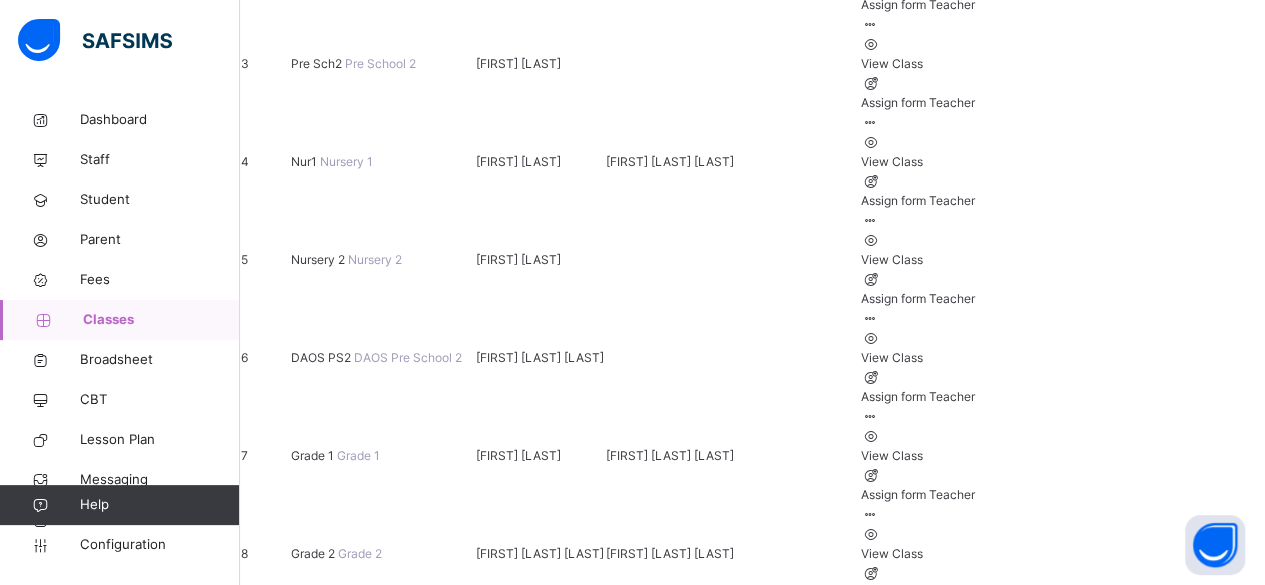 click on "View Class" at bounding box center (918, 652) 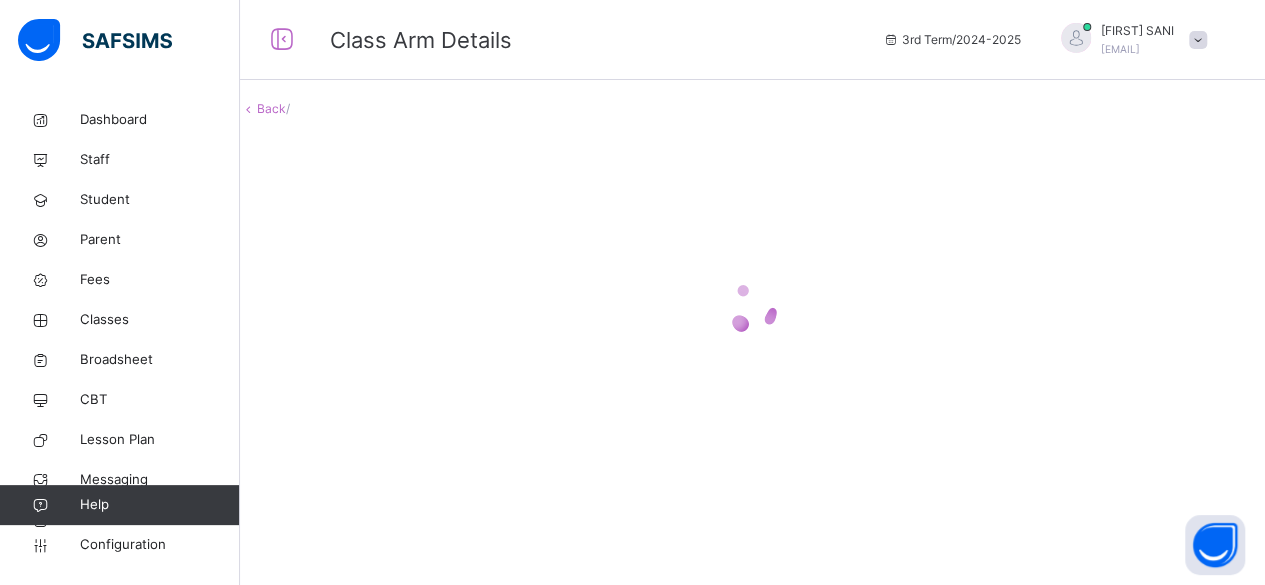 scroll, scrollTop: 0, scrollLeft: 0, axis: both 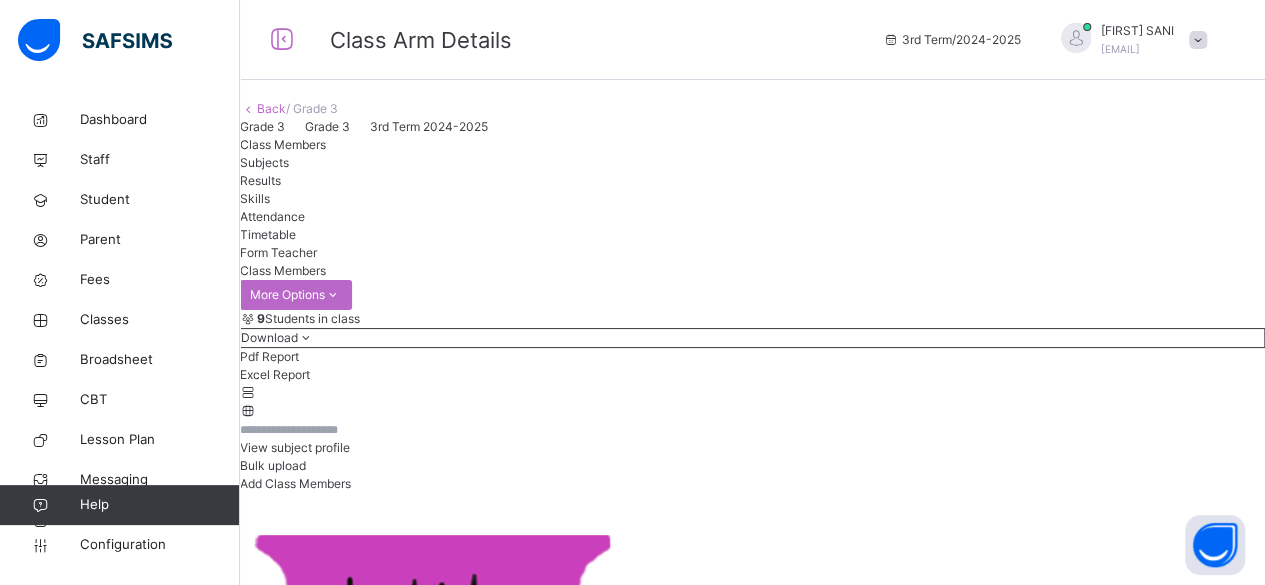 click at bounding box center (891, 127) 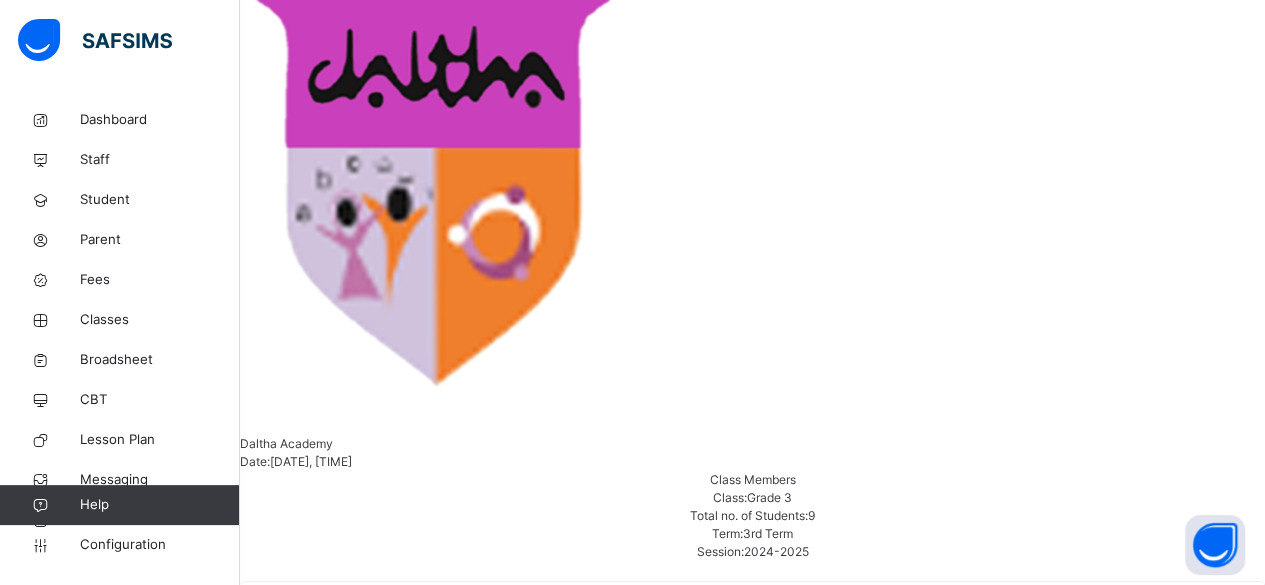 scroll, scrollTop: 531, scrollLeft: 0, axis: vertical 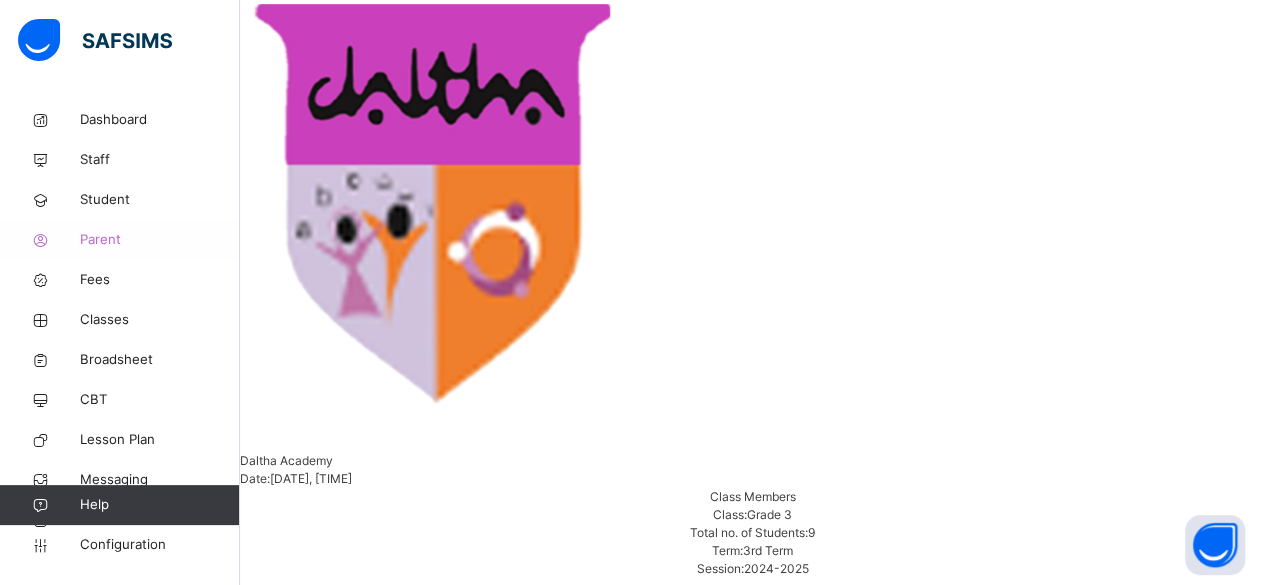 click on "Parent" at bounding box center [160, 240] 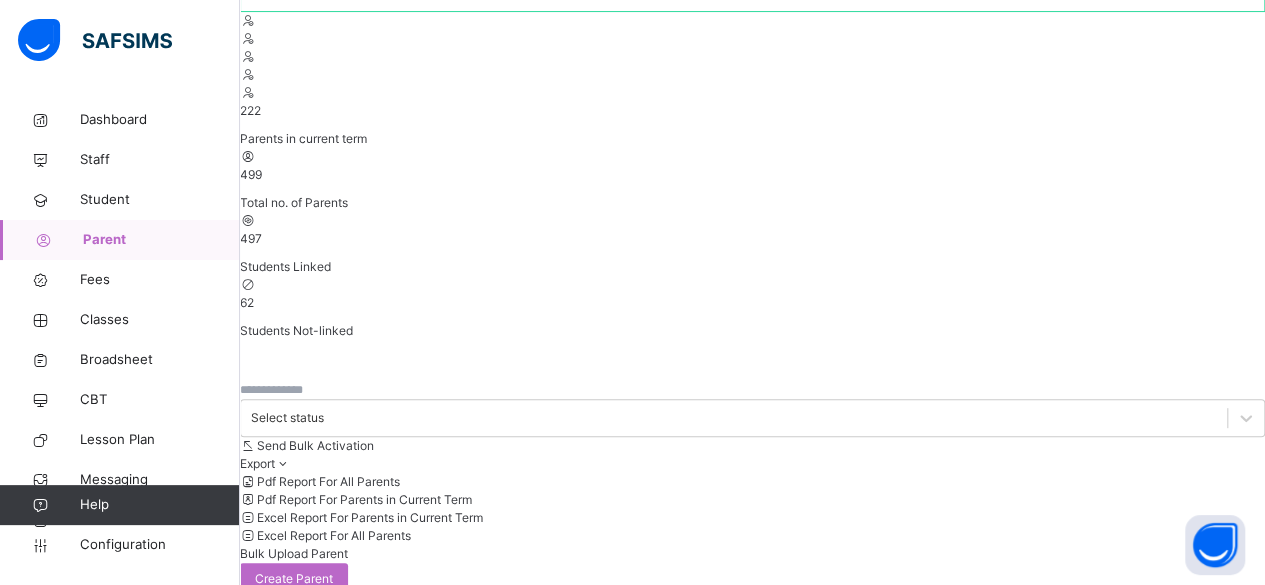 scroll, scrollTop: 251, scrollLeft: 0, axis: vertical 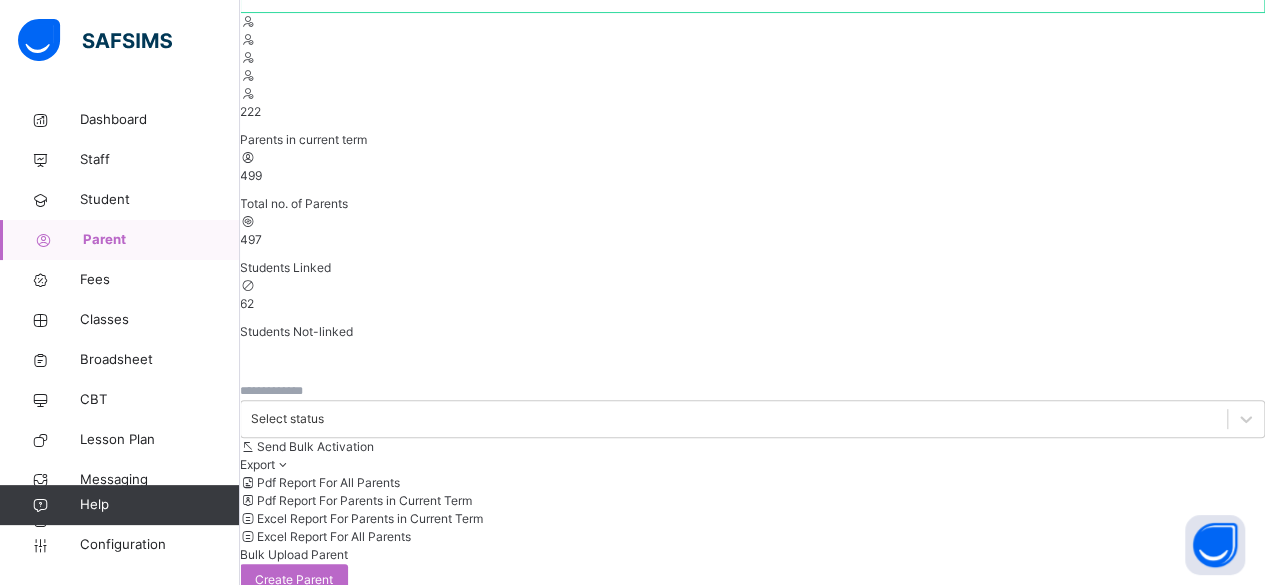 click at bounding box center (300, 391) 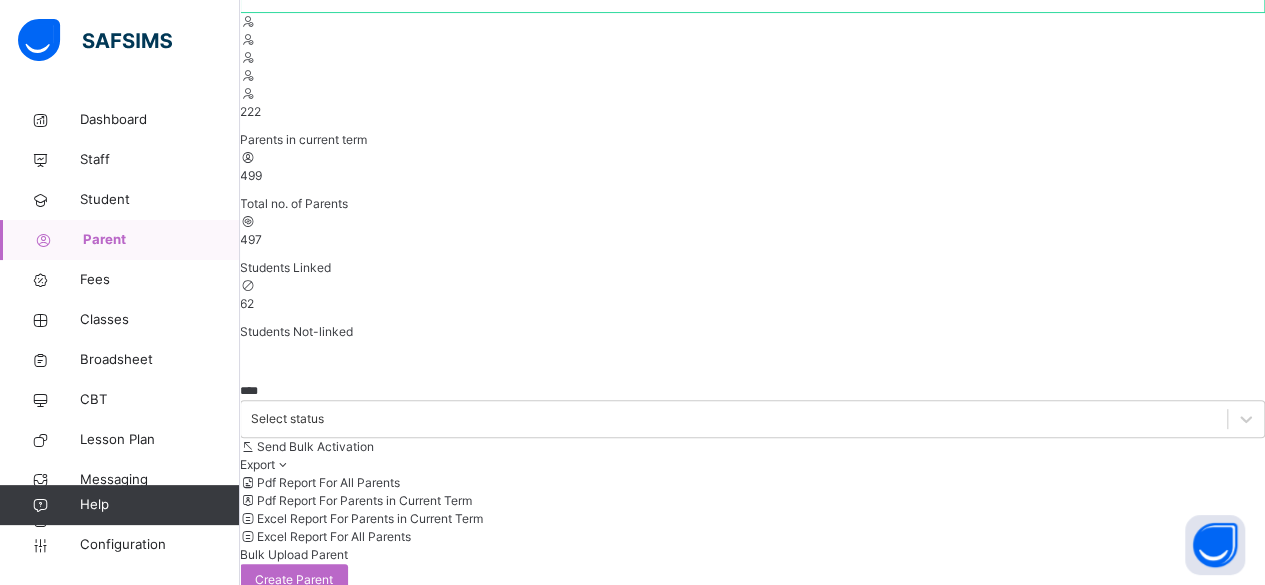 scroll, scrollTop: 129, scrollLeft: 0, axis: vertical 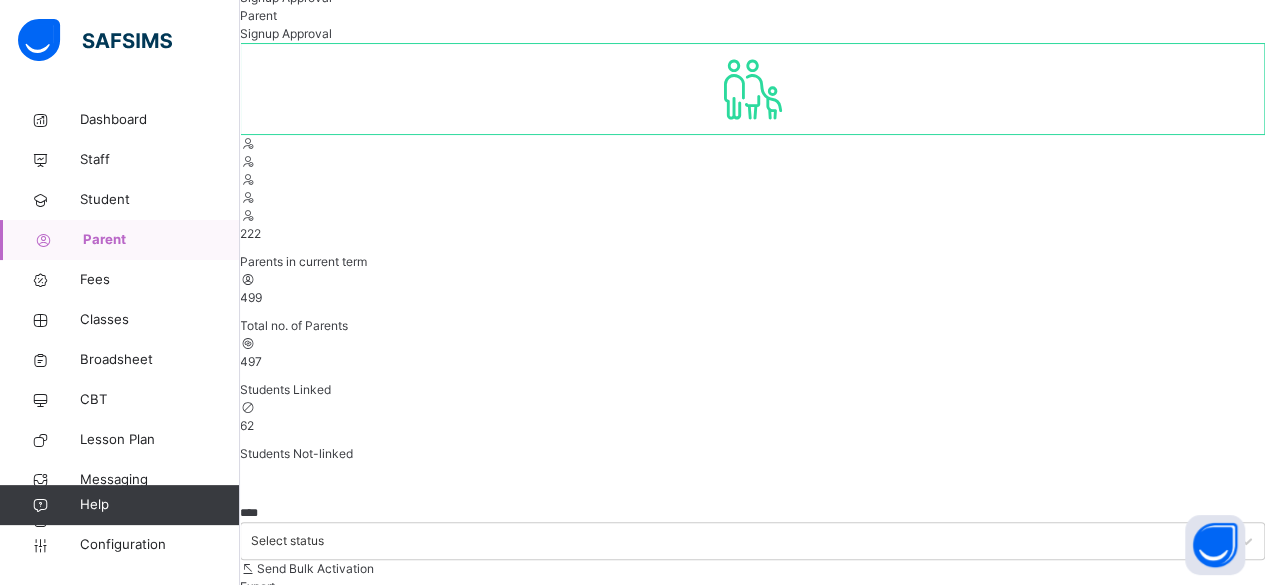 drag, startPoint x: 465, startPoint y: 413, endPoint x: 604, endPoint y: 419, distance: 139.12944 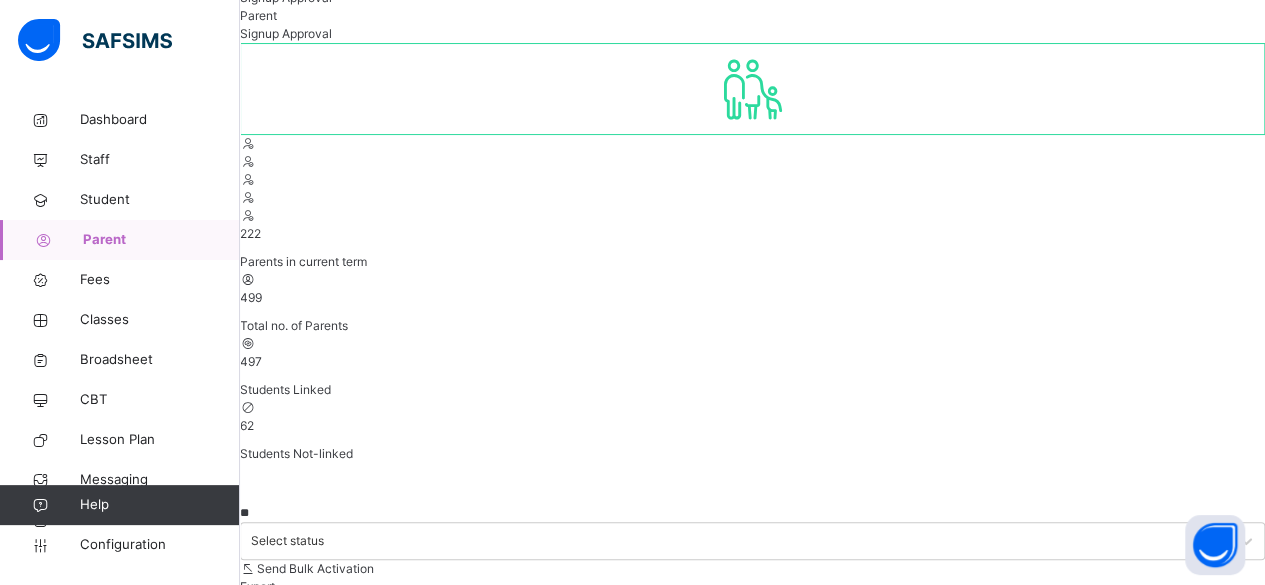 type on "*" 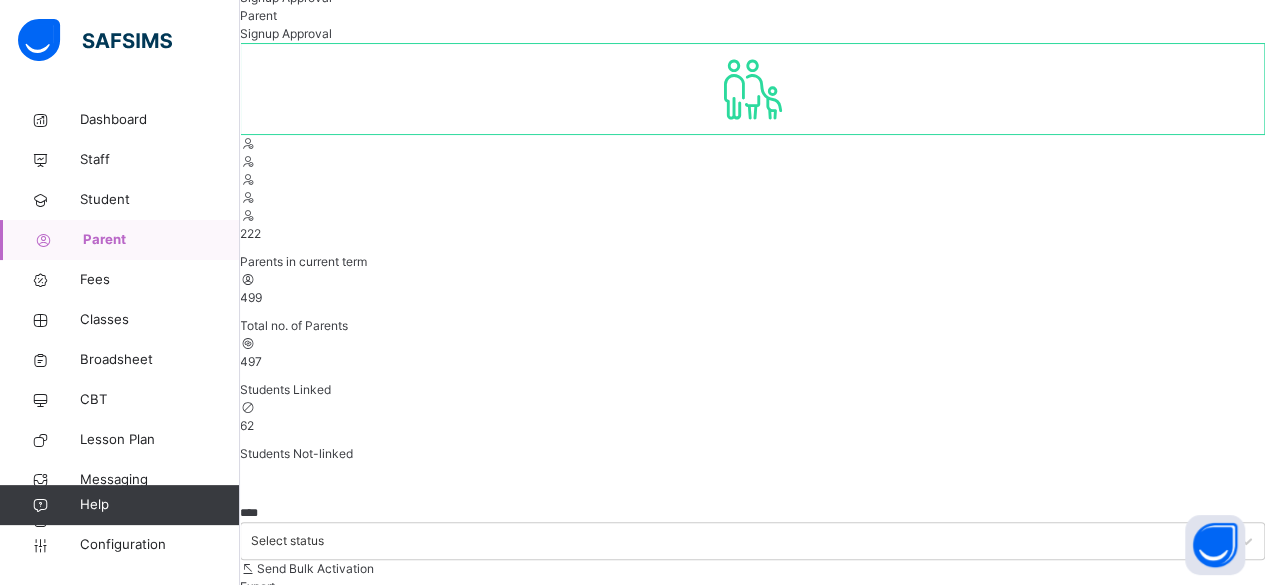 type on "****" 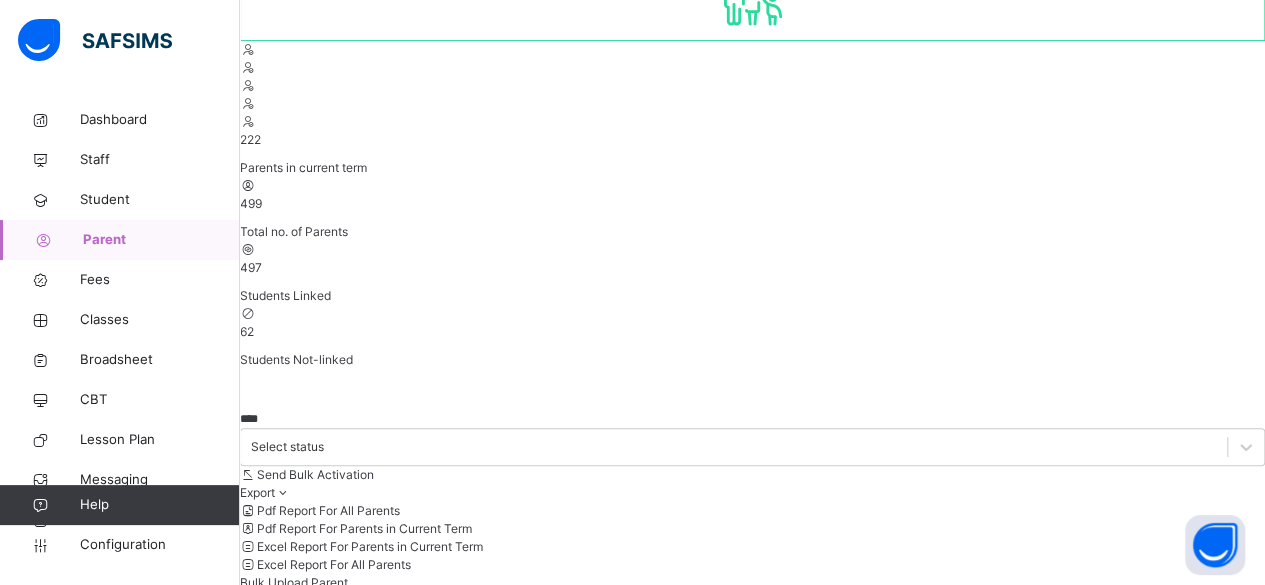 scroll, scrollTop: 265, scrollLeft: 0, axis: vertical 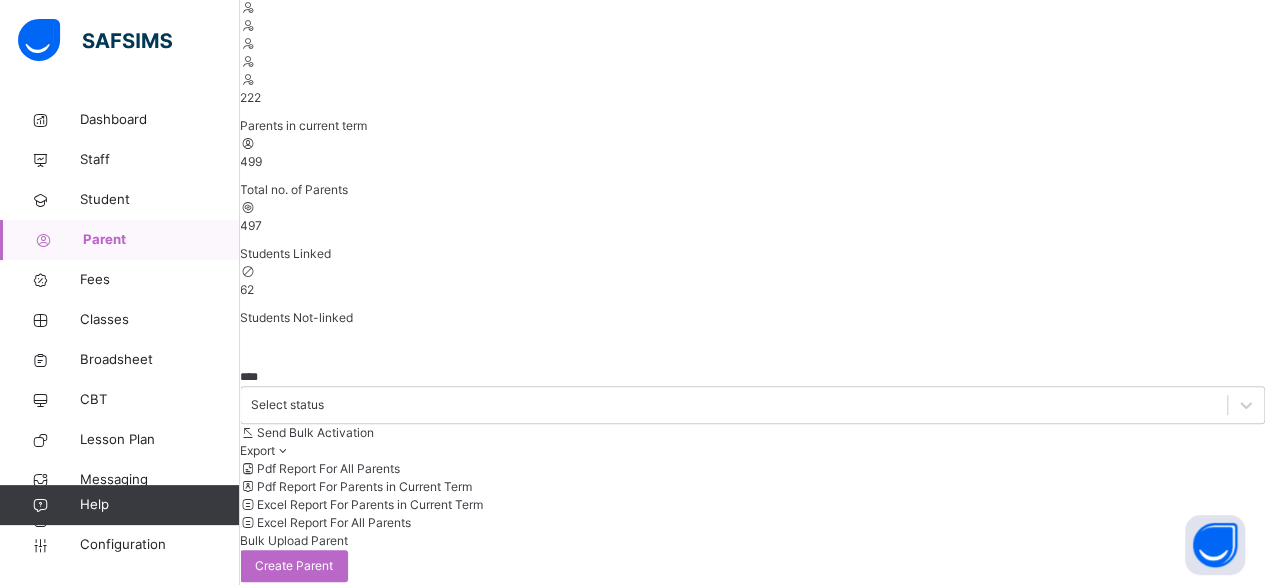 click on "lawal.deola@gmail.com" at bounding box center [423, 1645] 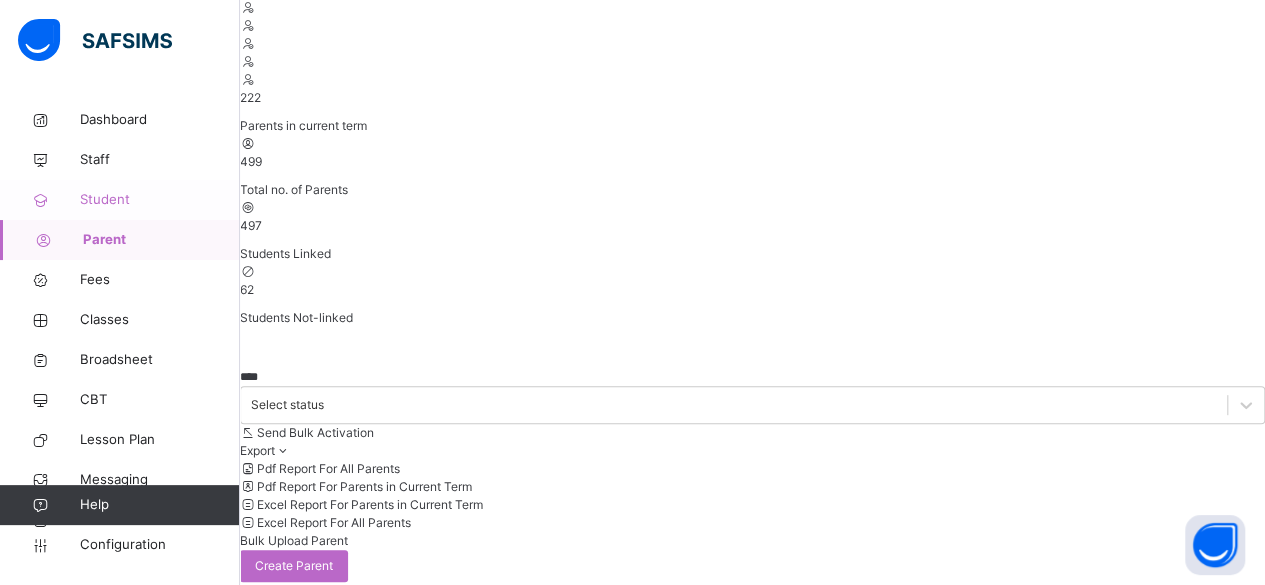 click on "Student" at bounding box center [160, 200] 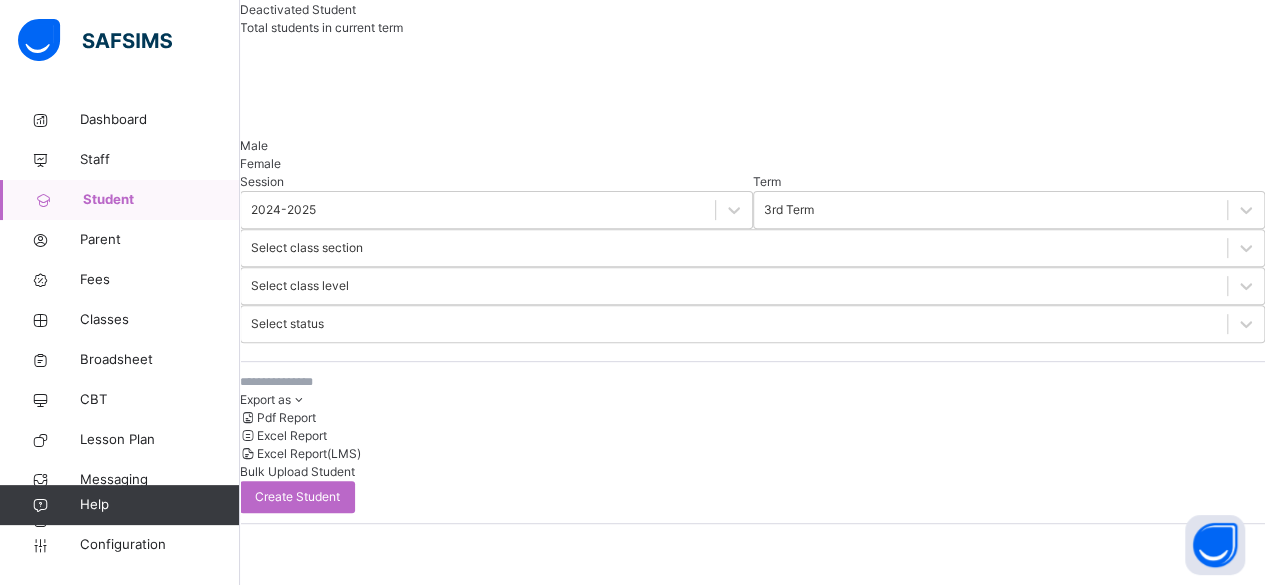 scroll, scrollTop: 0, scrollLeft: 0, axis: both 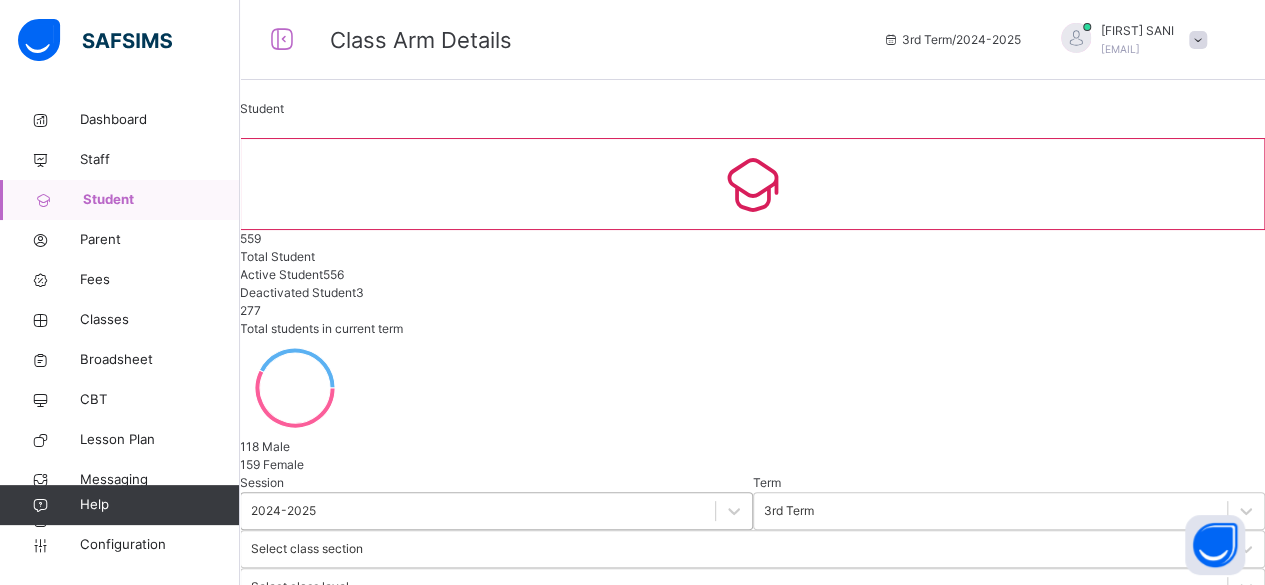 click on "2024-2025" at bounding box center (496, 511) 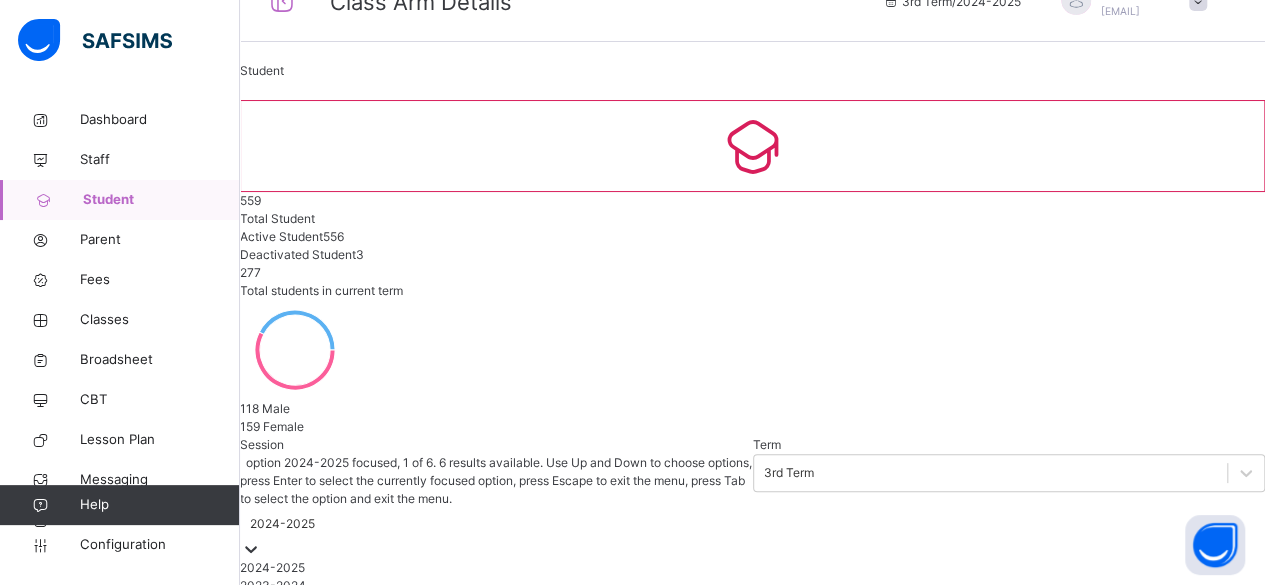 scroll, scrollTop: 38, scrollLeft: 0, axis: vertical 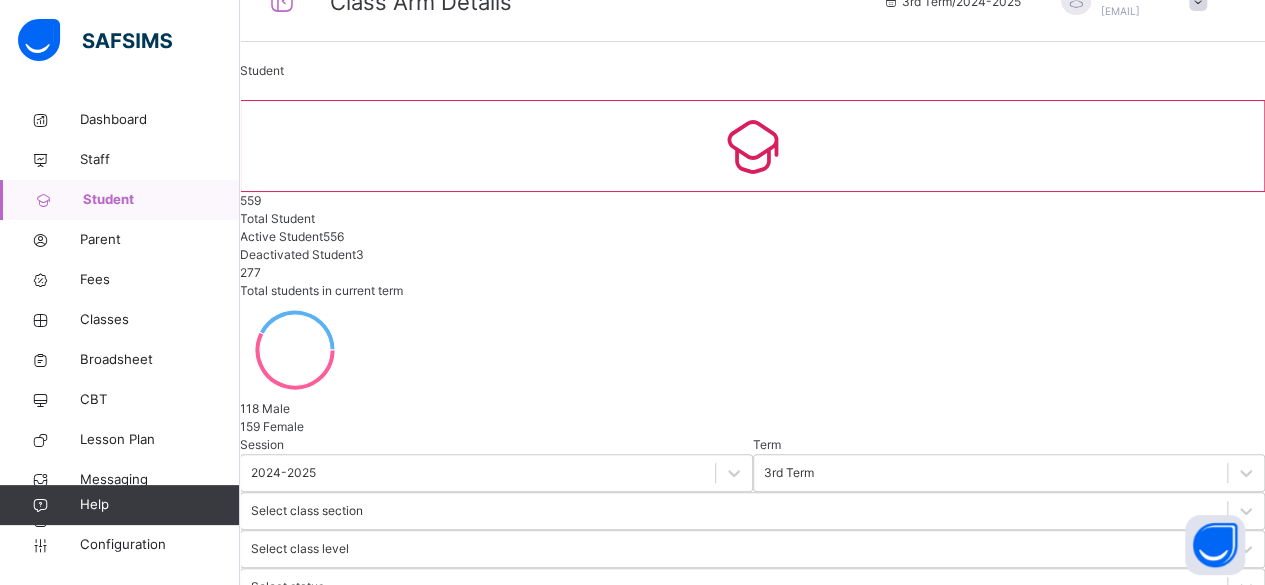 click at bounding box center [390, 645] 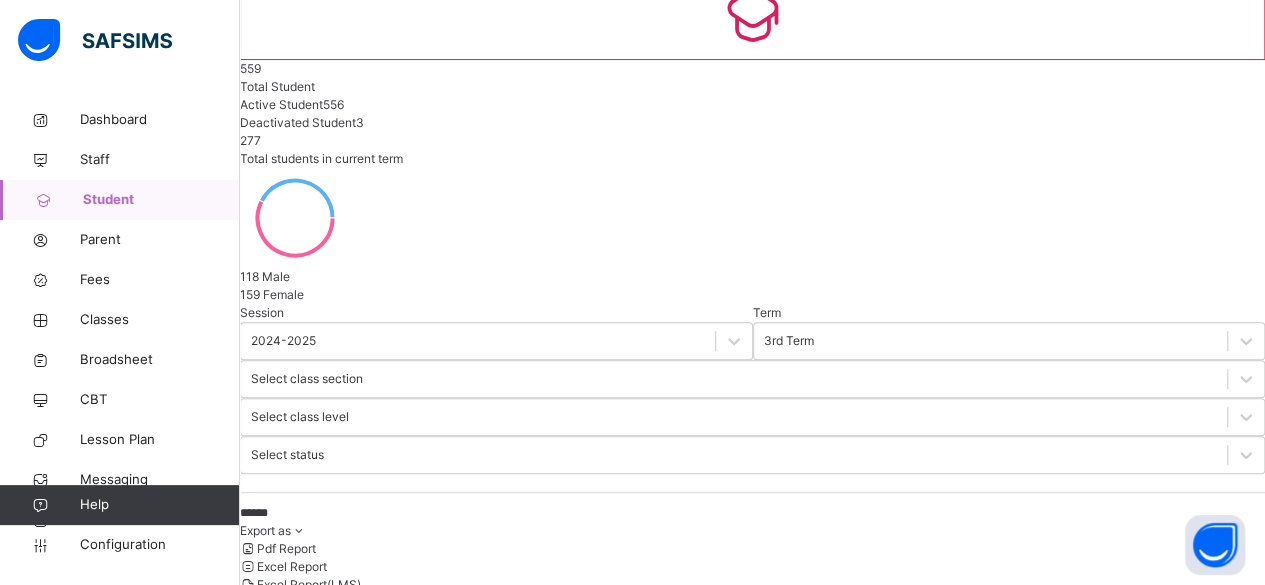 scroll, scrollTop: 174, scrollLeft: 0, axis: vertical 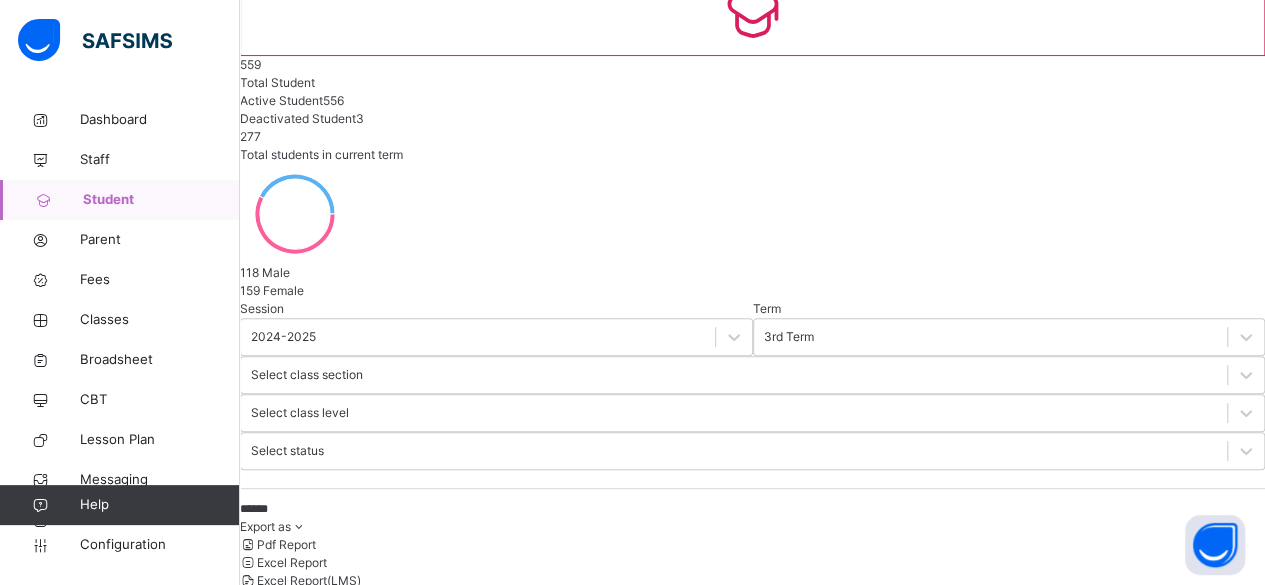 type on "******" 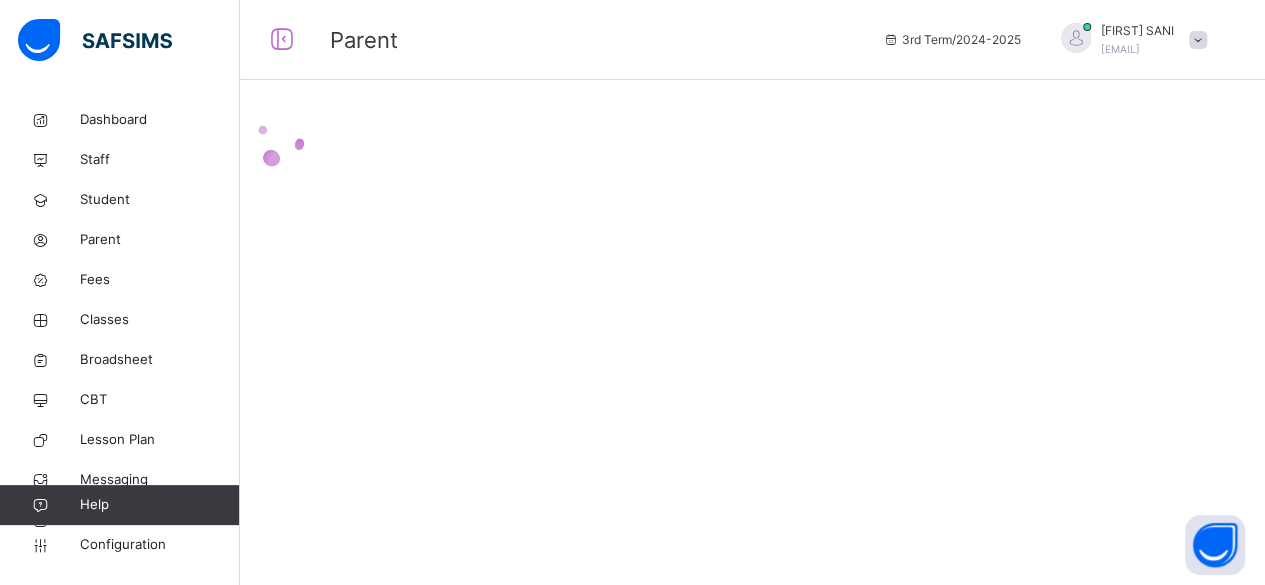 scroll, scrollTop: 0, scrollLeft: 0, axis: both 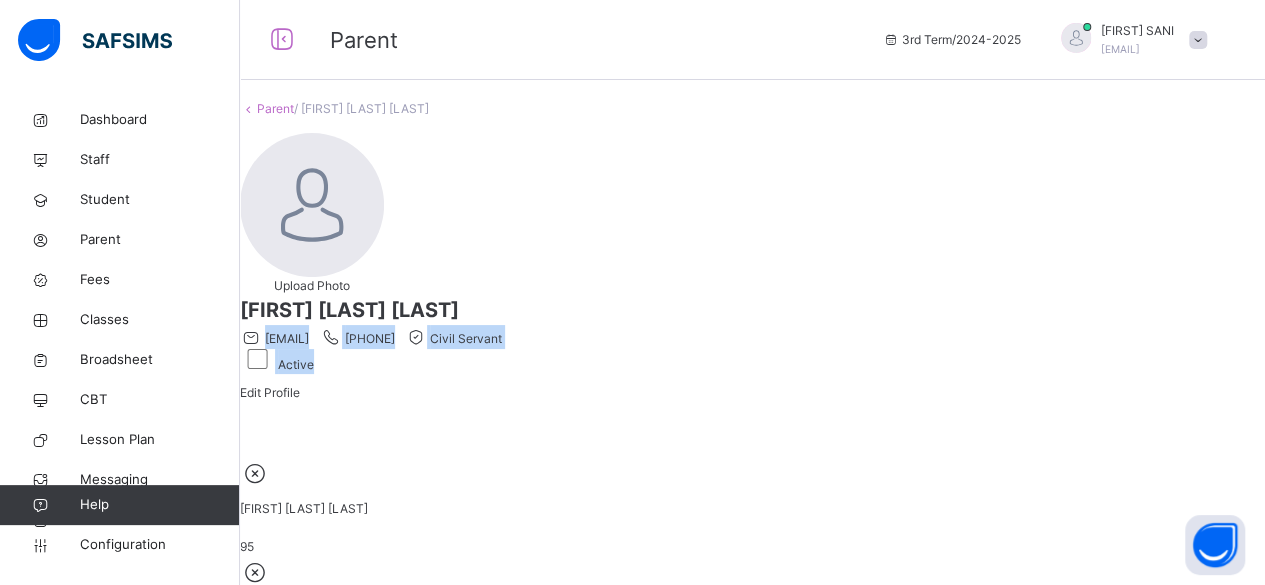 drag, startPoint x: 503, startPoint y: 243, endPoint x: 642, endPoint y: 259, distance: 139.91783 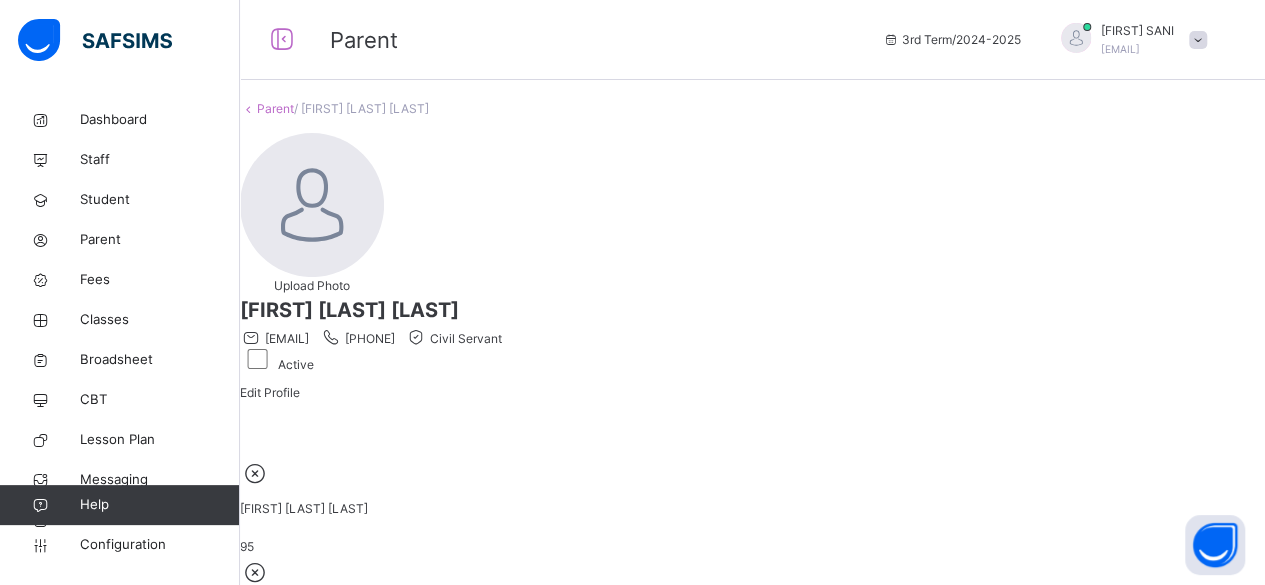 click on "Hakeem Taiwo Raji   tahar4real@gmail.com   8024540478   Civil Servant   Active" at bounding box center (752, 334) 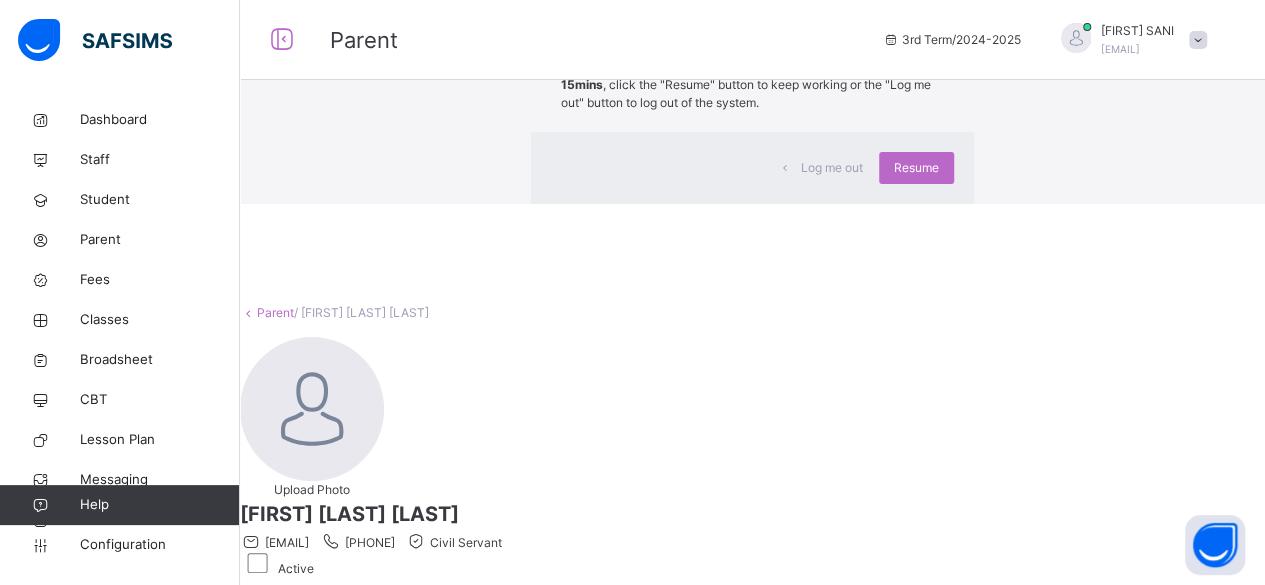 click on "×" at bounding box center [944, 41] 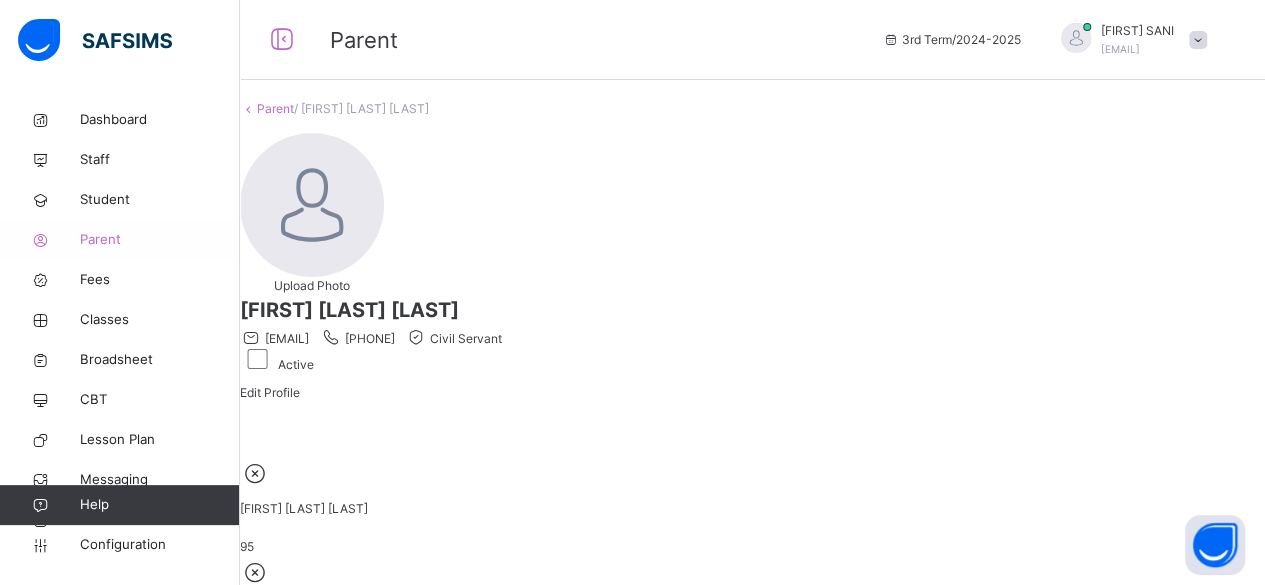 click on "Parent" at bounding box center [160, 240] 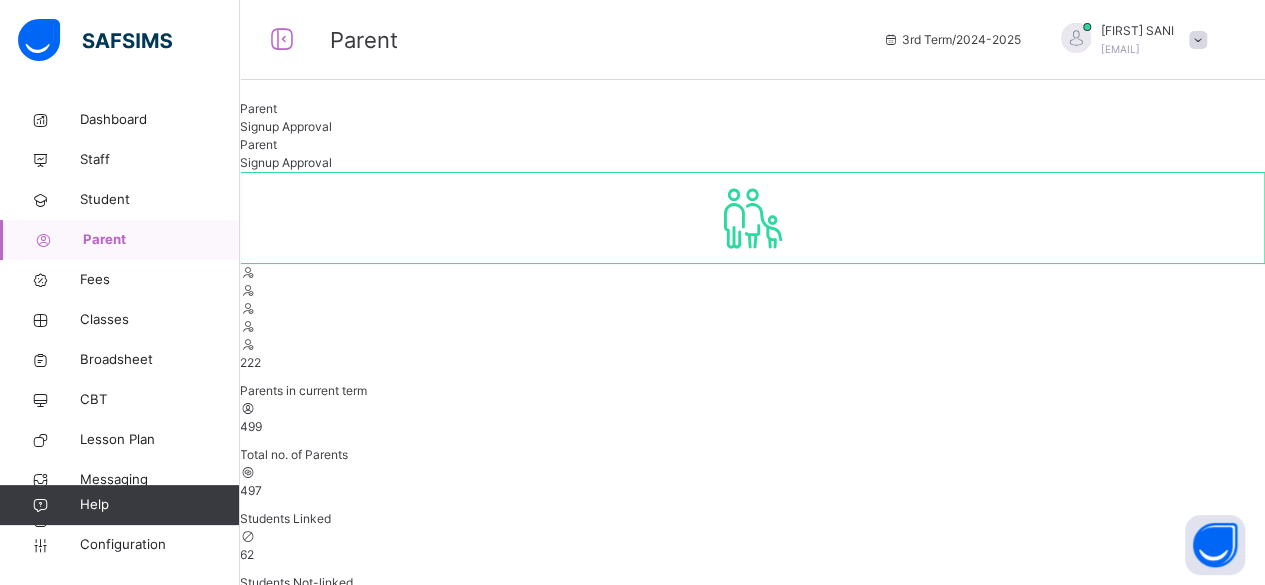 click at bounding box center (300, 642) 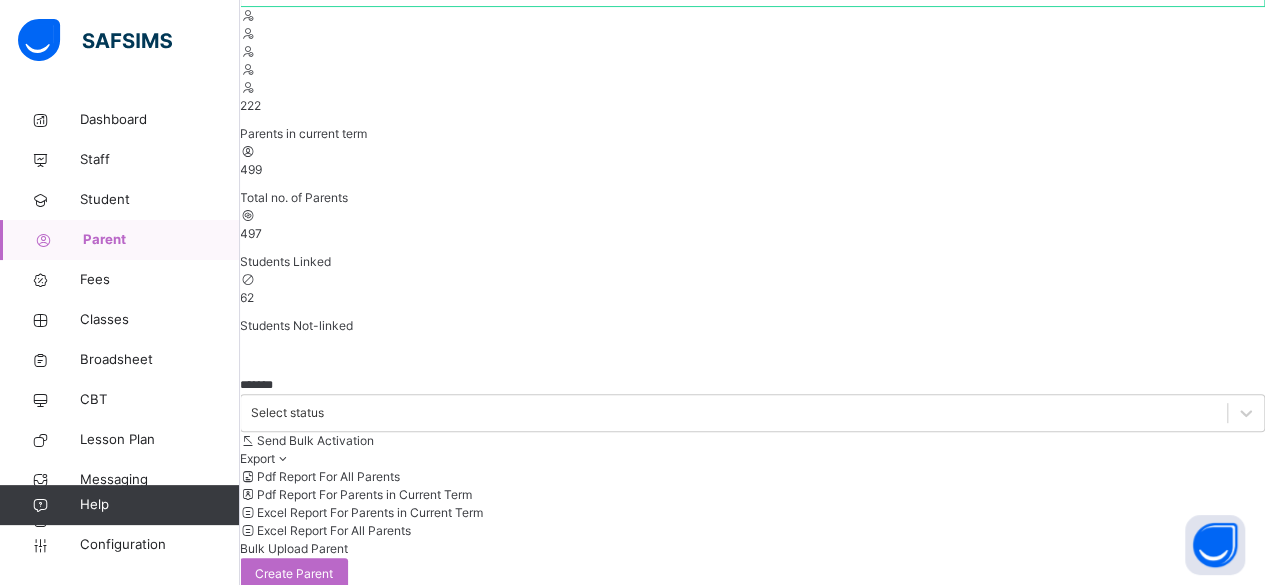scroll, scrollTop: 258, scrollLeft: 0, axis: vertical 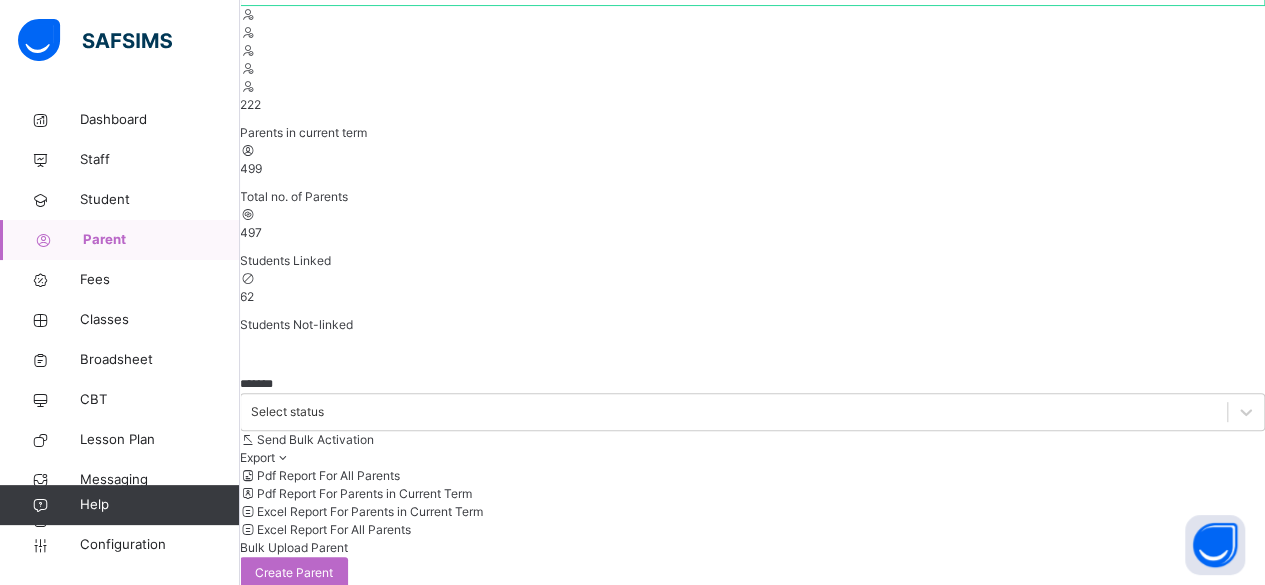 drag, startPoint x: 501, startPoint y: 348, endPoint x: 689, endPoint y: 364, distance: 188.67963 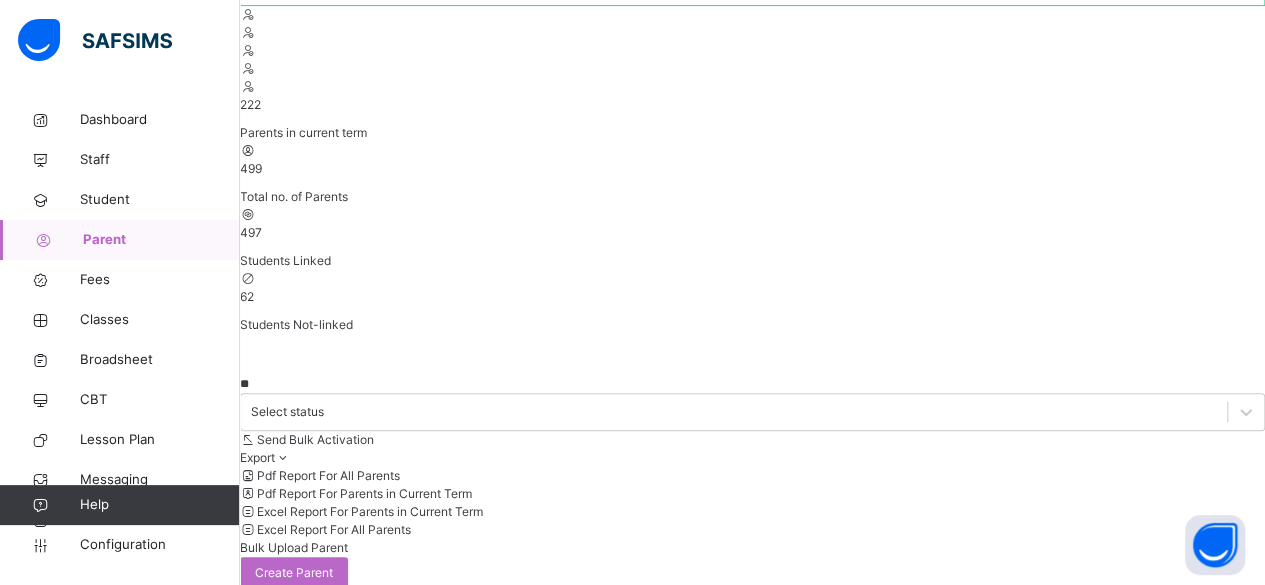 type on "*" 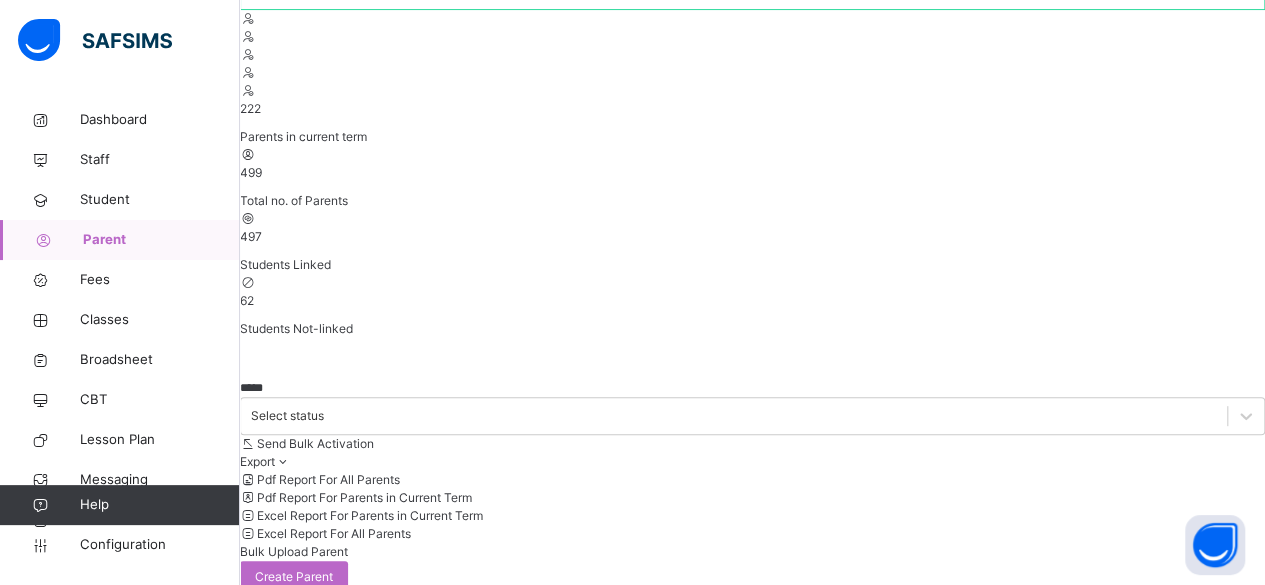 scroll, scrollTop: 258, scrollLeft: 0, axis: vertical 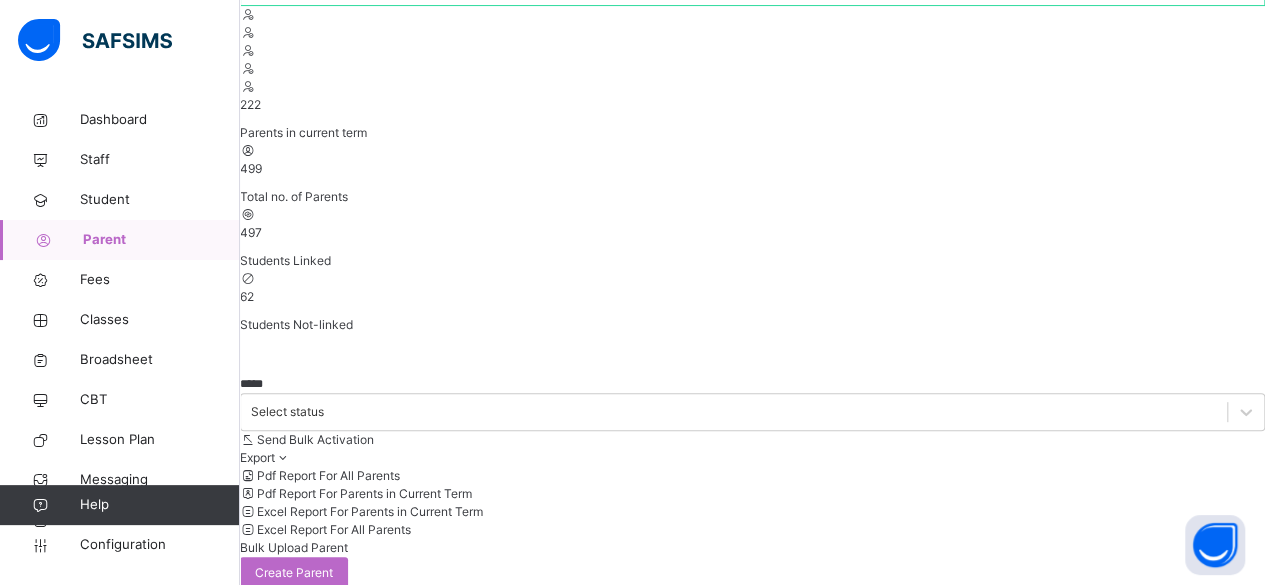 type on "*****" 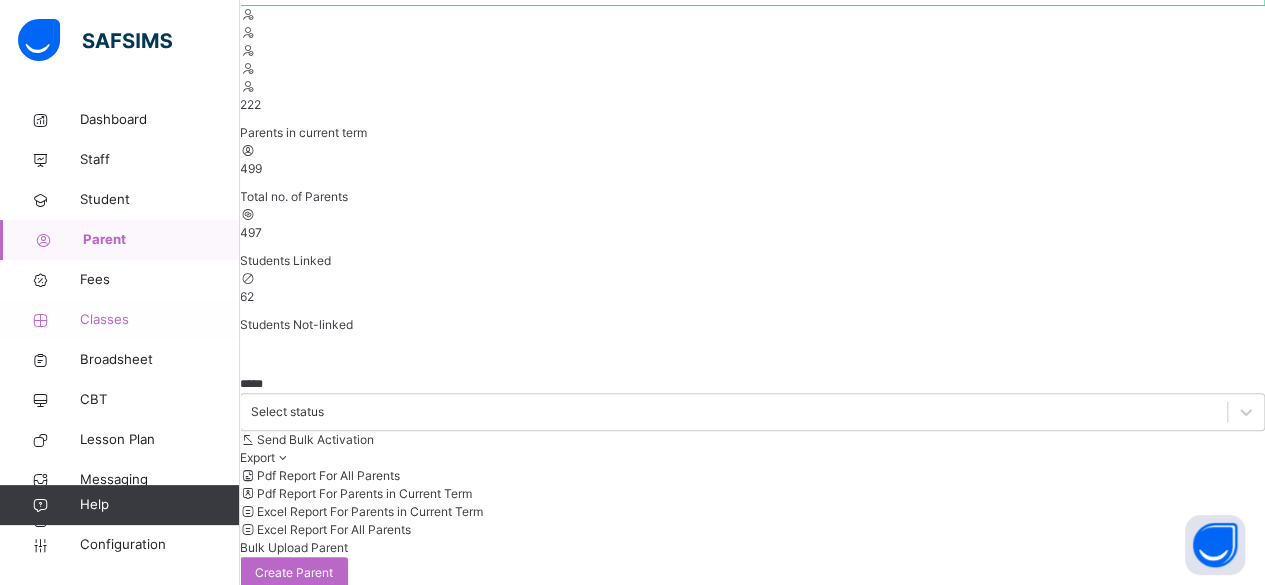 click on "Classes" at bounding box center (160, 320) 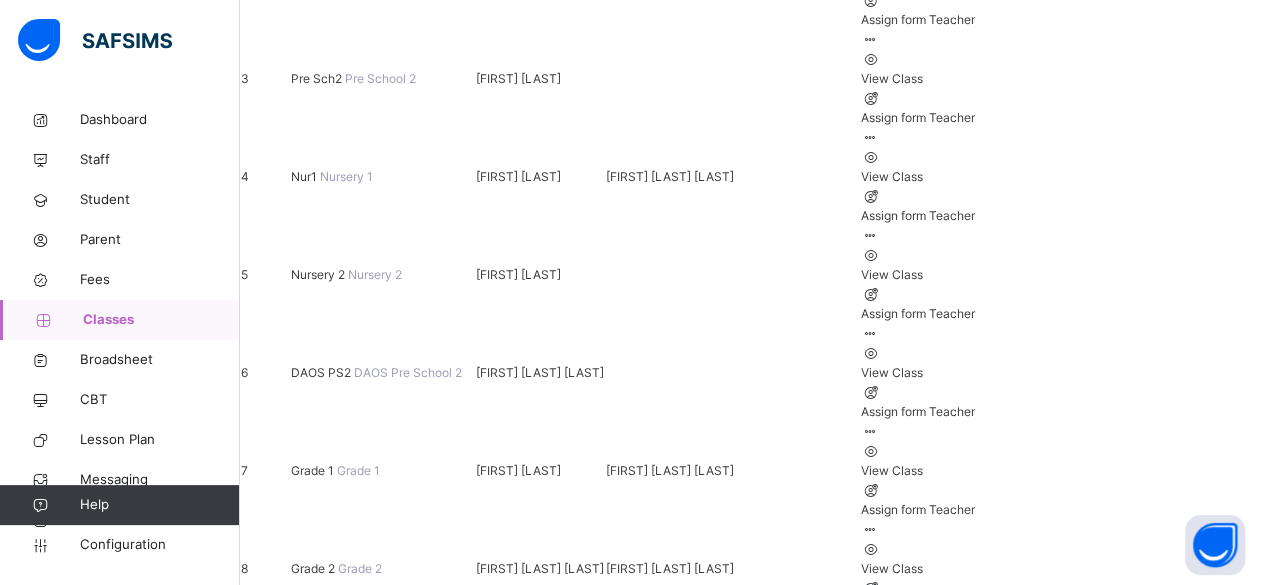 scroll, scrollTop: 474, scrollLeft: 0, axis: vertical 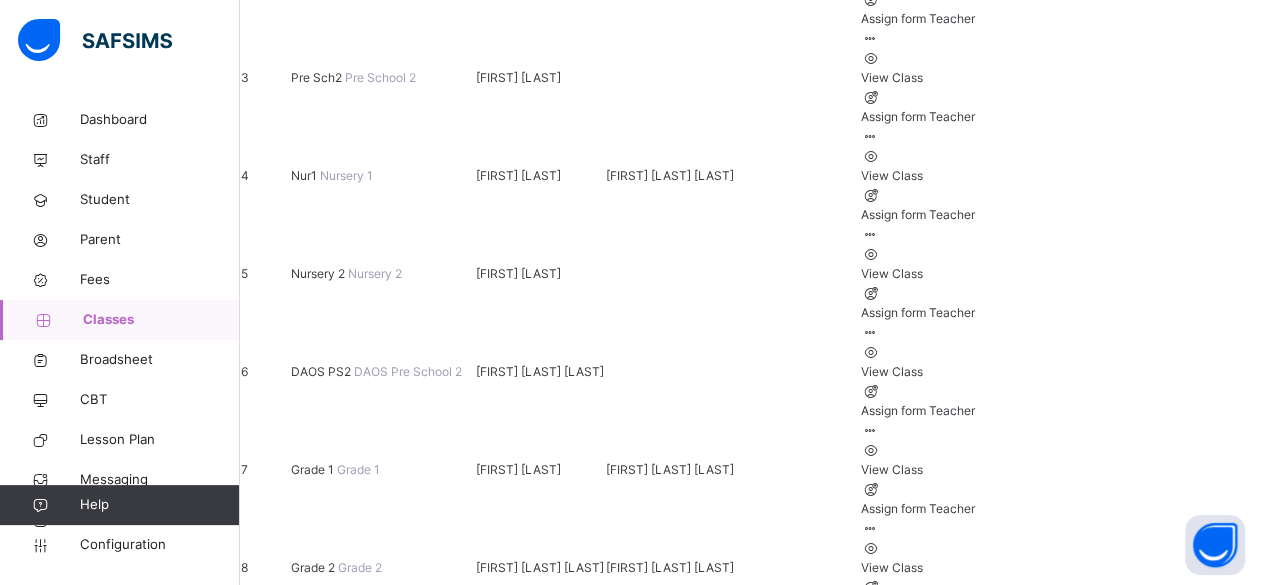 click on "View Class" at bounding box center (918, 568) 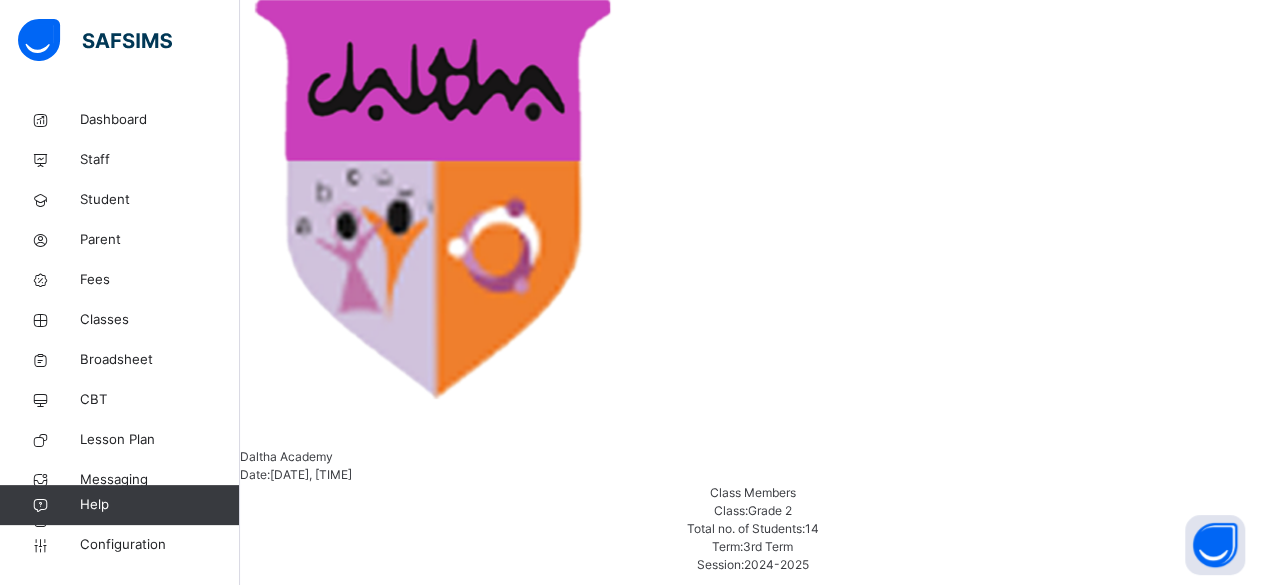 scroll, scrollTop: 1047, scrollLeft: 0, axis: vertical 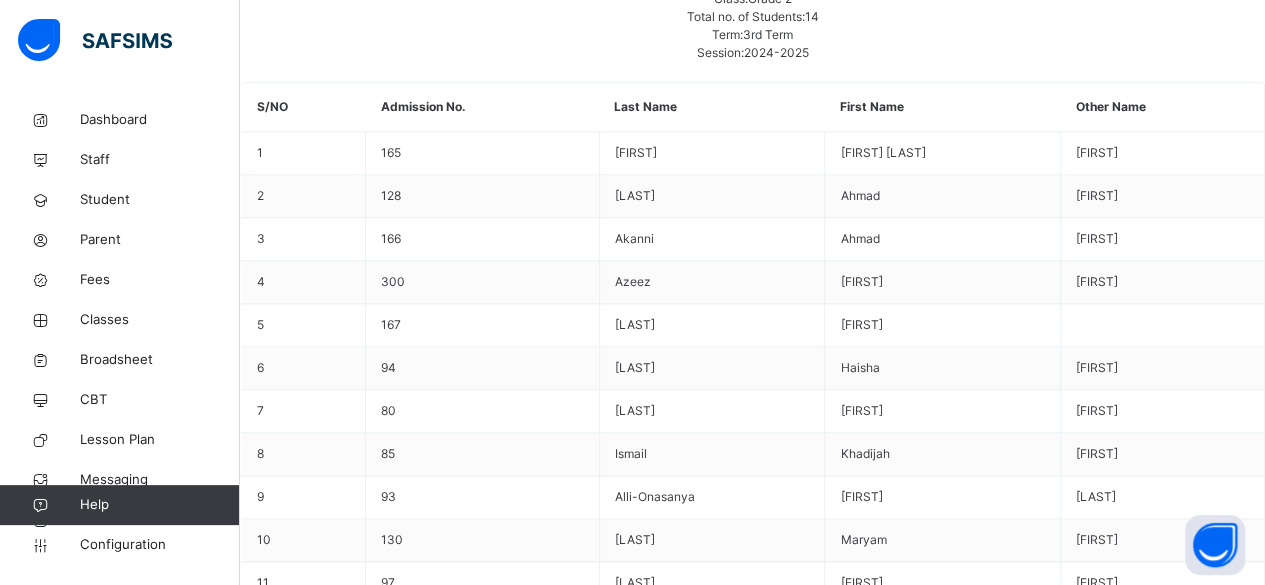 click at bounding box center (281, 2806) 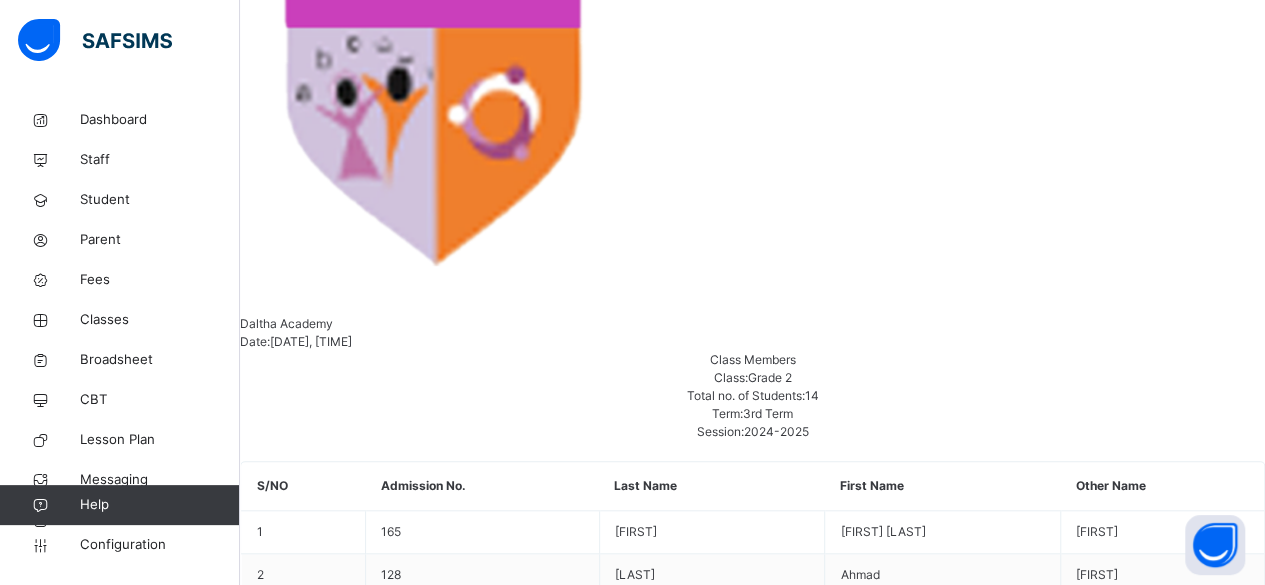 scroll, scrollTop: 713, scrollLeft: 0, axis: vertical 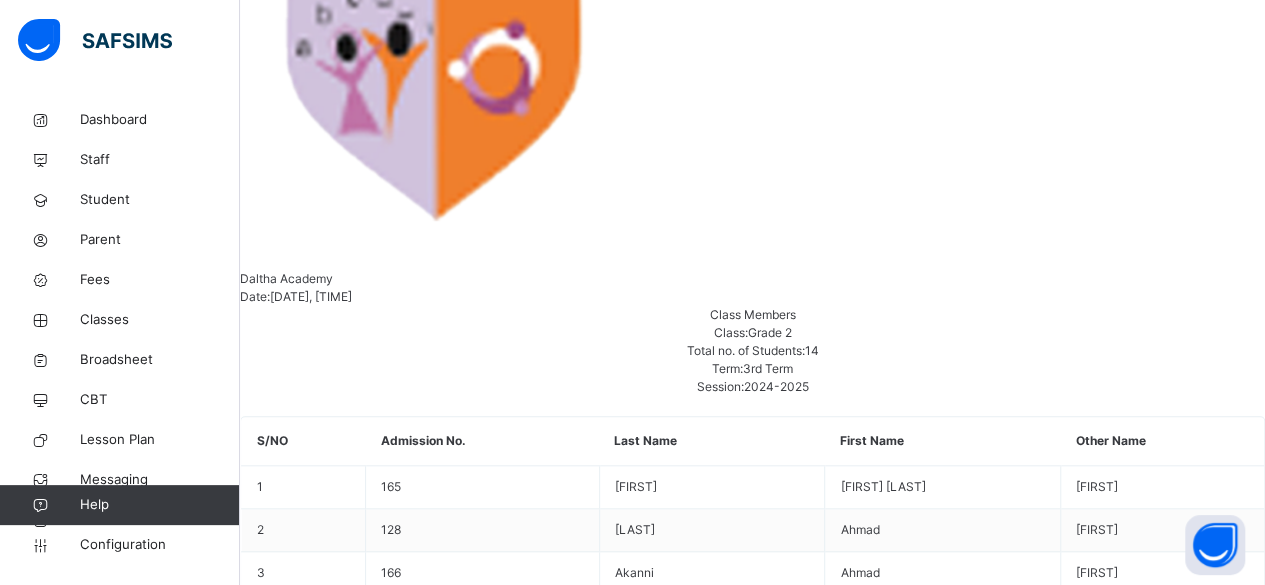 click on "[FIRST] [LAST]" at bounding box center [411, 2171] 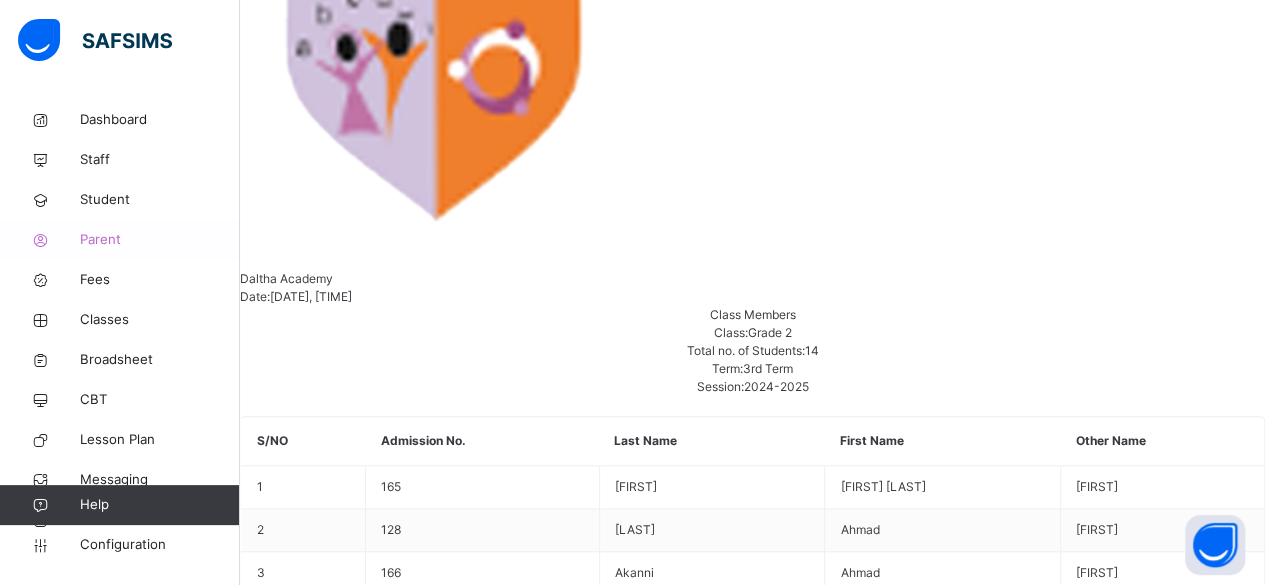 click on "Parent" at bounding box center [160, 240] 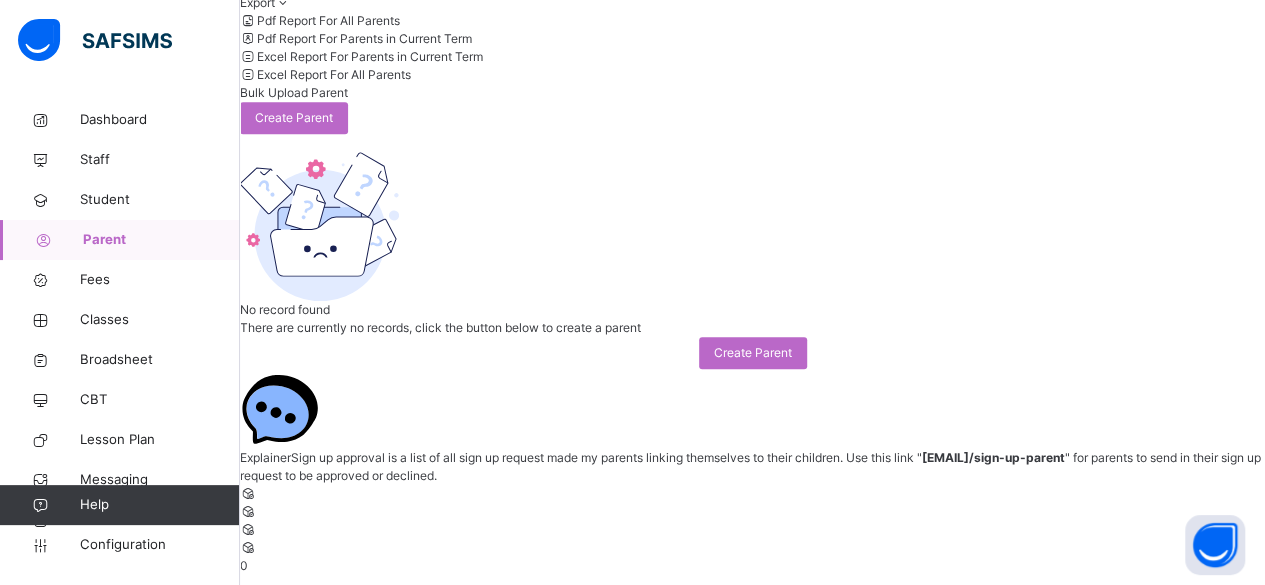 scroll, scrollTop: 374, scrollLeft: 0, axis: vertical 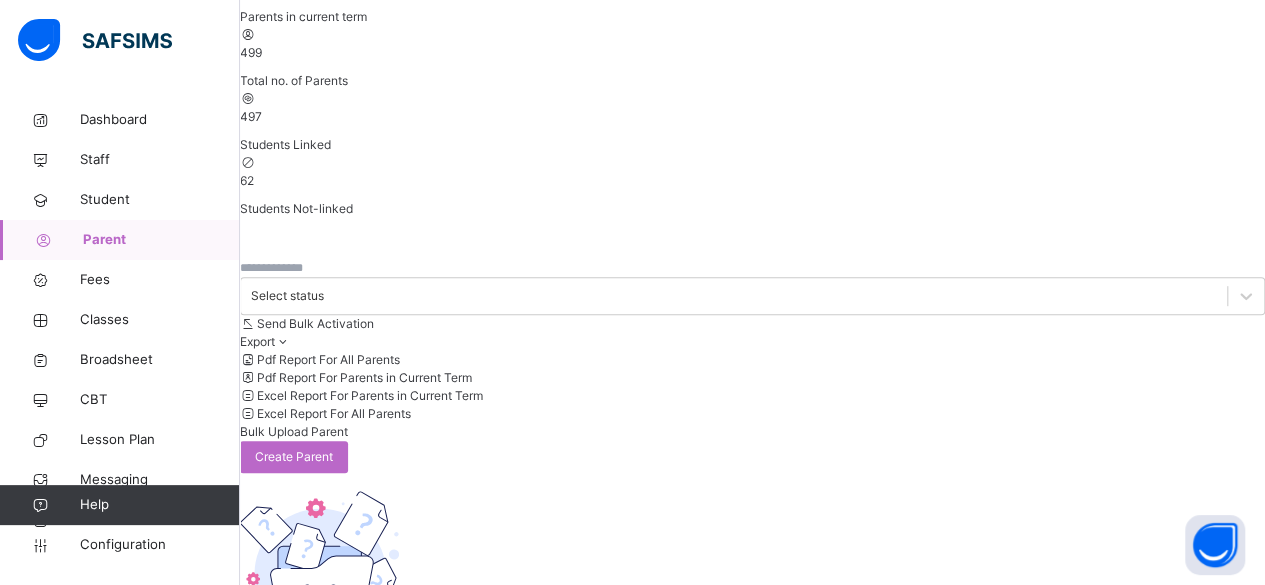 click on "222 Parents in current term 499 Total no. of Parents 497 Students Linked 62 Students Not-linked Select status Send Bulk Activation Export Pdf Report For All Parents Pdf Report For Parents in Current Term Excel Report For Parents in Current Term Excel Report For All Parents   Bulk Upload Parent Create Parent No record found There are currently no records, click the button below to create a parent Create Parent × Delete Parent This action would delete      from the system. Are you sure you want to carry on? Cancel Yes, Delete Parent × Send Bulk Activation Link Cancel Yes, send Bulk Upload Parent Upload xlsx File   Select your xlsx file from your computer to upload it using that uploader provided for you below   Drag and Drop files here Select your Excel file Browse file Maximum size 2.5mb   Upload Excel File   Download xlsx file   Follow the steps below to download and use the excel file effectively    Step 1:  Click the button below to download the student bulk create excel file   Download XLSX File   Cancel" at bounding box center [752, 253] 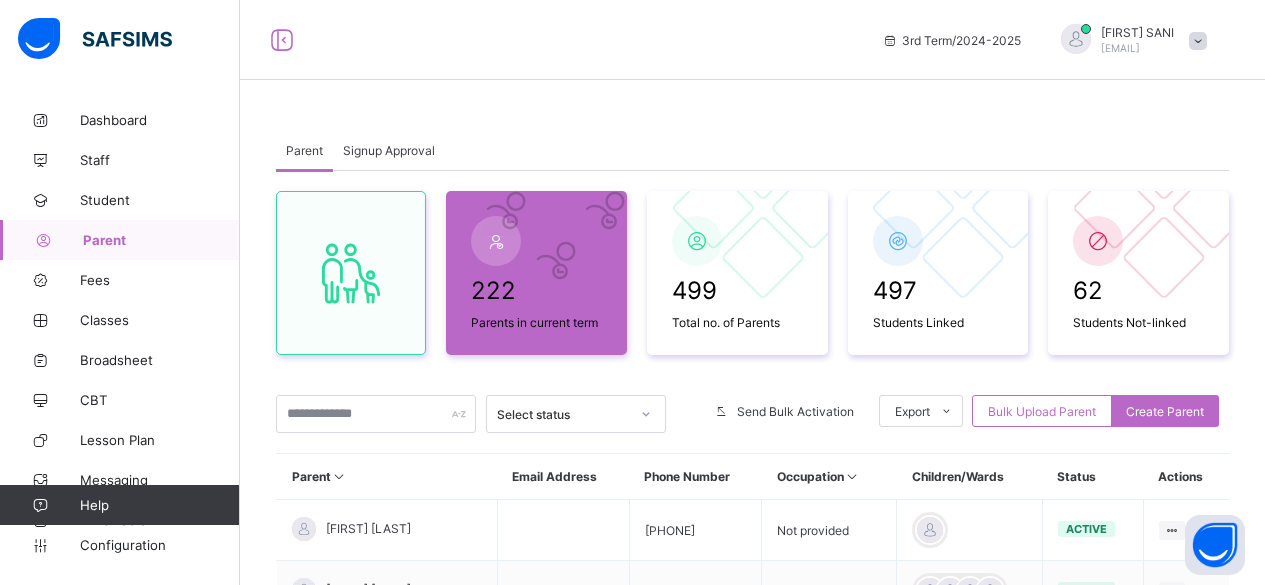 scroll, scrollTop: 0, scrollLeft: 0, axis: both 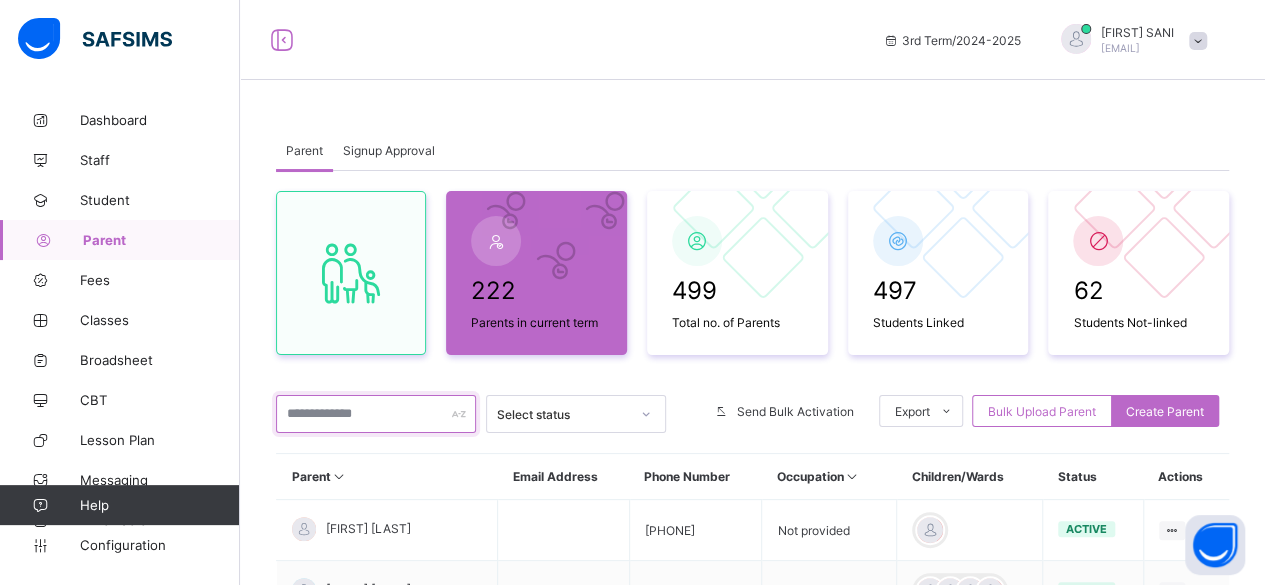 click at bounding box center [376, 414] 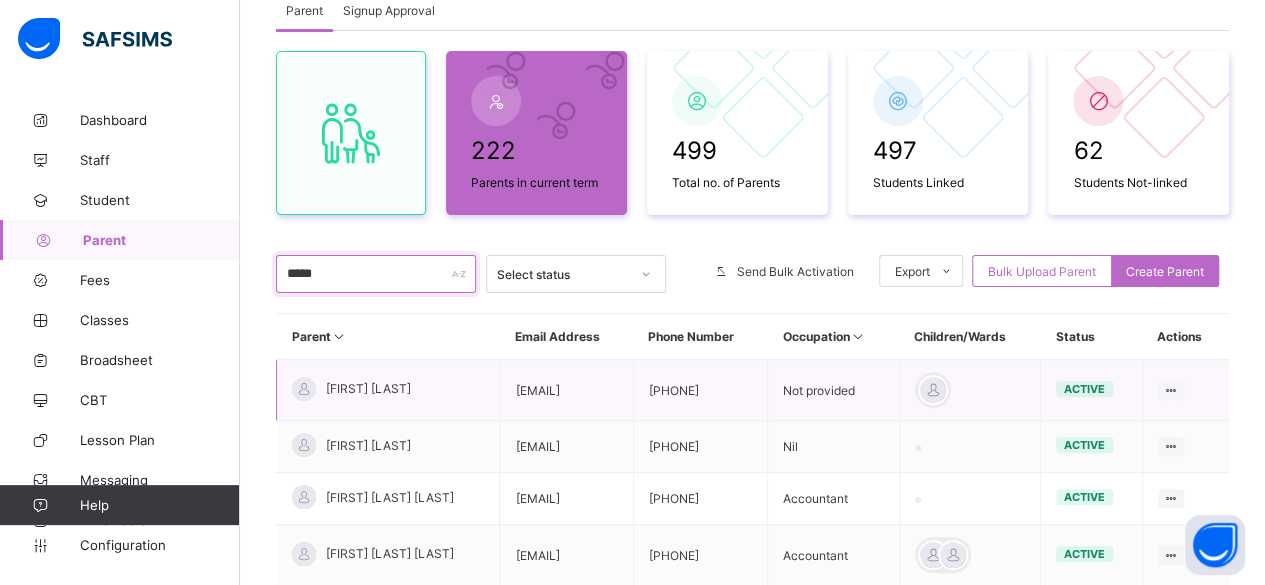 scroll, scrollTop: 141, scrollLeft: 0, axis: vertical 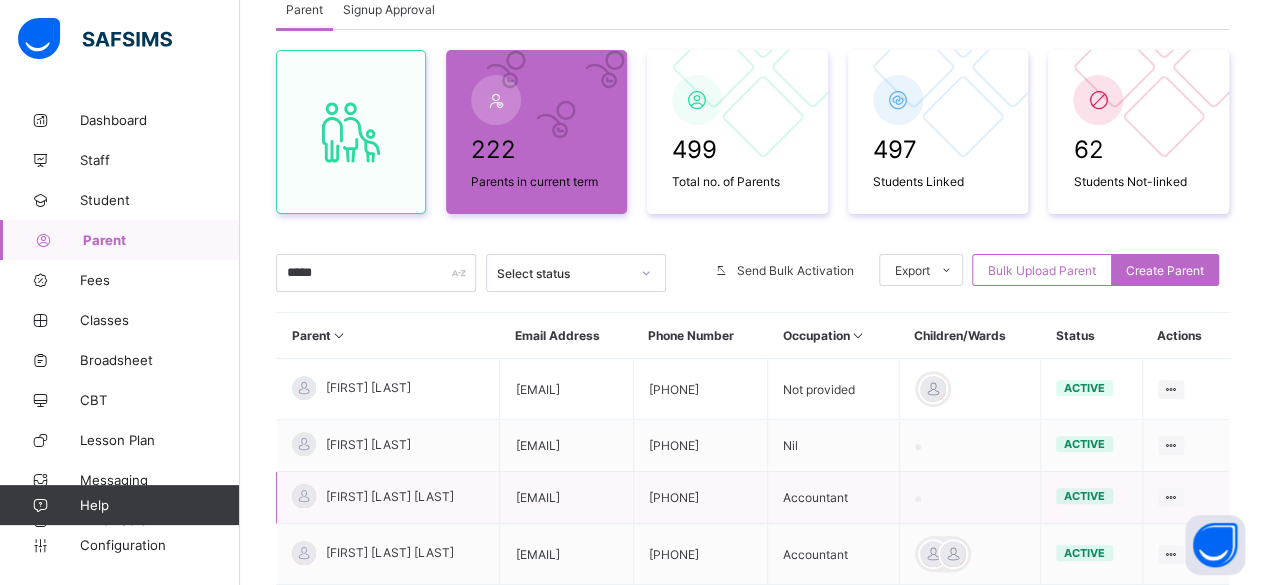 drag, startPoint x: 520, startPoint y: 491, endPoint x: 645, endPoint y: 508, distance: 126.1507 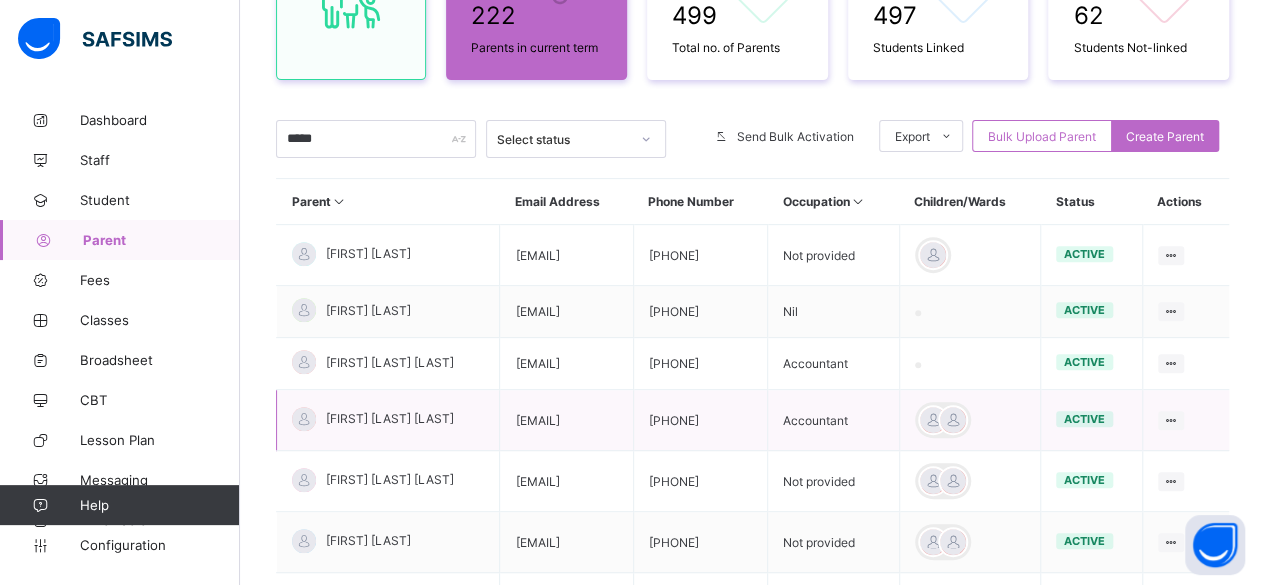 scroll, scrollTop: 276, scrollLeft: 0, axis: vertical 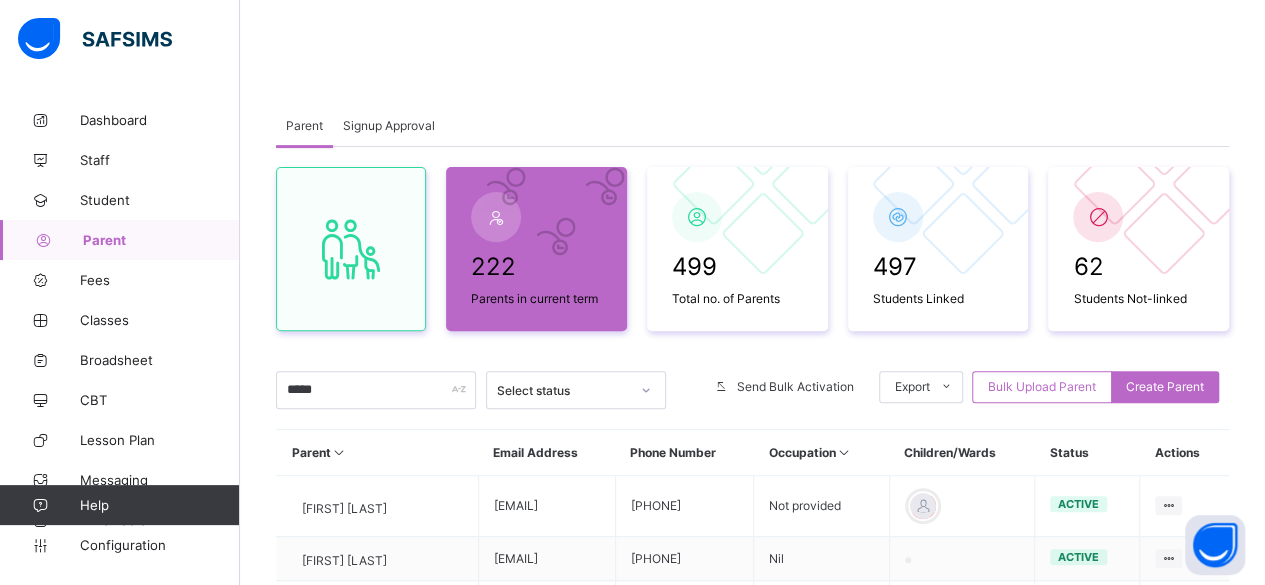 click on "Idle Mode" at bounding box center [752, -236] 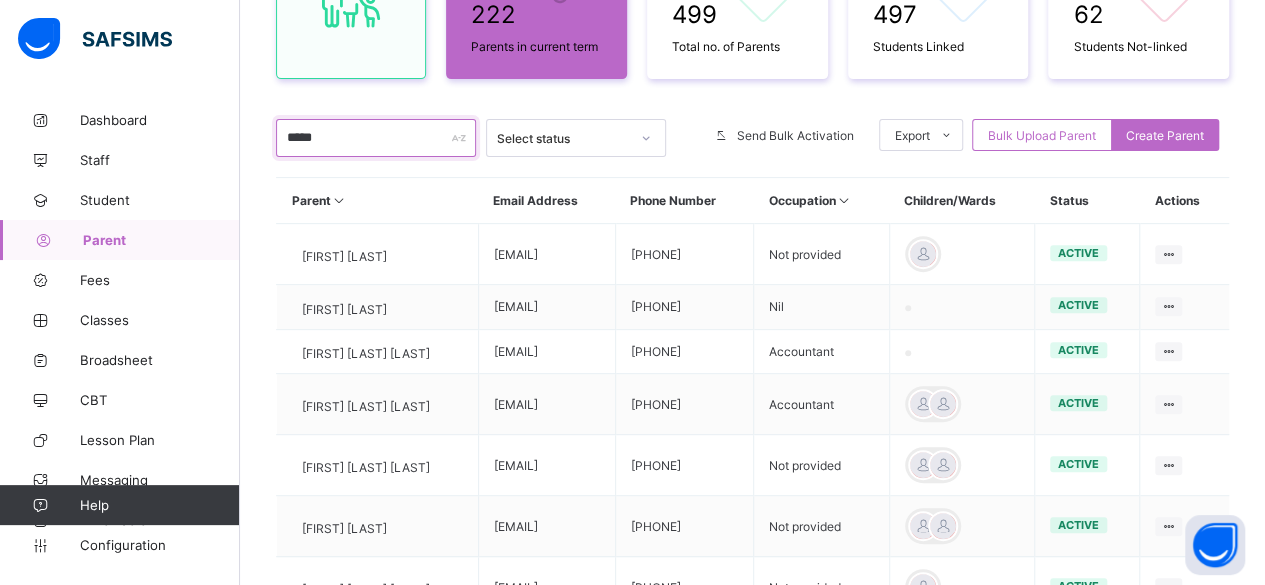 click on "*****" at bounding box center [376, 138] 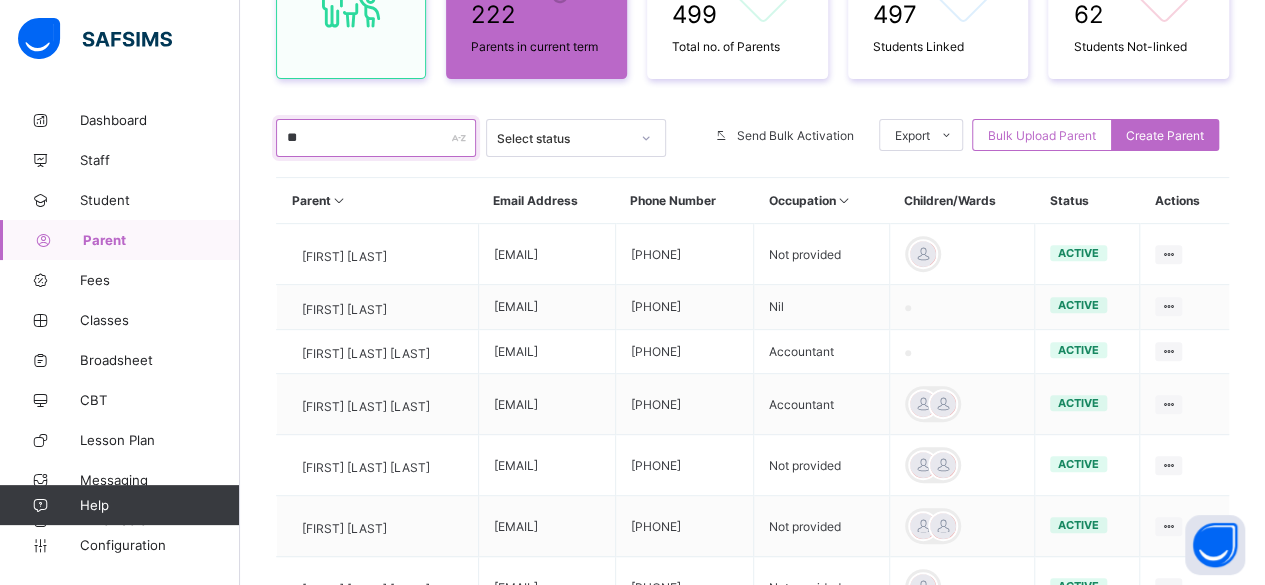 type on "*" 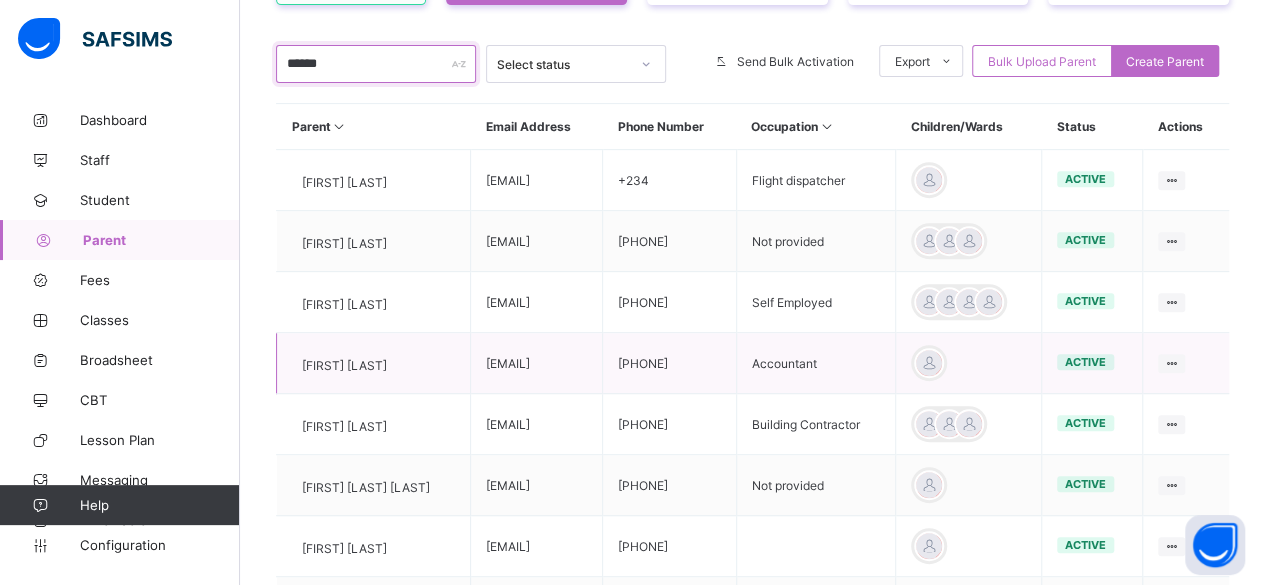 scroll, scrollTop: 362, scrollLeft: 0, axis: vertical 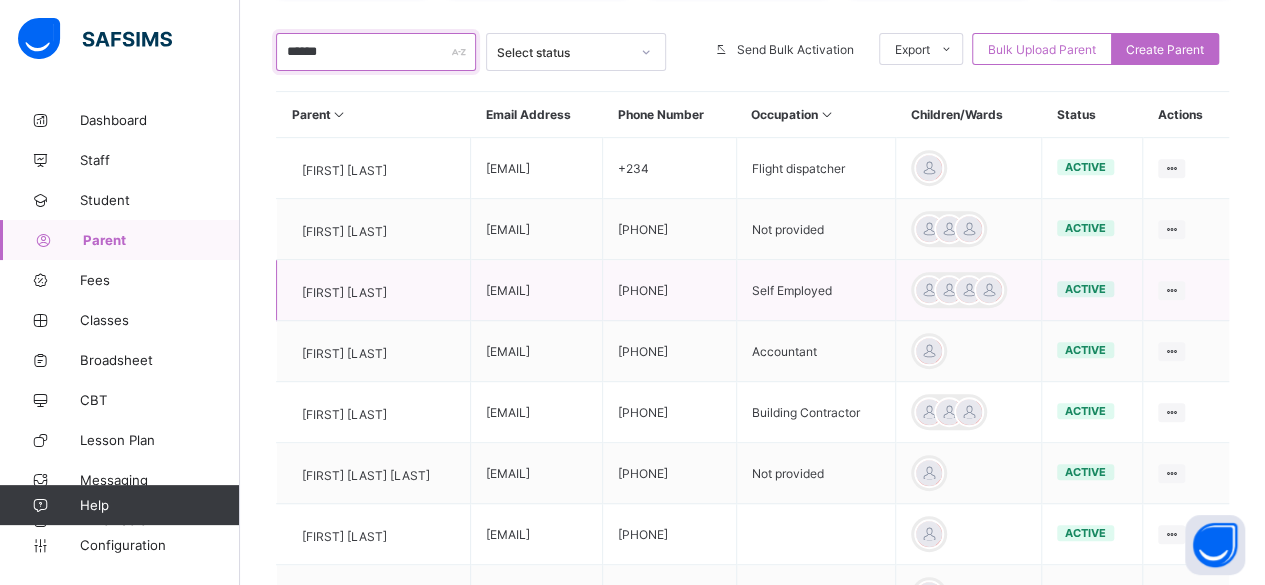 type on "******" 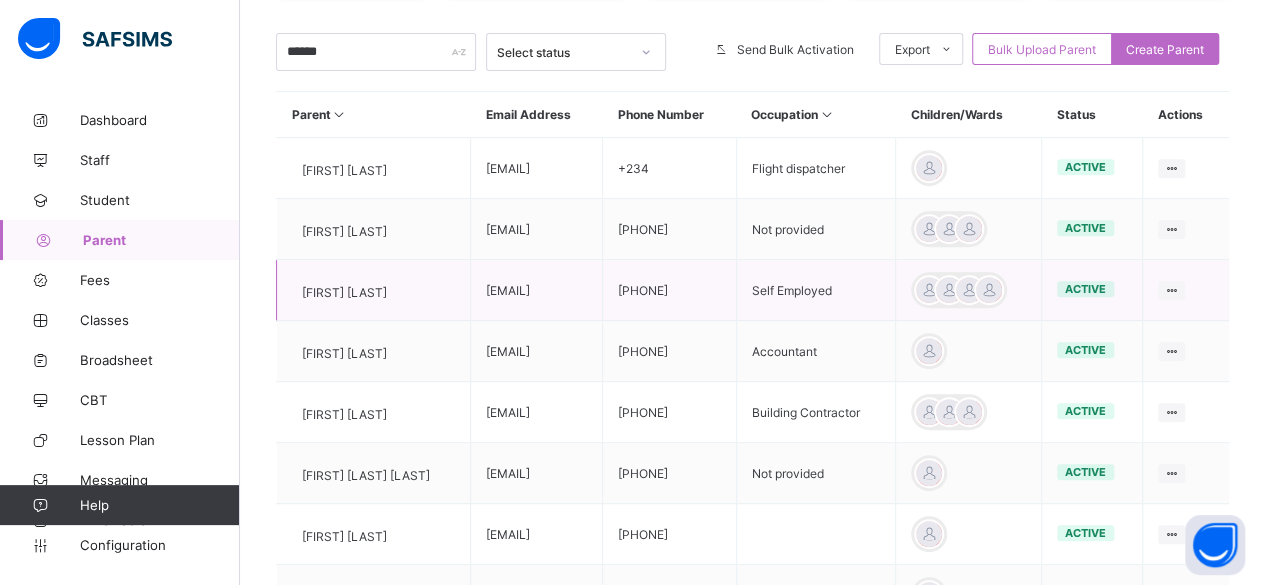 drag, startPoint x: 475, startPoint y: 287, endPoint x: 606, endPoint y: 316, distance: 134.17154 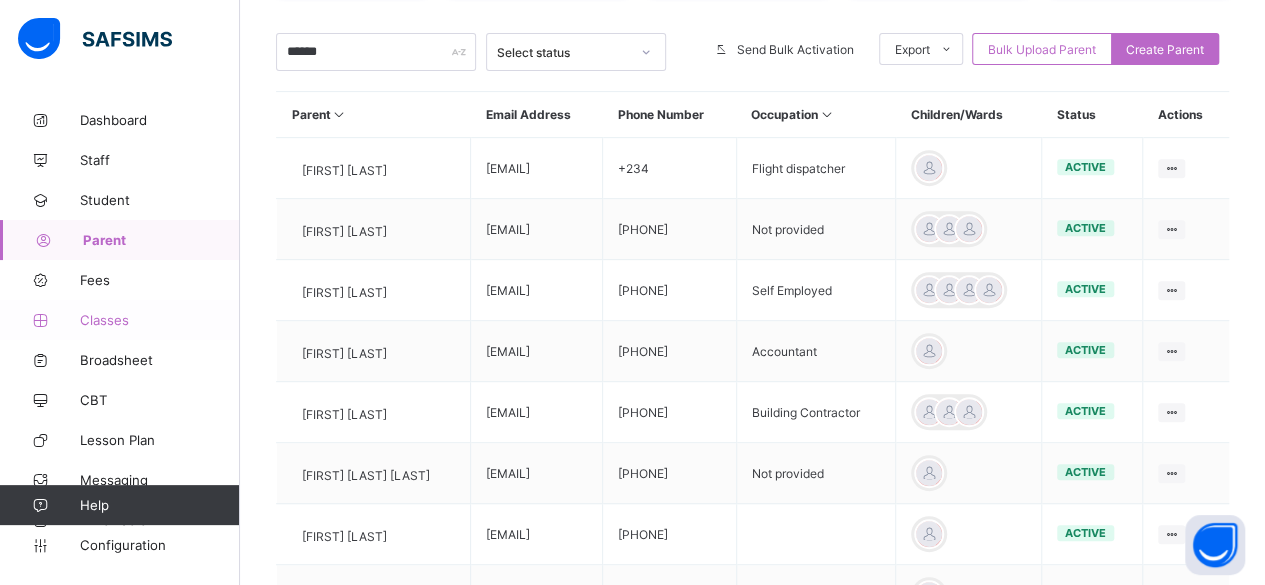click on "Classes" at bounding box center [160, 320] 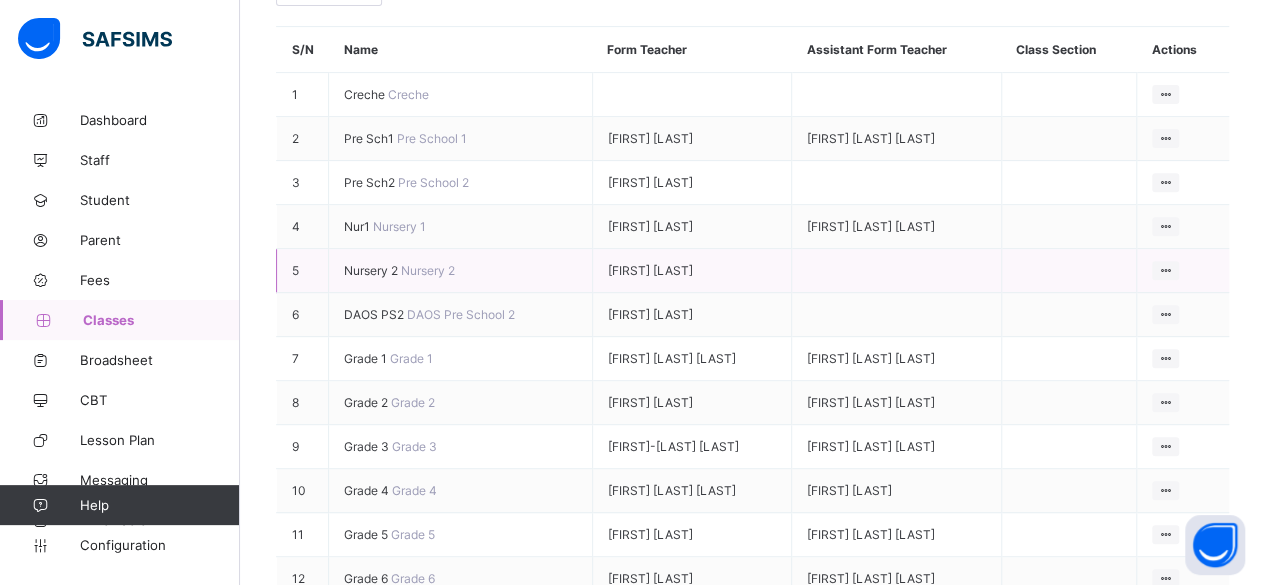 scroll, scrollTop: 318, scrollLeft: 0, axis: vertical 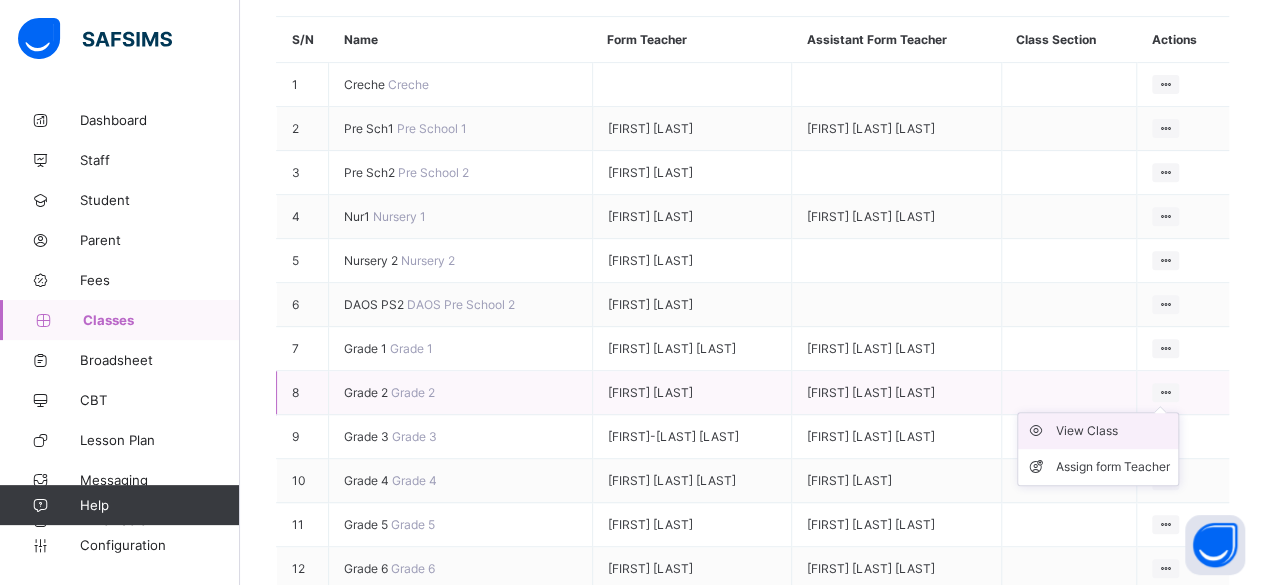 click on "View Class" at bounding box center (1113, 431) 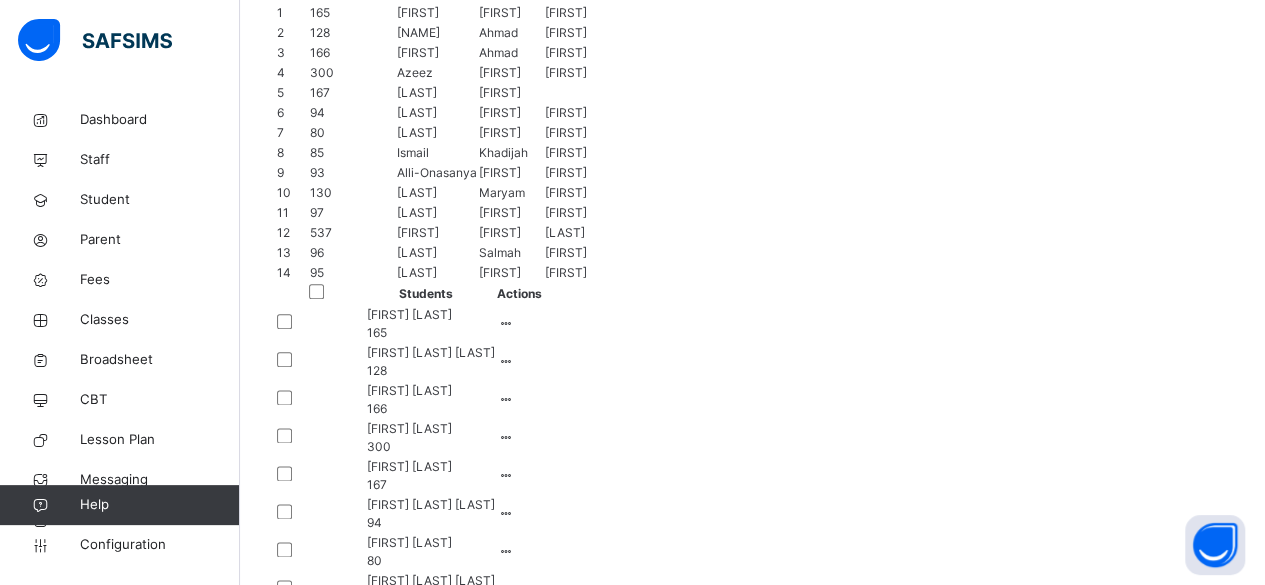 scroll, scrollTop: 1084, scrollLeft: 0, axis: vertical 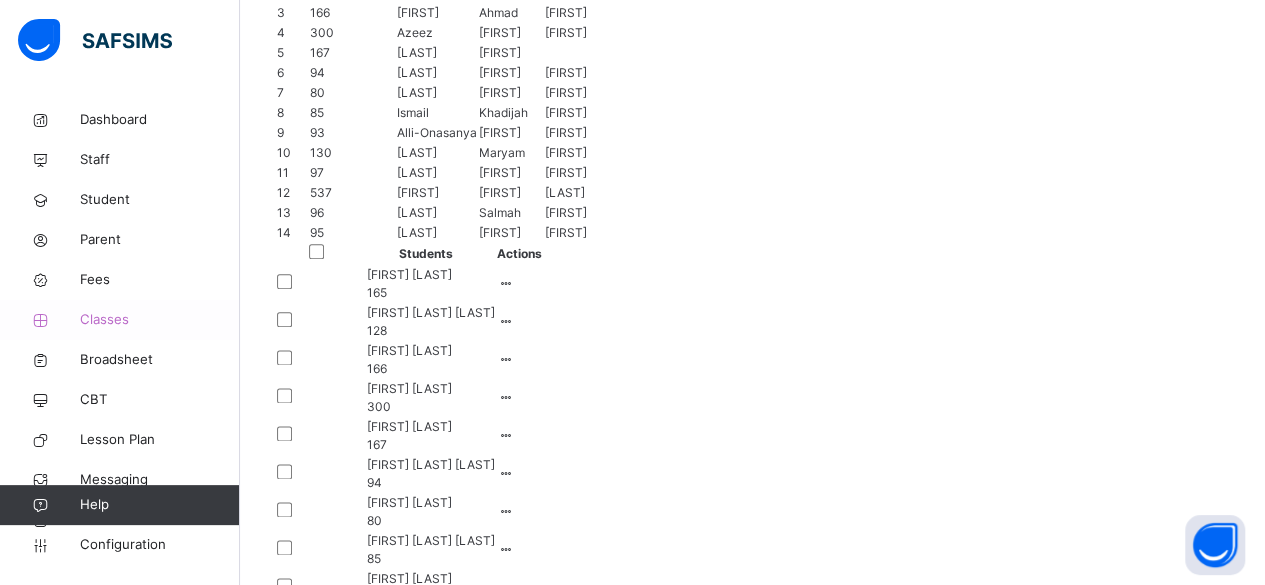click on "Classes" at bounding box center (160, 320) 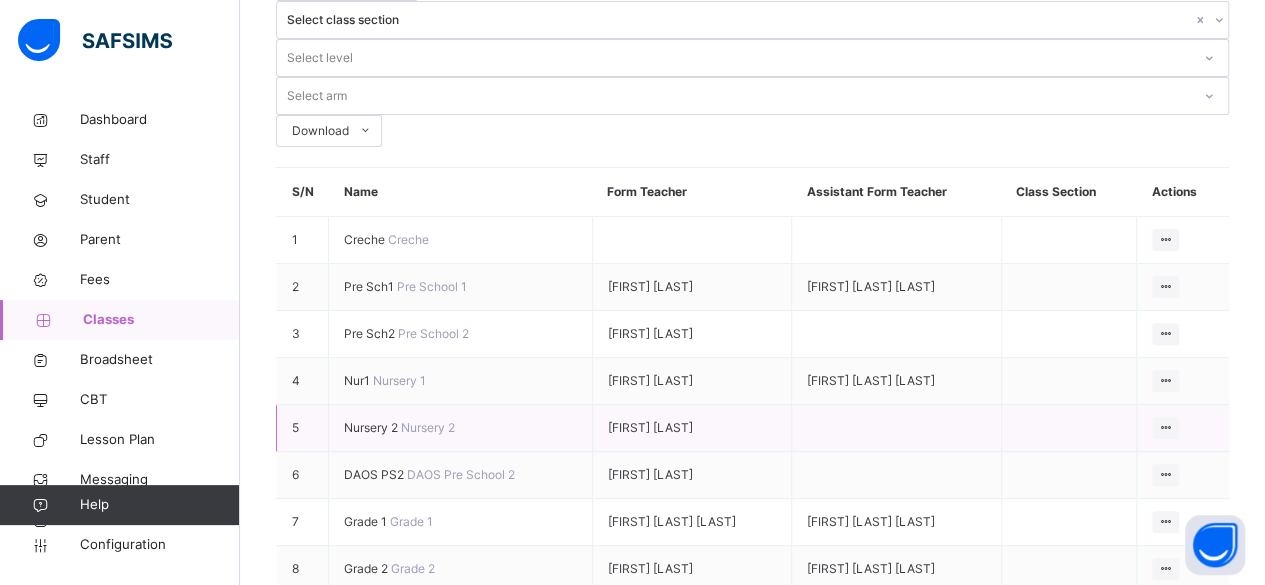 scroll, scrollTop: 294, scrollLeft: 0, axis: vertical 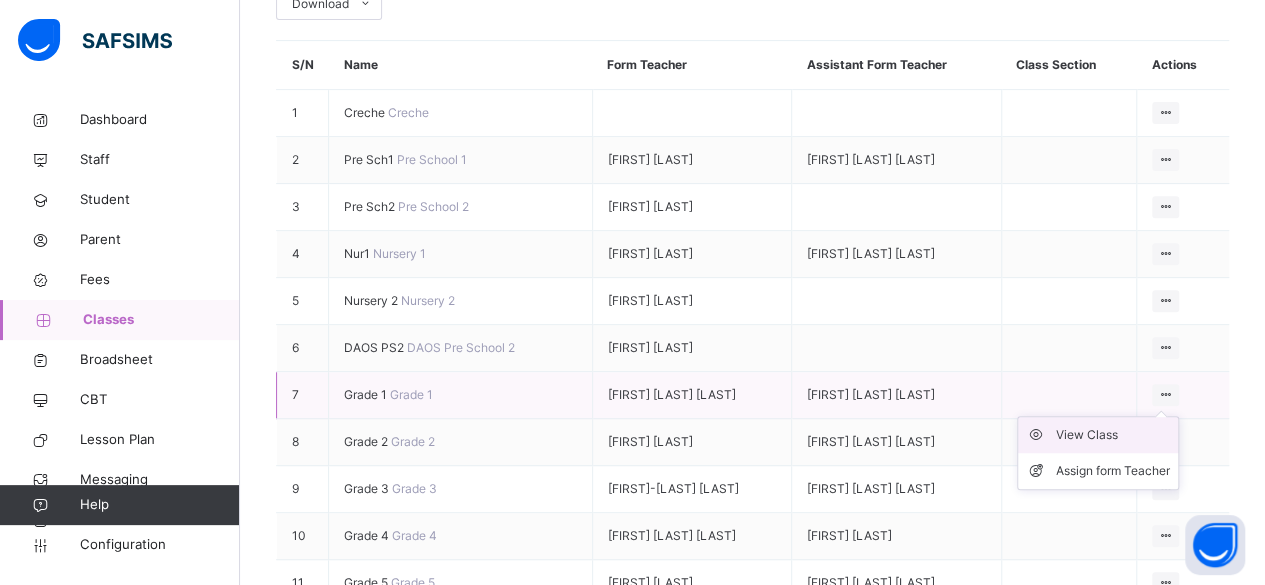 click on "View Class" at bounding box center (1113, 435) 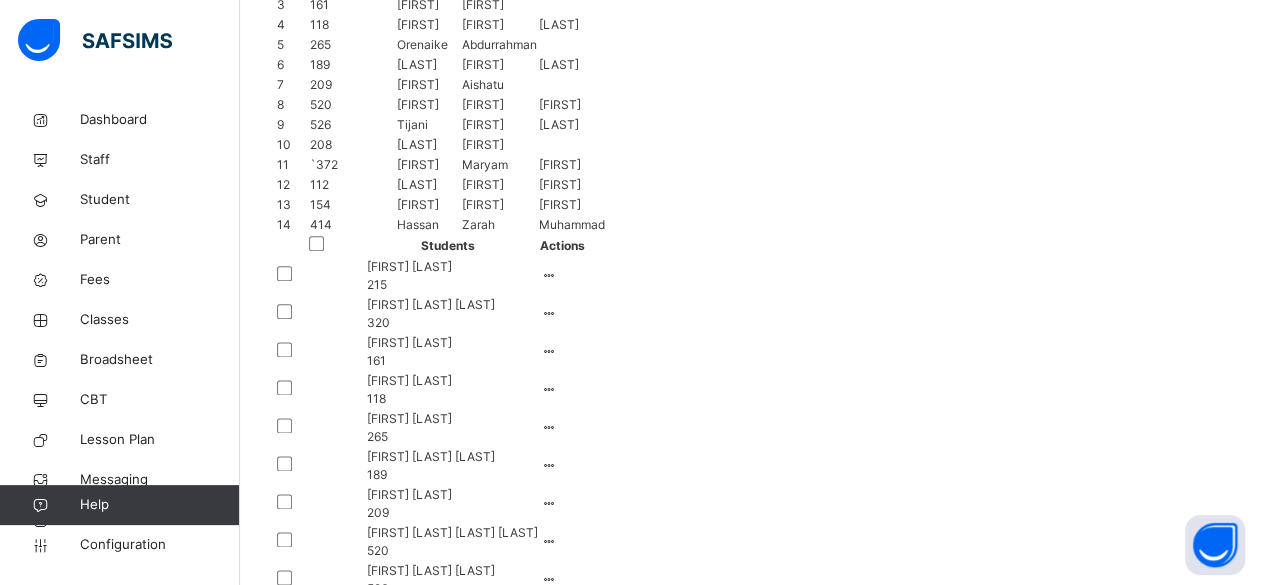 scroll, scrollTop: 1111, scrollLeft: 0, axis: vertical 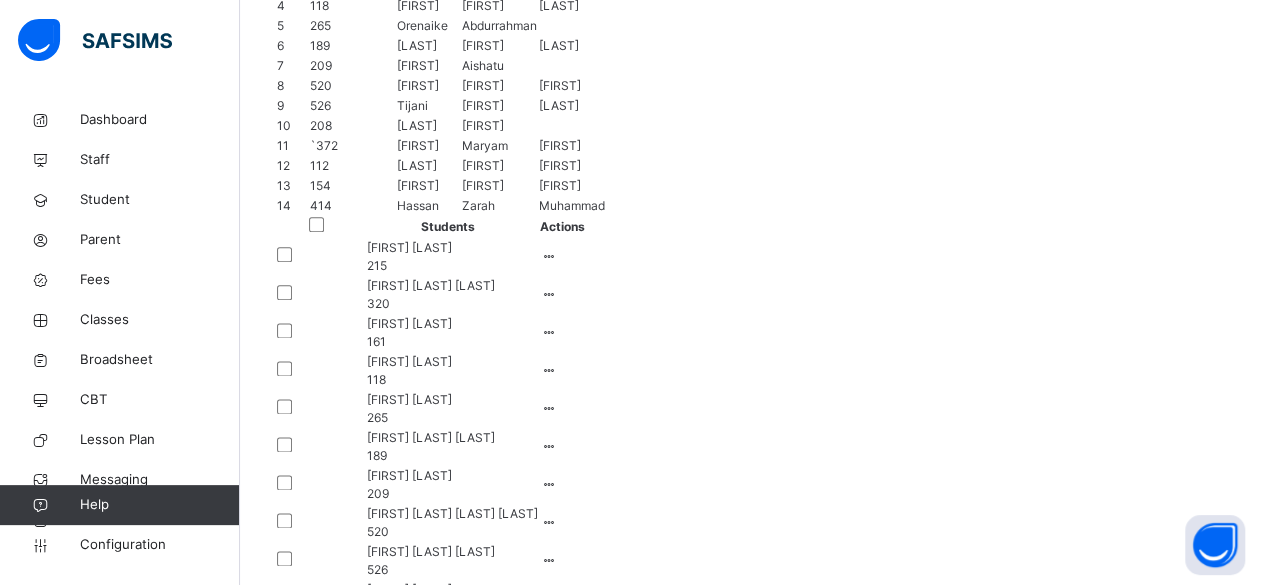 click at bounding box center (316, 561) 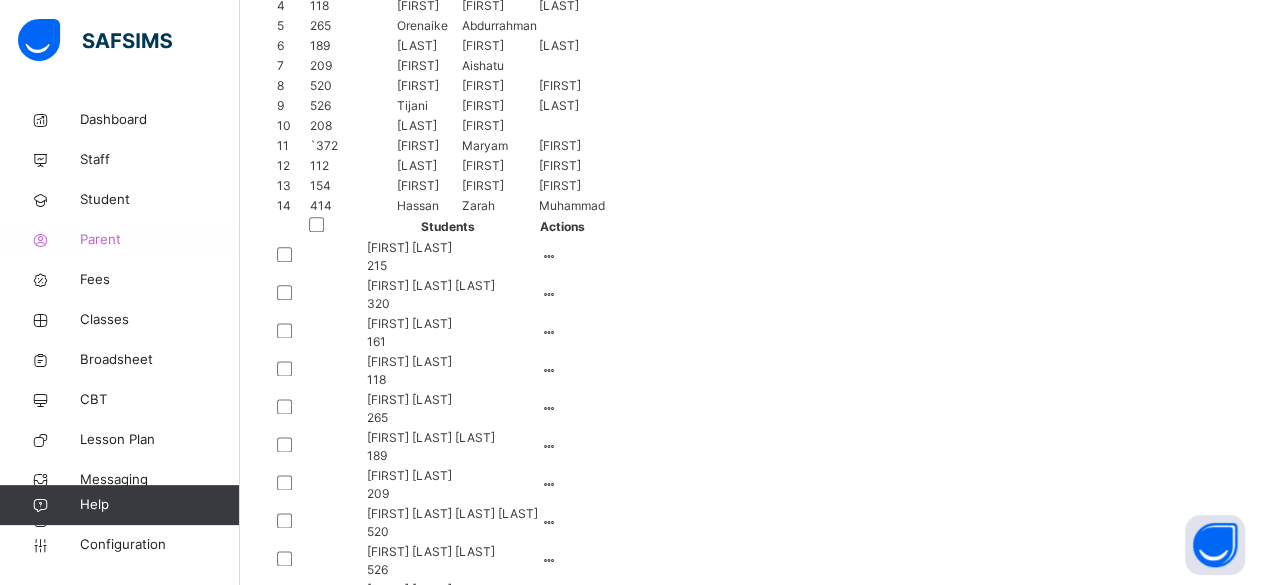 click on "Parent" at bounding box center [160, 240] 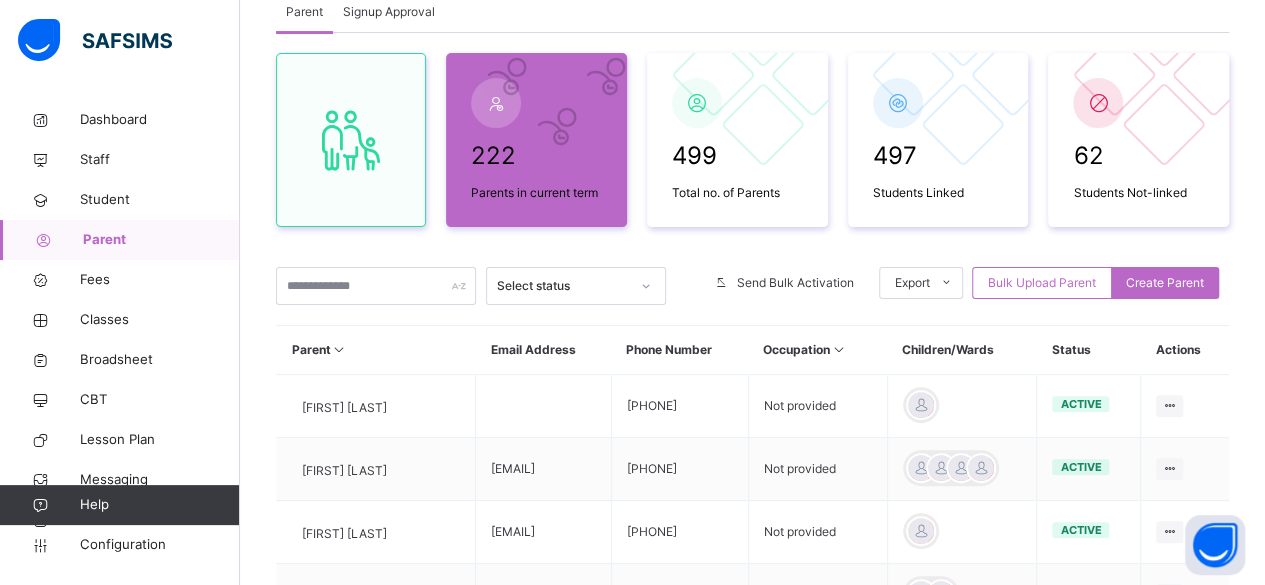 scroll, scrollTop: 121, scrollLeft: 0, axis: vertical 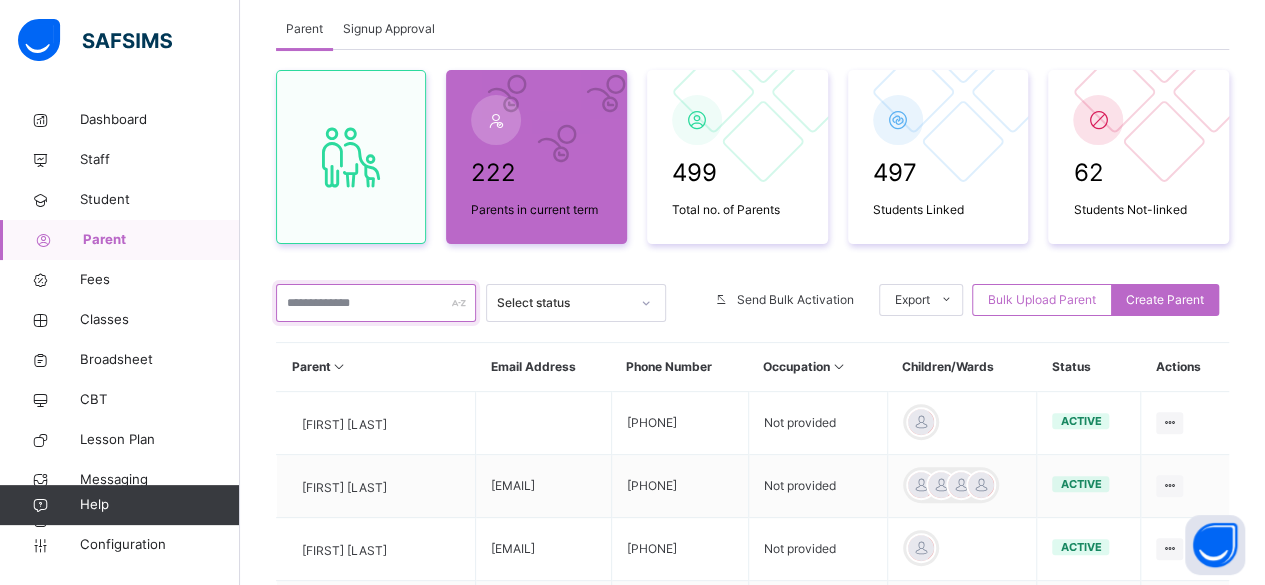 click at bounding box center [376, 303] 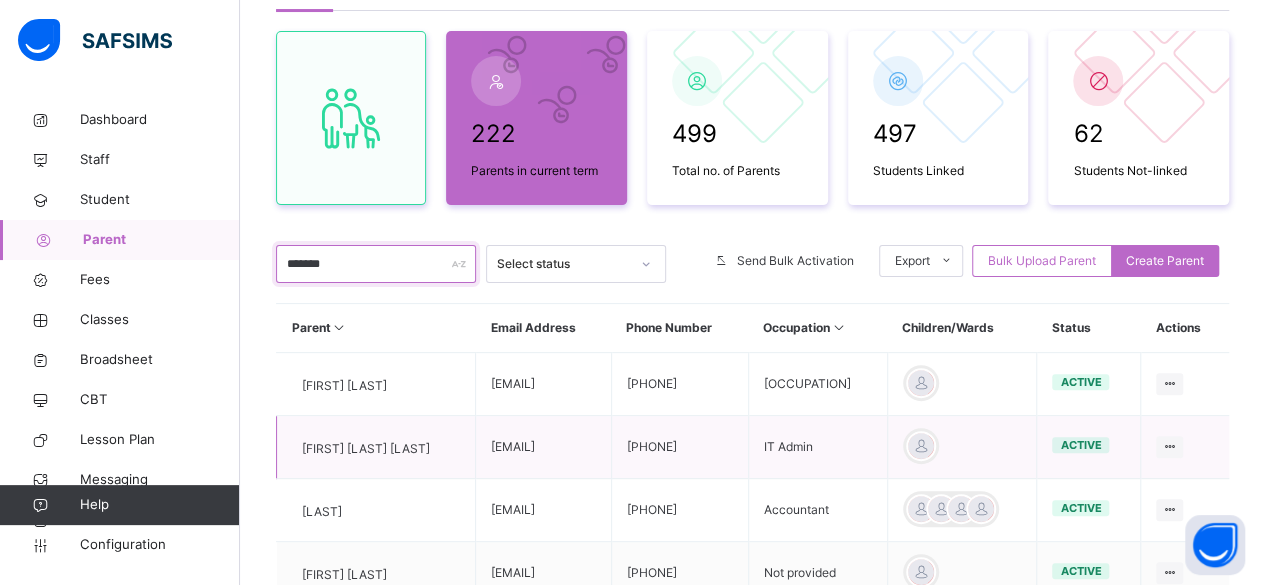 scroll, scrollTop: 161, scrollLeft: 0, axis: vertical 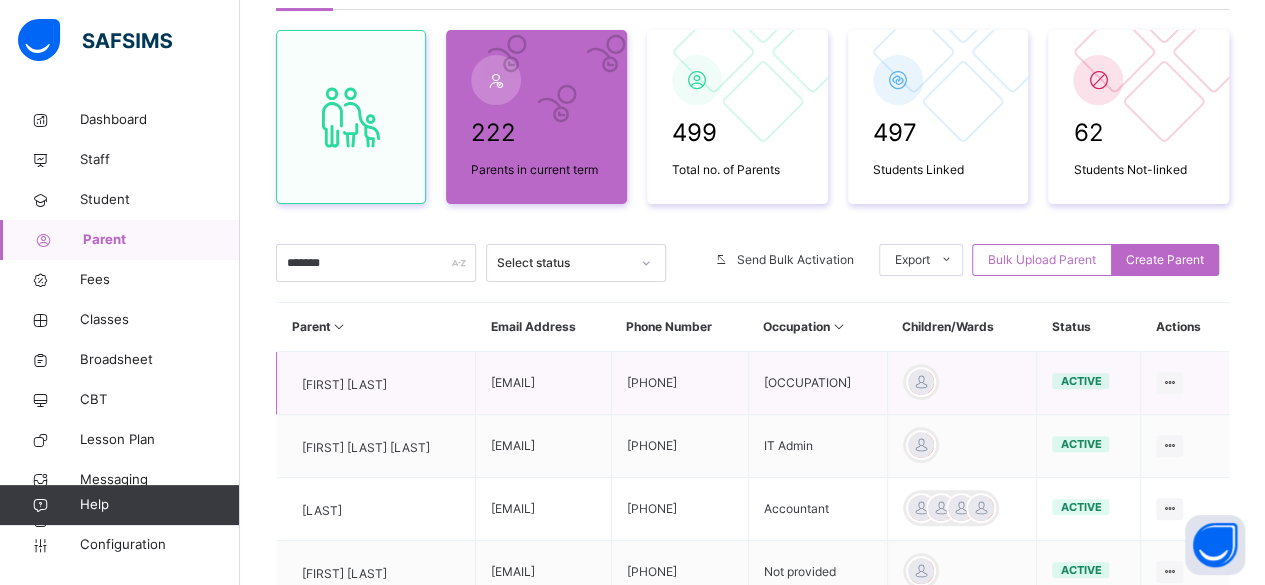 drag, startPoint x: 502, startPoint y: 379, endPoint x: 639, endPoint y: 394, distance: 137.81873 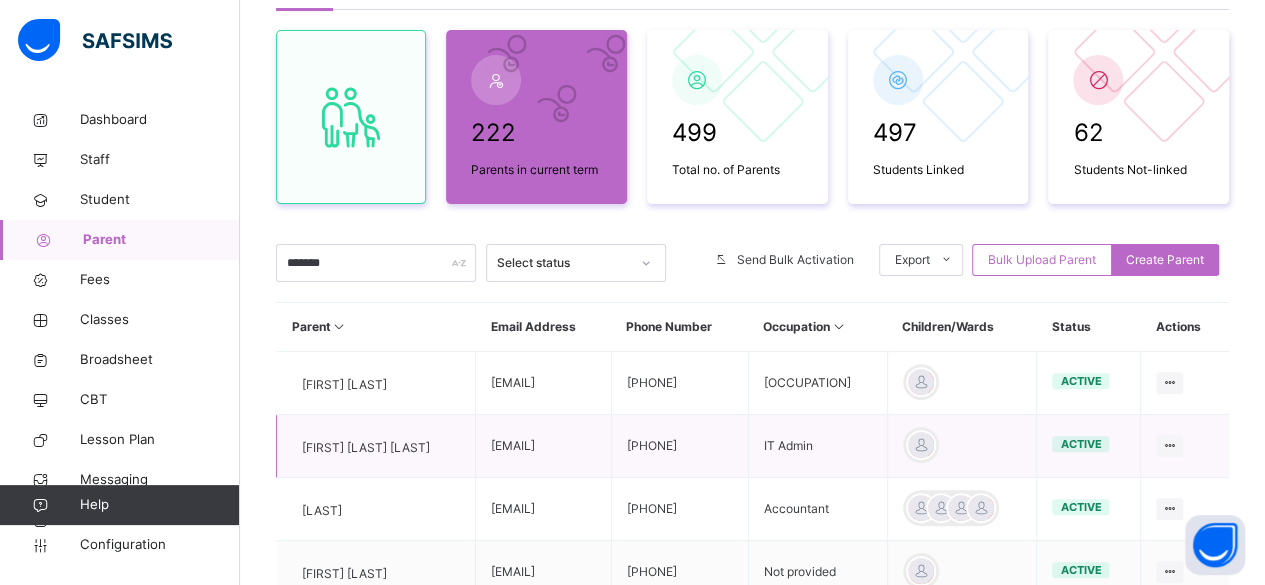 drag, startPoint x: 500, startPoint y: 439, endPoint x: 654, endPoint y: 451, distance: 154.46683 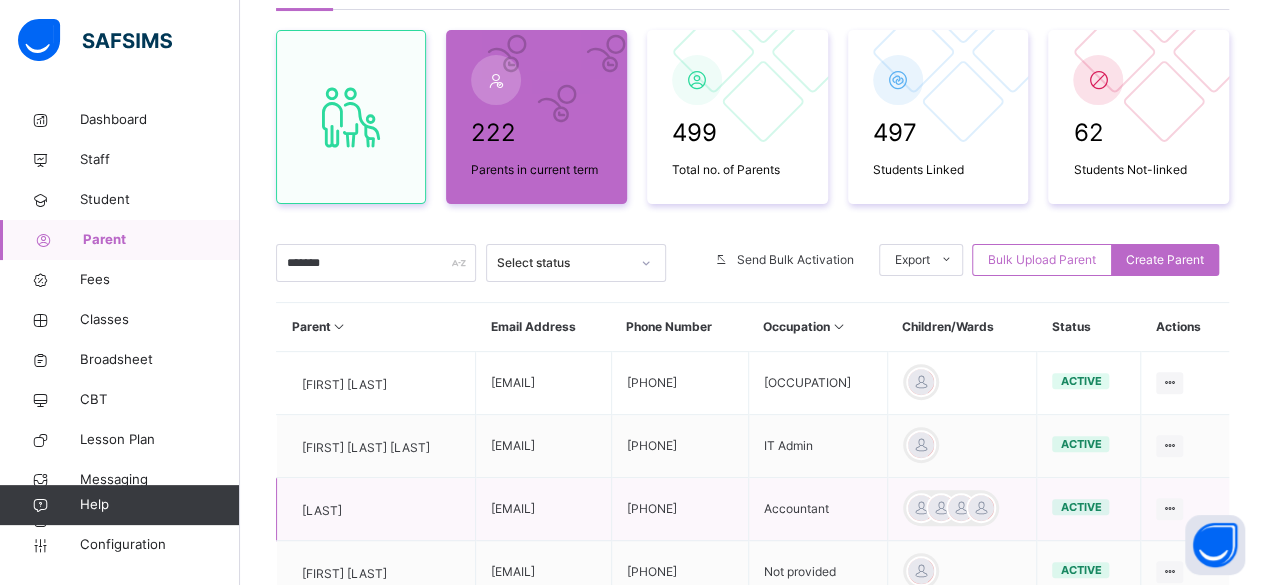 click on "[EMAIL]" at bounding box center [544, 509] 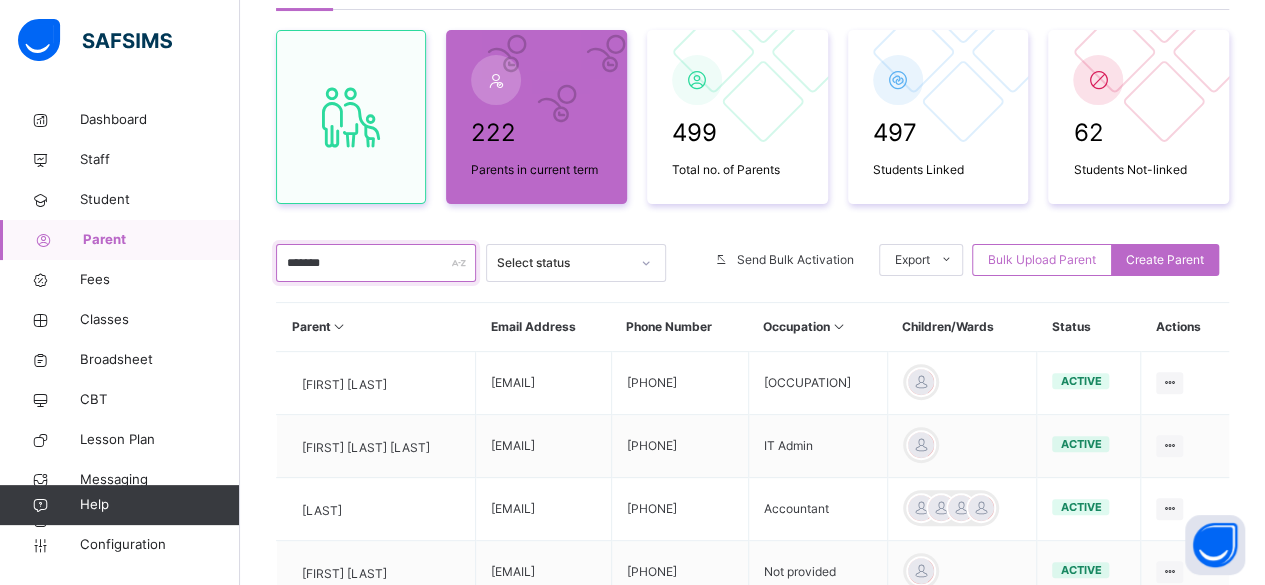 click on "*******" at bounding box center [376, 263] 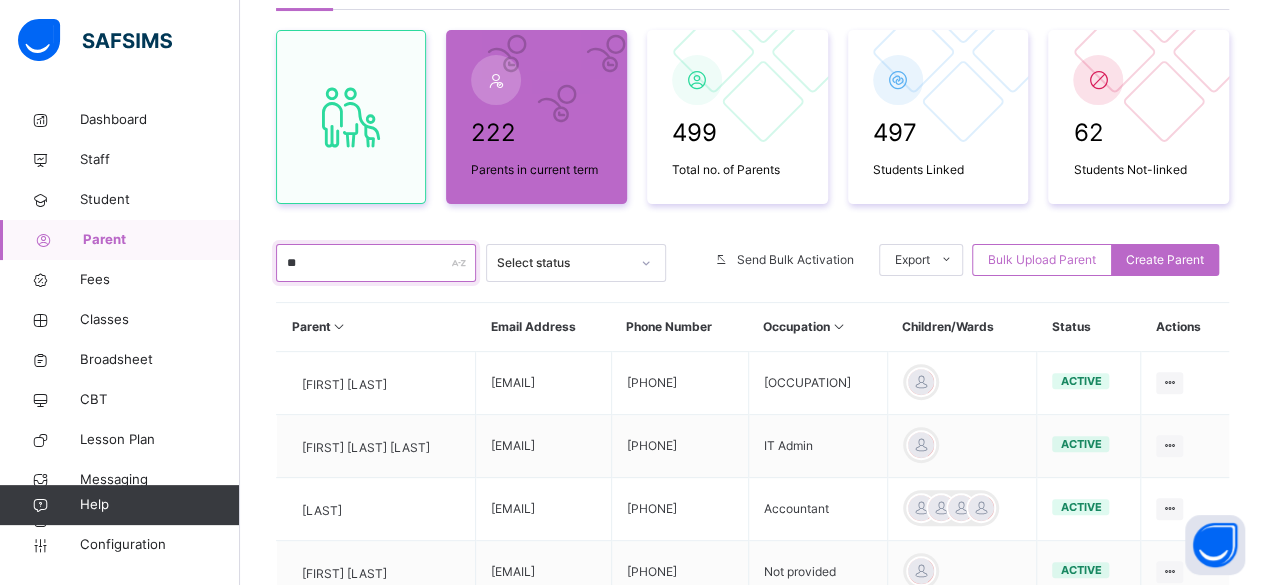 type on "*" 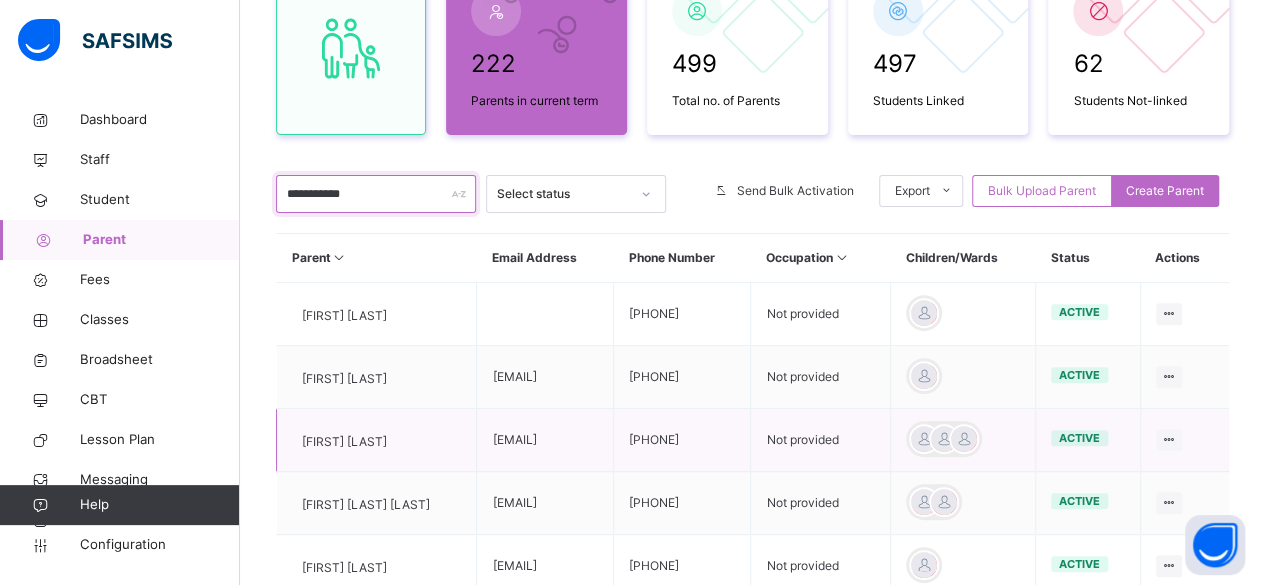 scroll, scrollTop: 235, scrollLeft: 0, axis: vertical 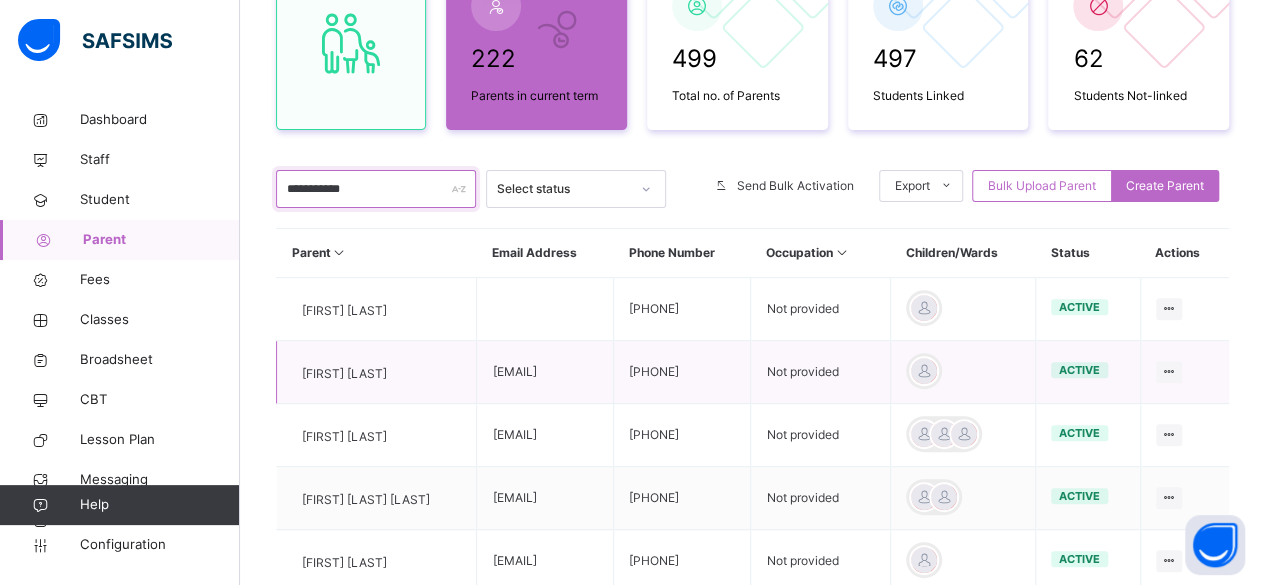 type on "**********" 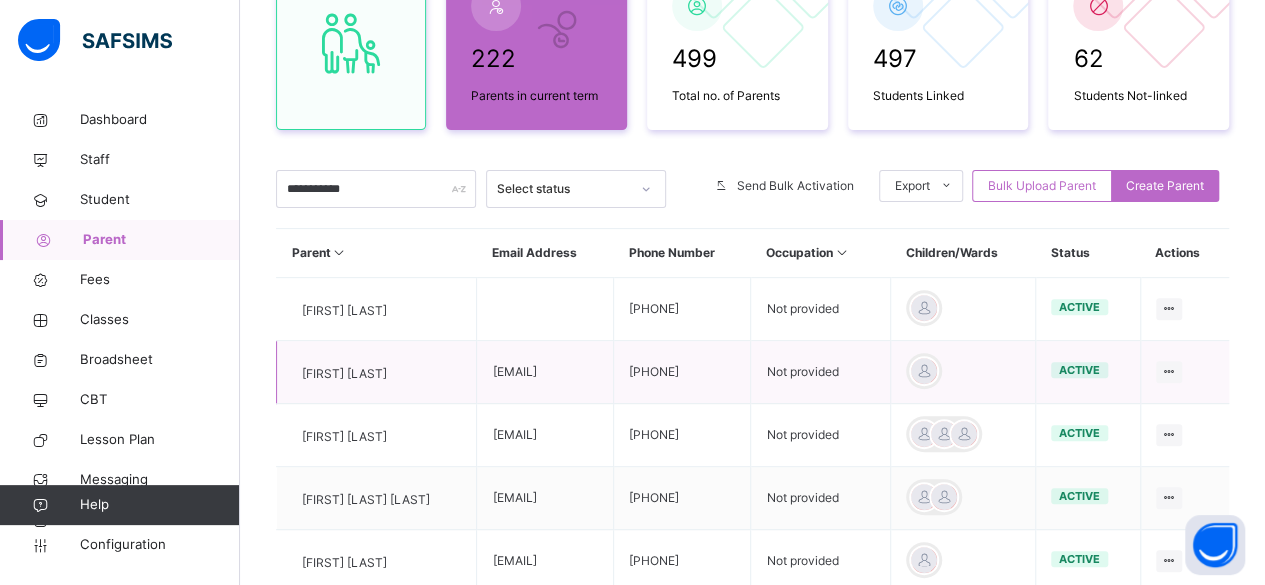 click on "[EMAIL]" at bounding box center [545, 372] 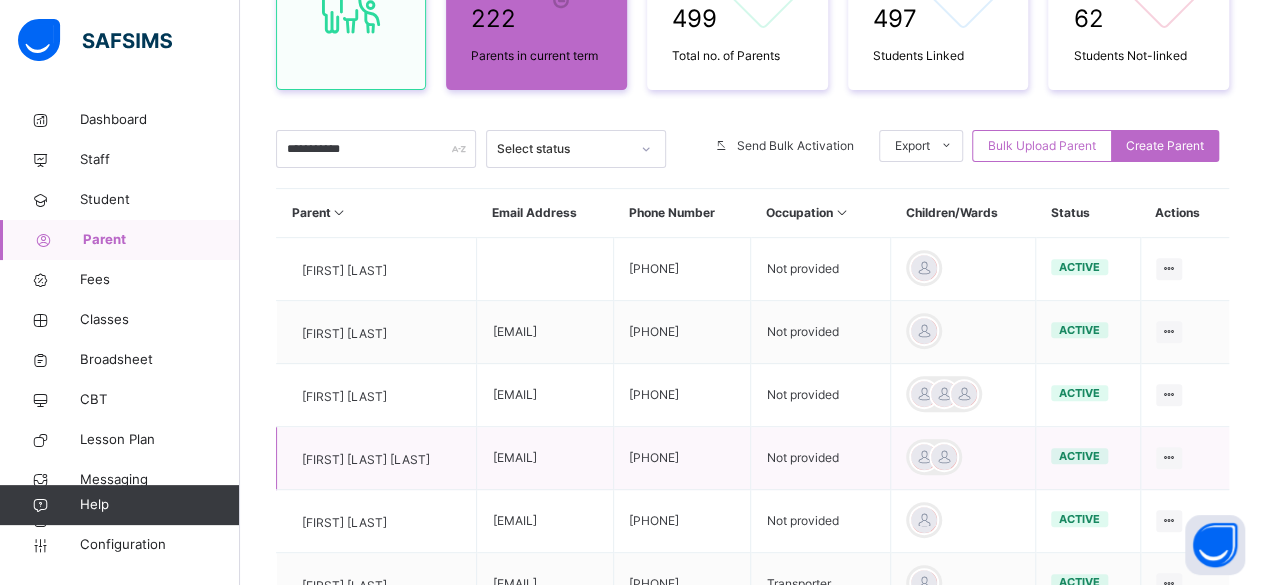 scroll, scrollTop: 276, scrollLeft: 0, axis: vertical 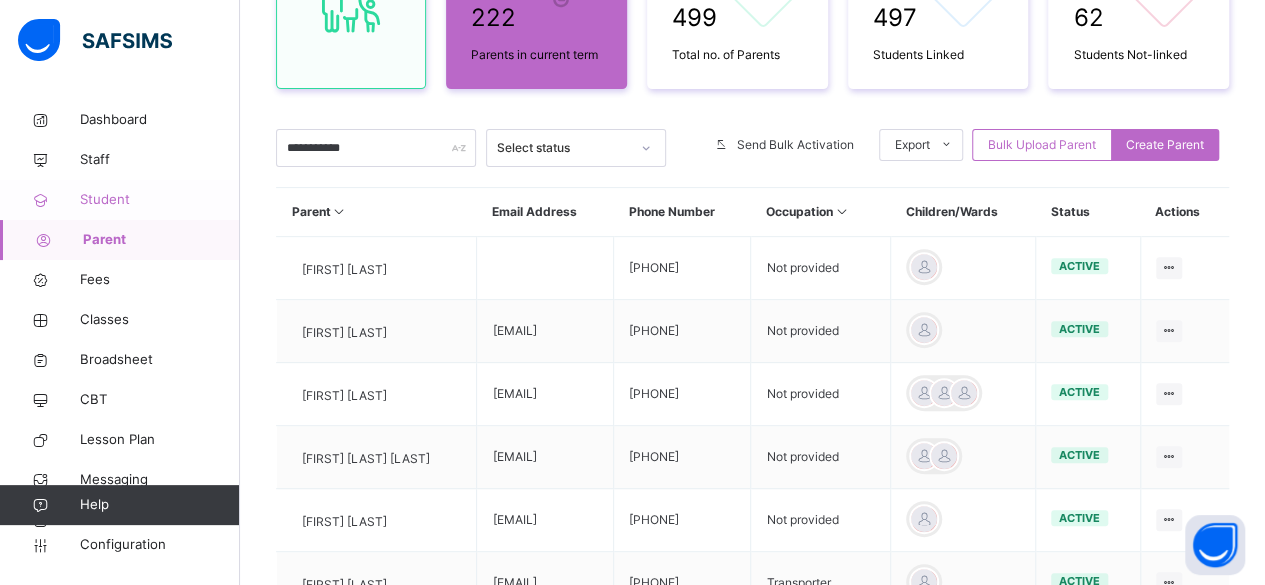 click on "Student" at bounding box center (160, 200) 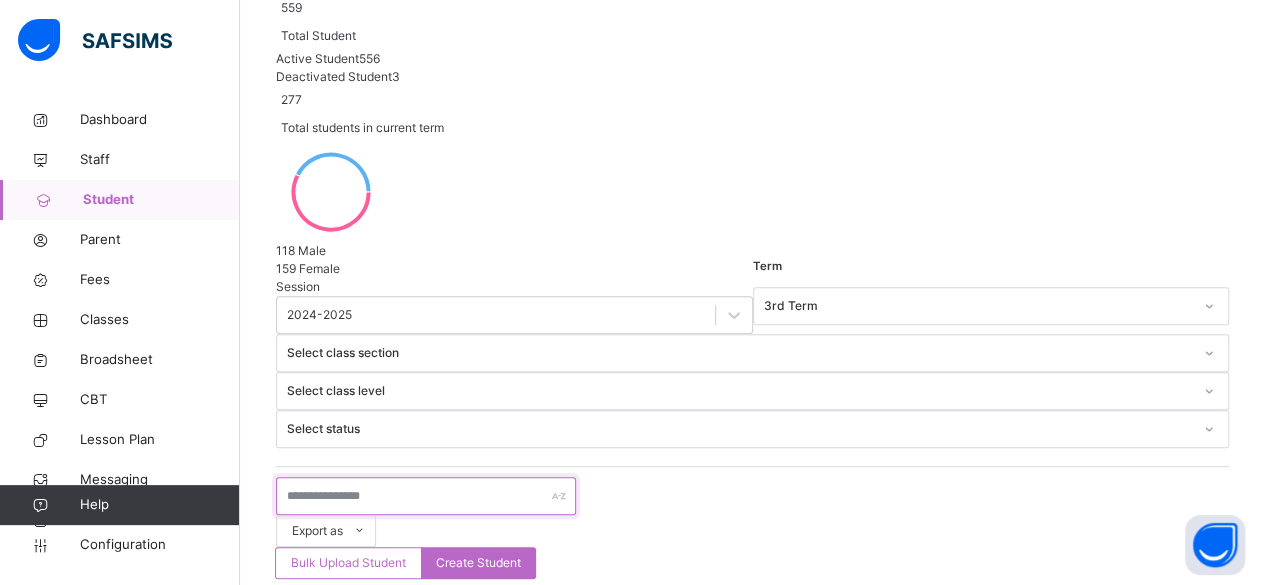 click at bounding box center [426, 496] 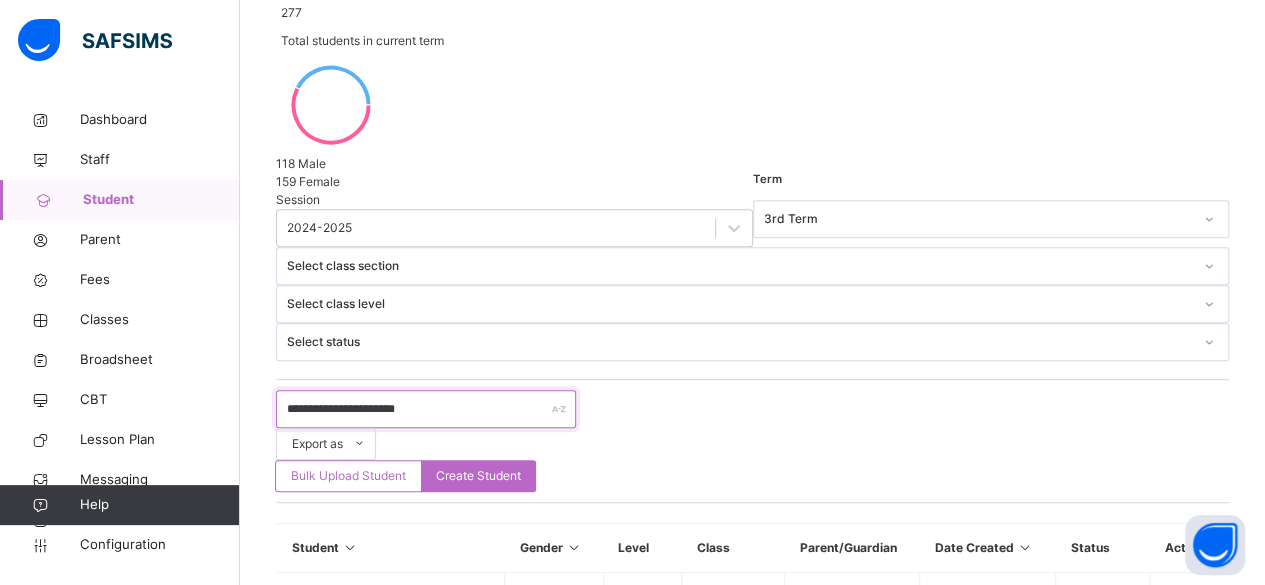 scroll, scrollTop: 449, scrollLeft: 0, axis: vertical 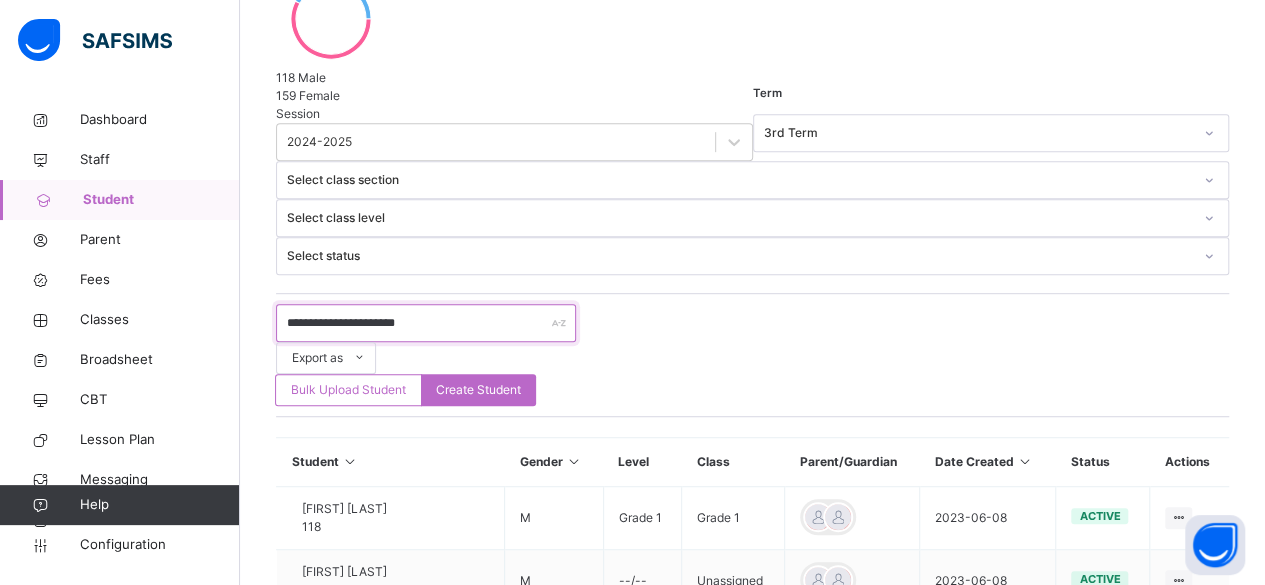 type on "**********" 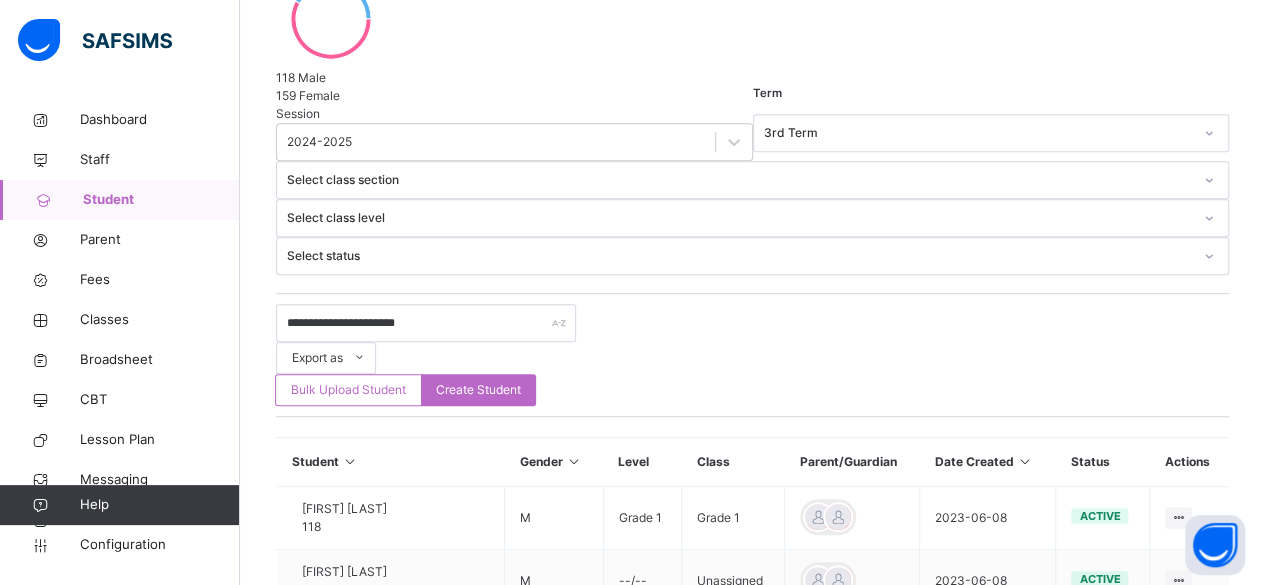 click at bounding box center (818, 769) 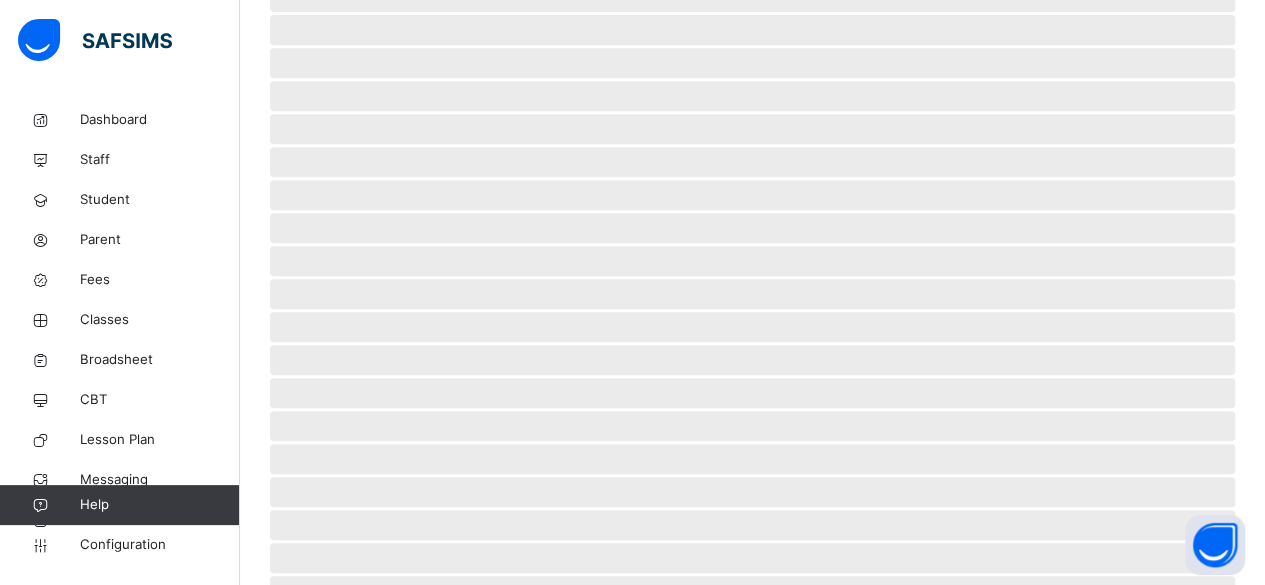 scroll, scrollTop: 0, scrollLeft: 0, axis: both 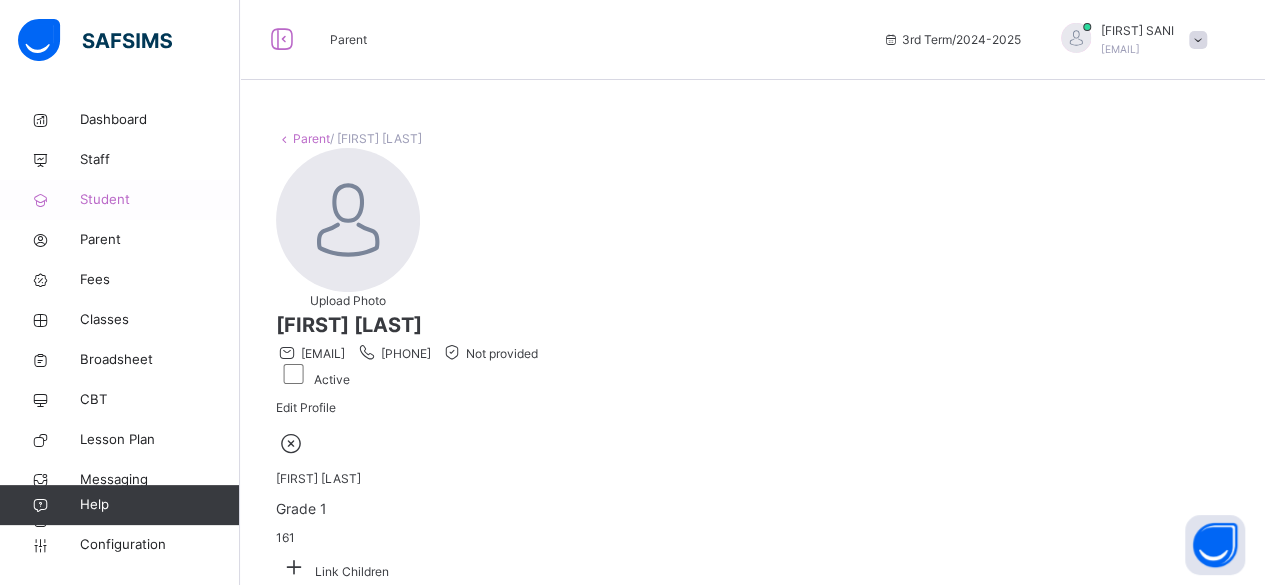 click on "Student" at bounding box center [120, 200] 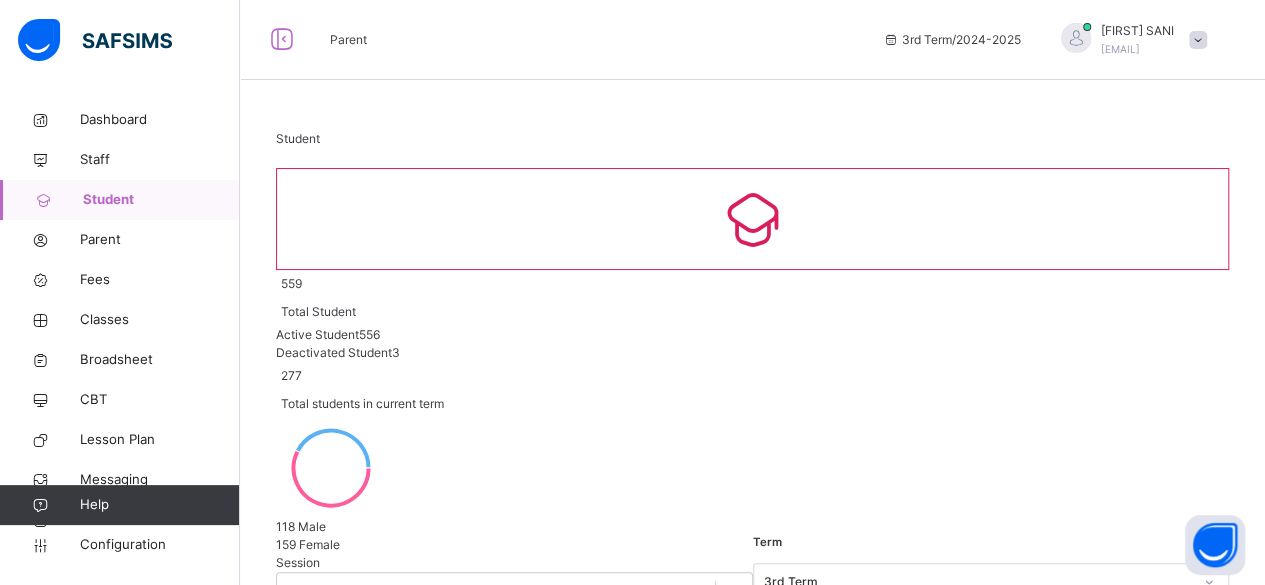 click on "Student" at bounding box center (120, 200) 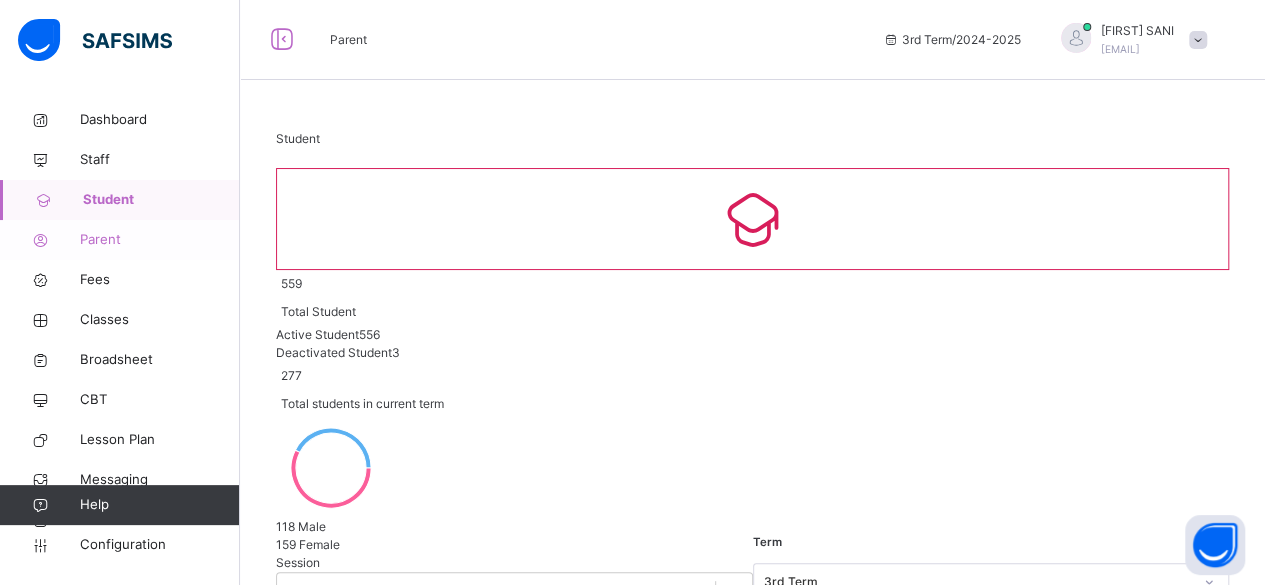 click on "Parent" at bounding box center [160, 240] 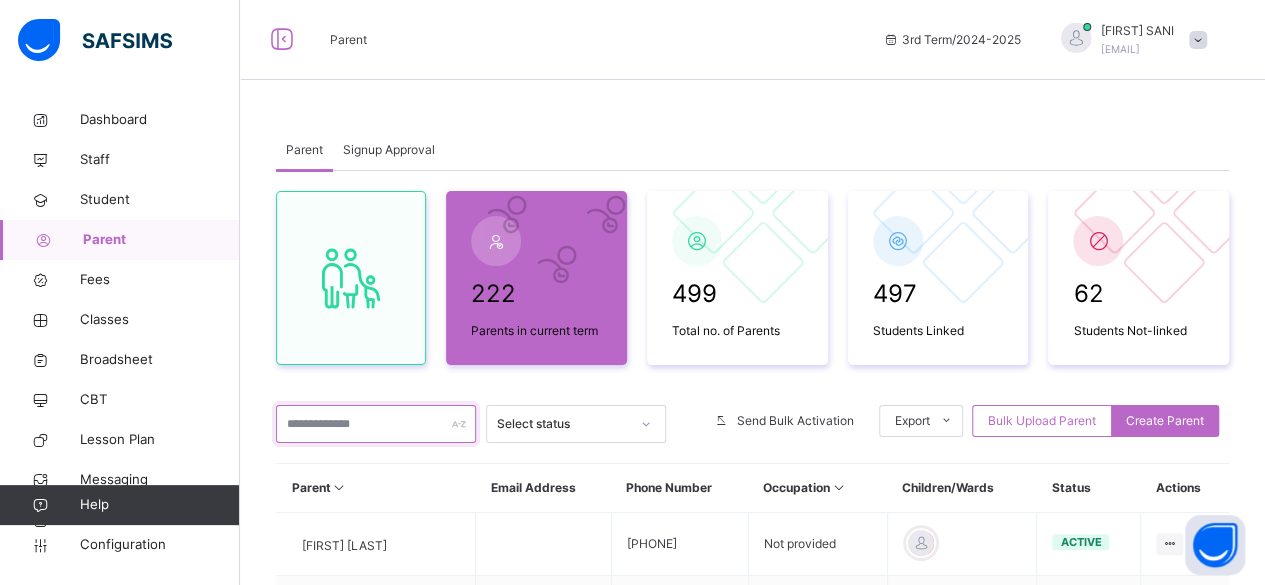 click at bounding box center (376, 424) 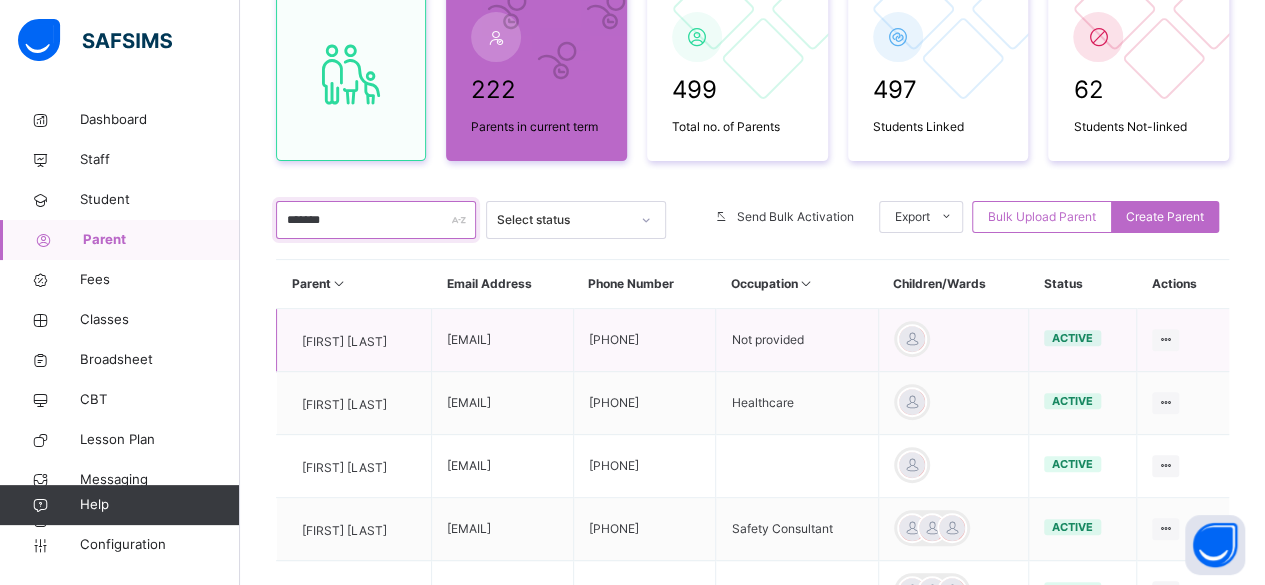 scroll, scrollTop: 213, scrollLeft: 0, axis: vertical 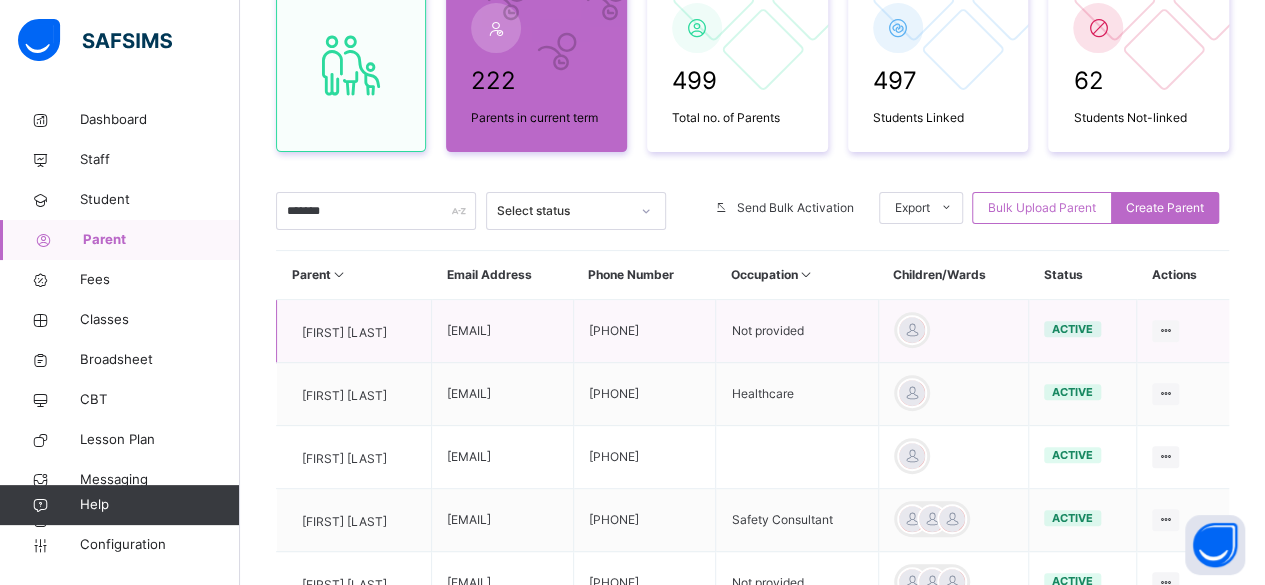 drag, startPoint x: 509, startPoint y: 327, endPoint x: 628, endPoint y: 337, distance: 119.419426 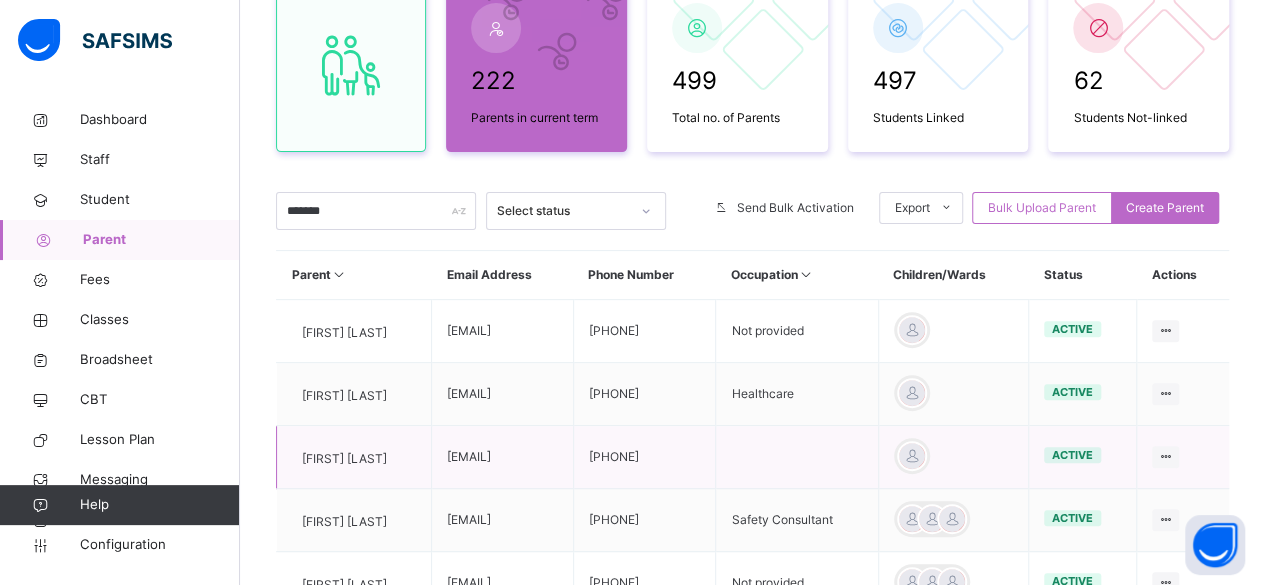 drag, startPoint x: 502, startPoint y: 449, endPoint x: 658, endPoint y: 458, distance: 156.2594 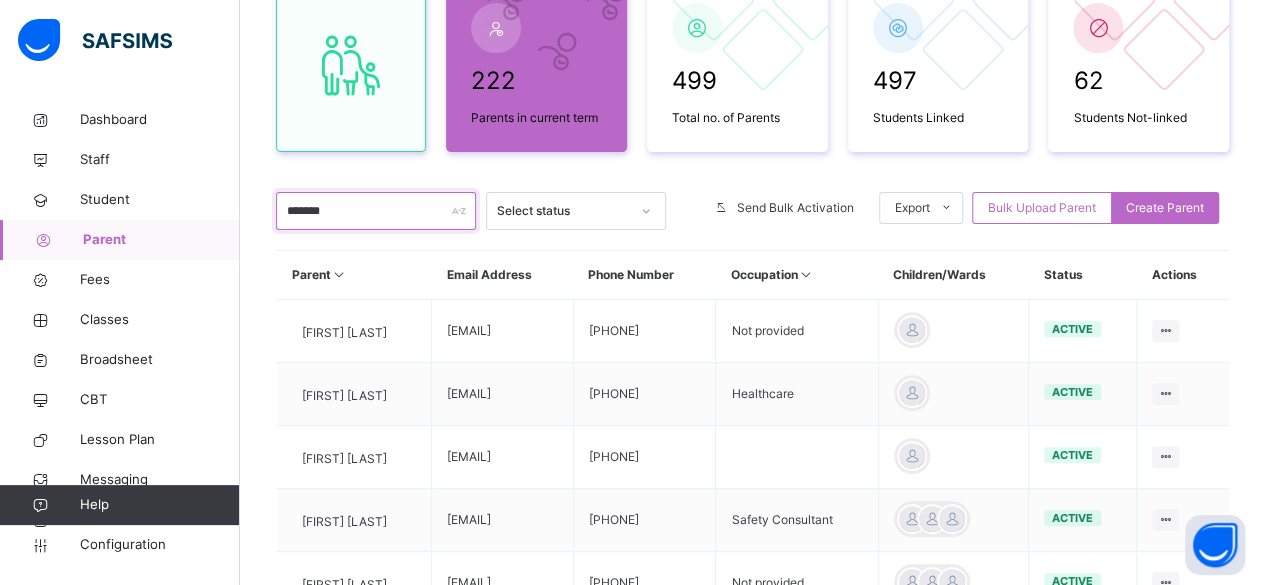 click on "*******" at bounding box center [376, 211] 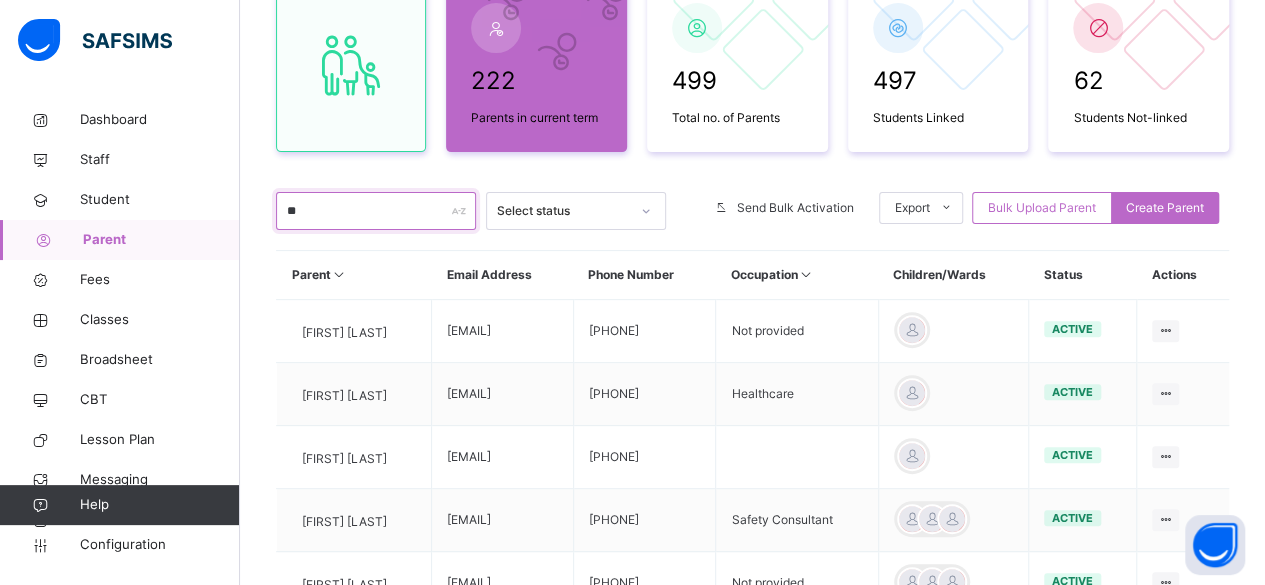 type on "*" 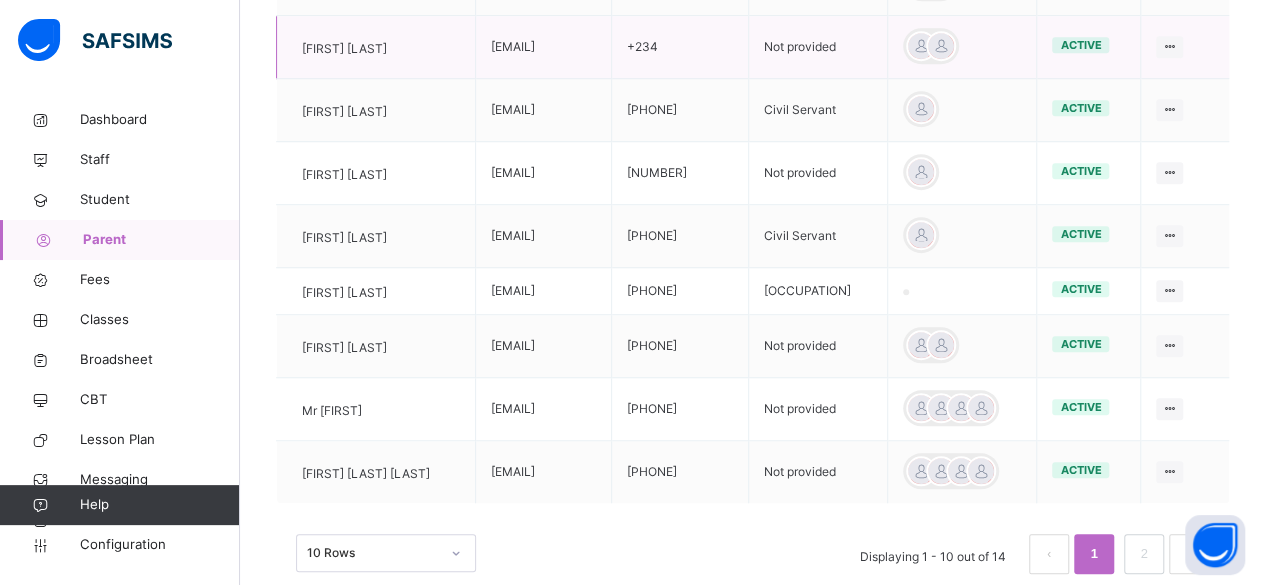 scroll, scrollTop: 624, scrollLeft: 0, axis: vertical 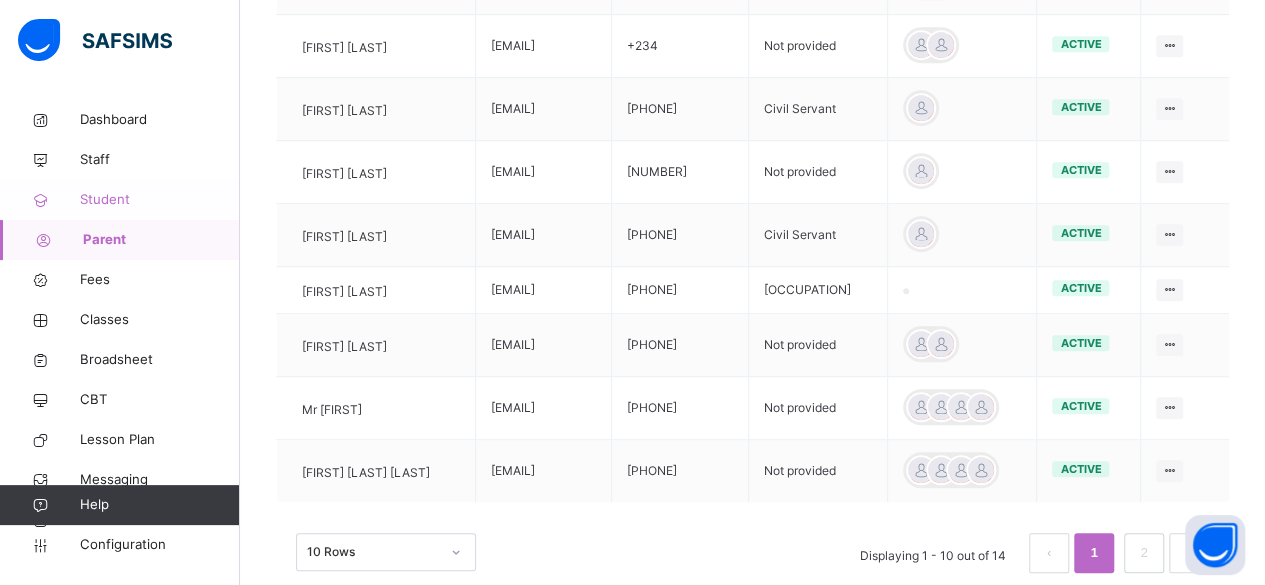 type on "********" 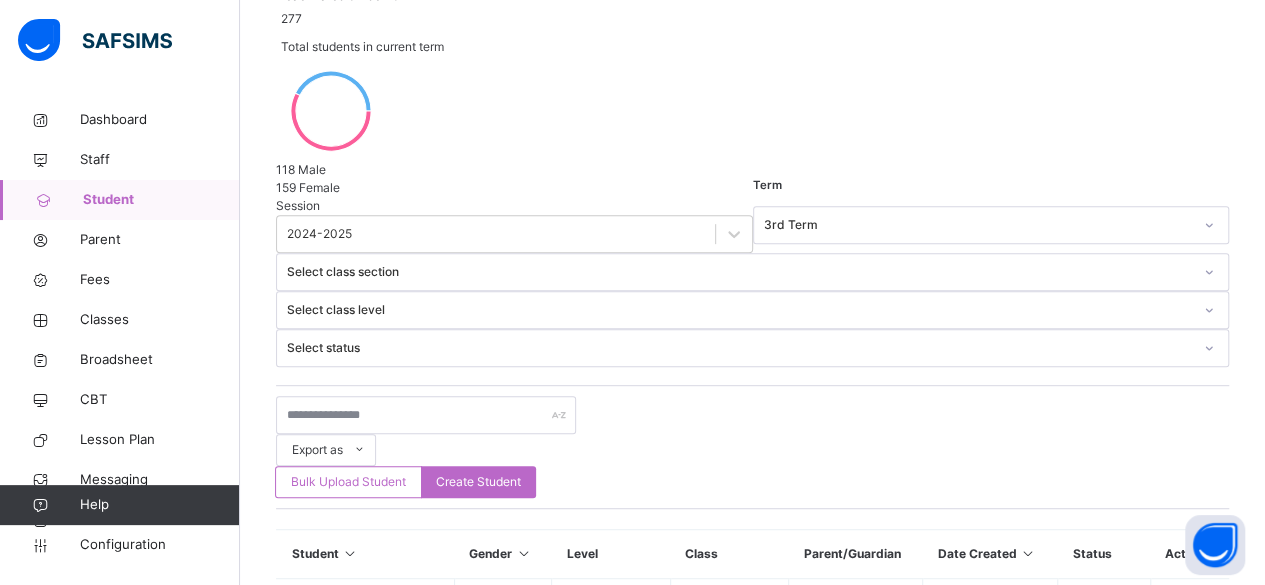 scroll, scrollTop: 356, scrollLeft: 0, axis: vertical 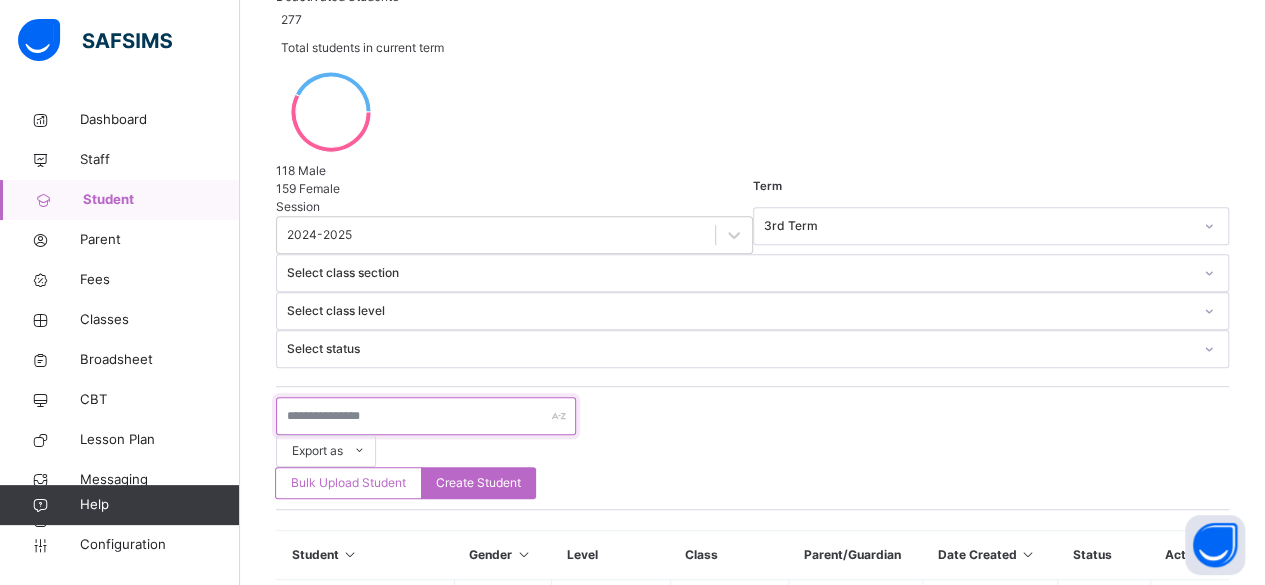 click at bounding box center [426, 416] 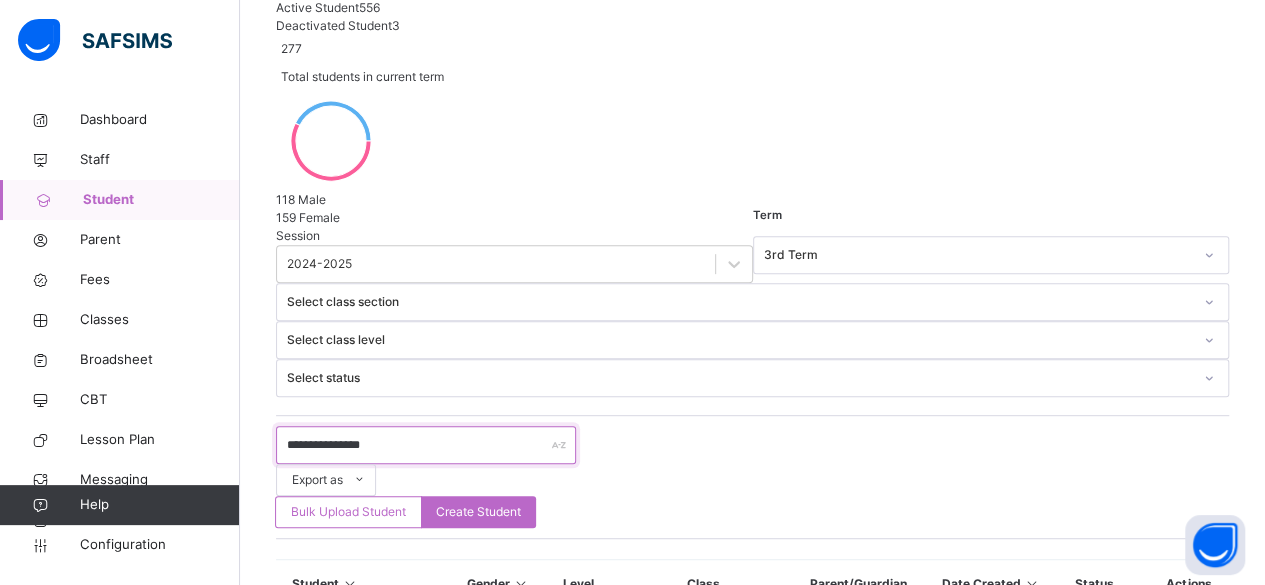 scroll, scrollTop: 324, scrollLeft: 0, axis: vertical 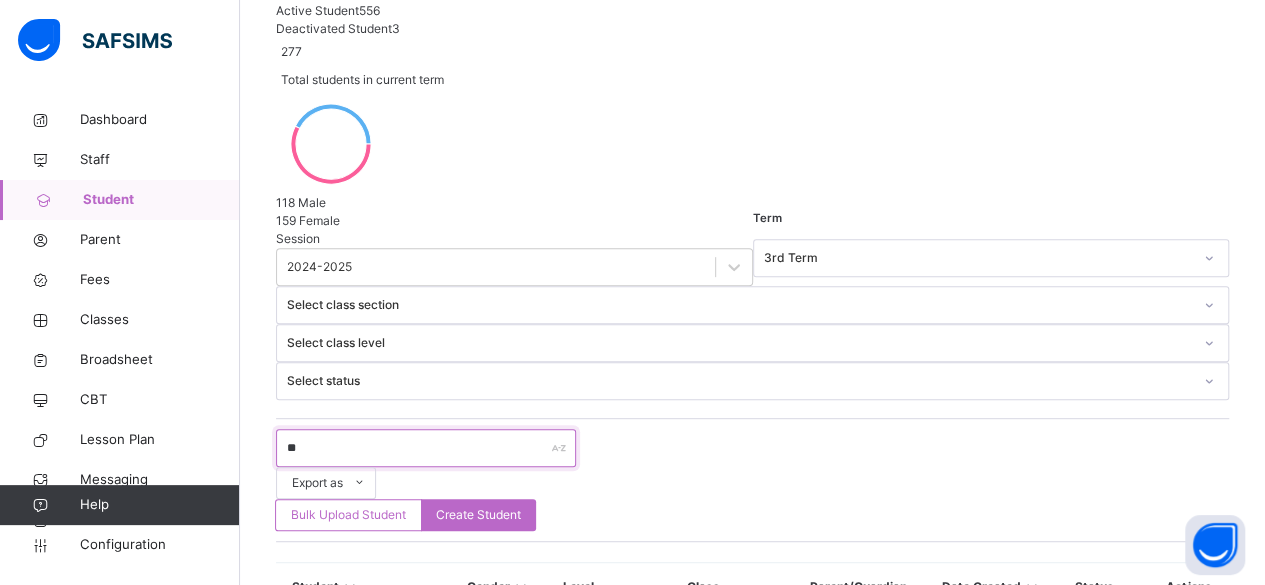 type on "*" 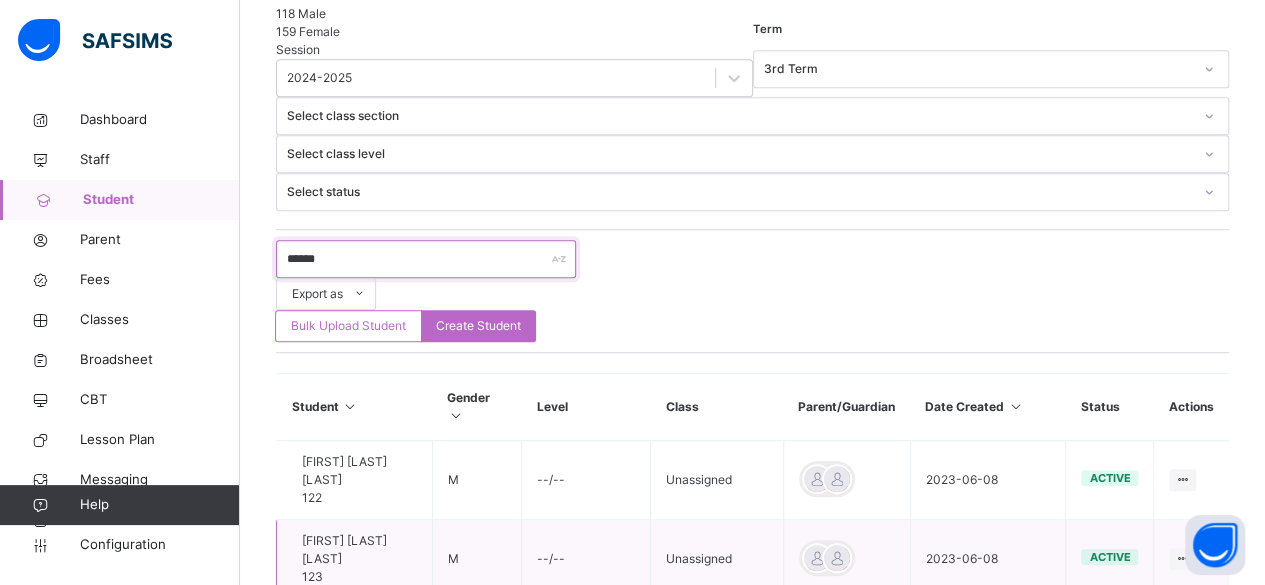scroll, scrollTop: 526, scrollLeft: 0, axis: vertical 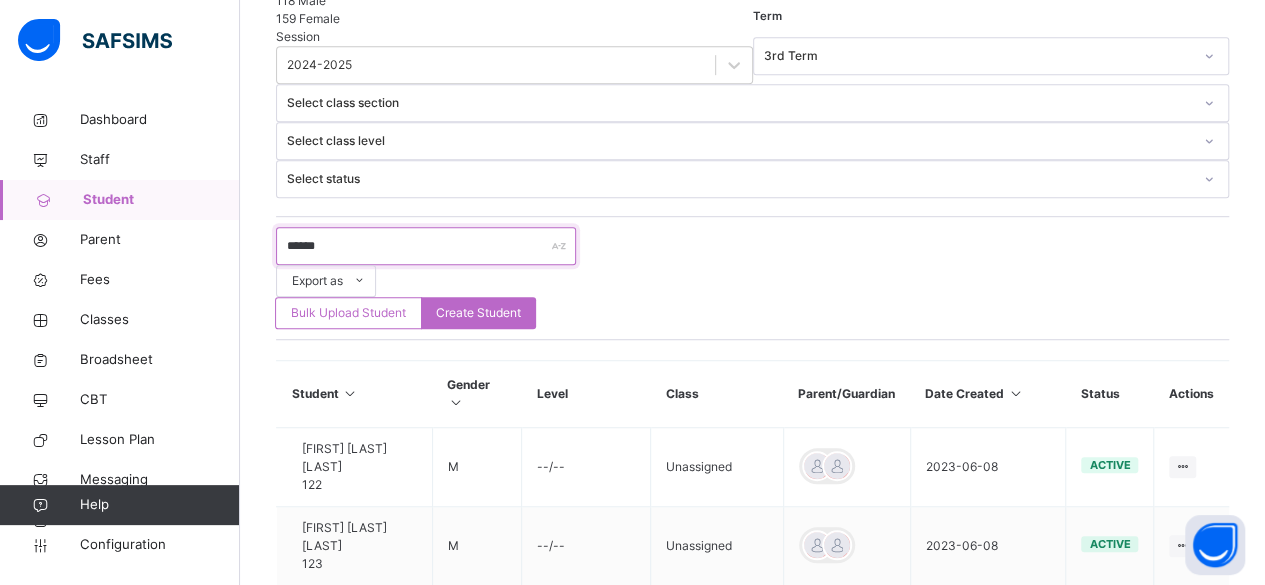 type on "******" 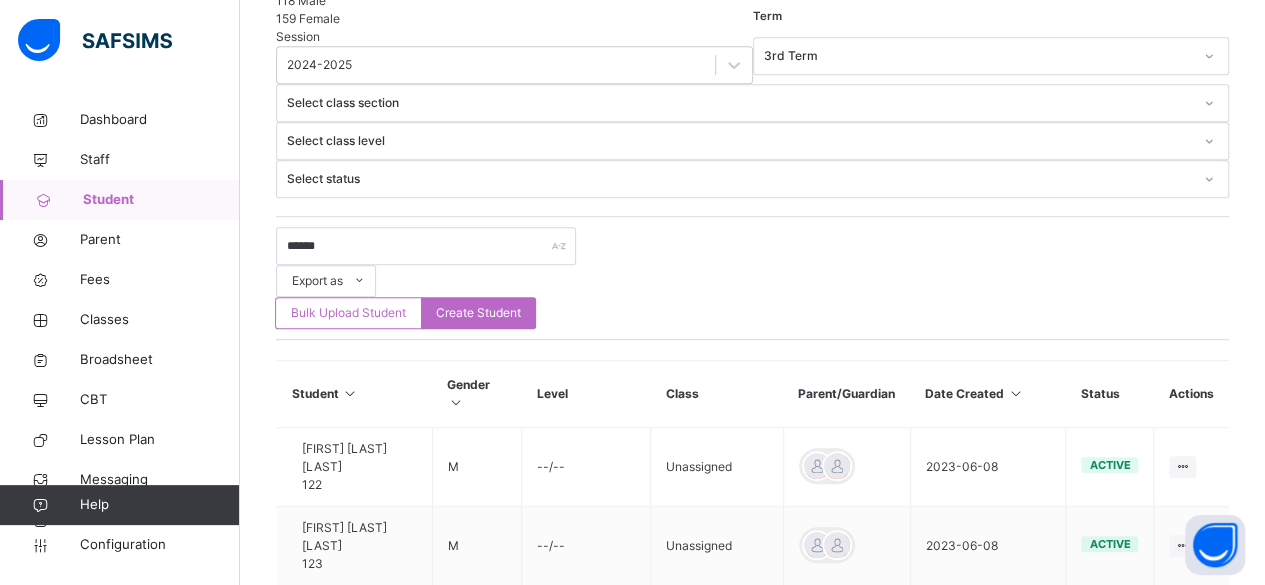 click at bounding box center [837, 861] 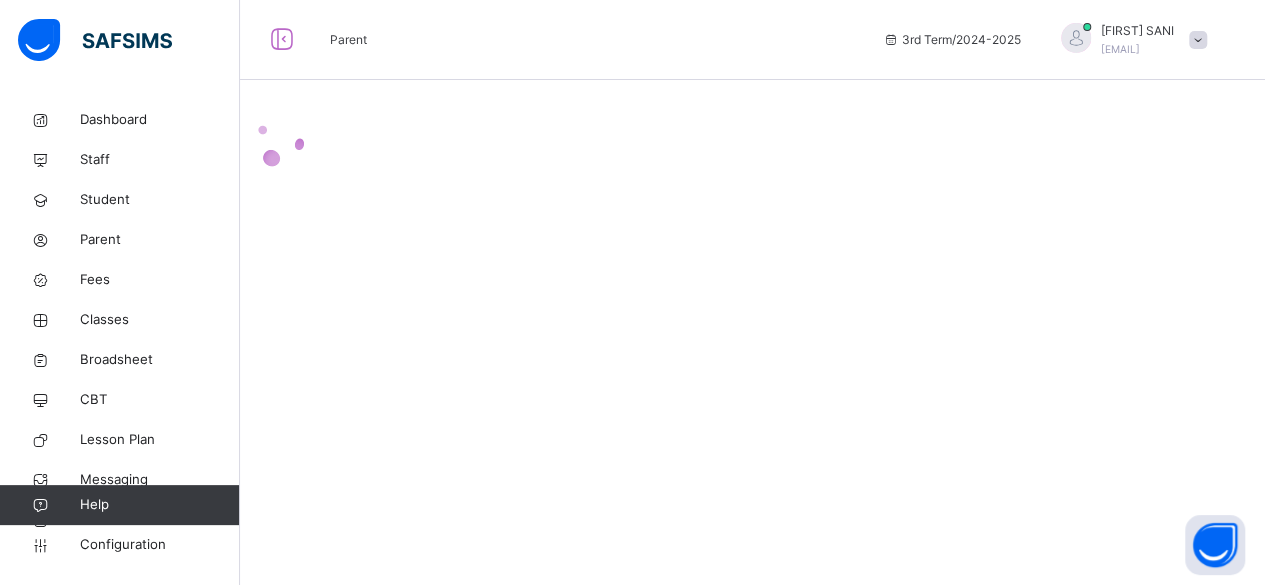 scroll, scrollTop: 0, scrollLeft: 0, axis: both 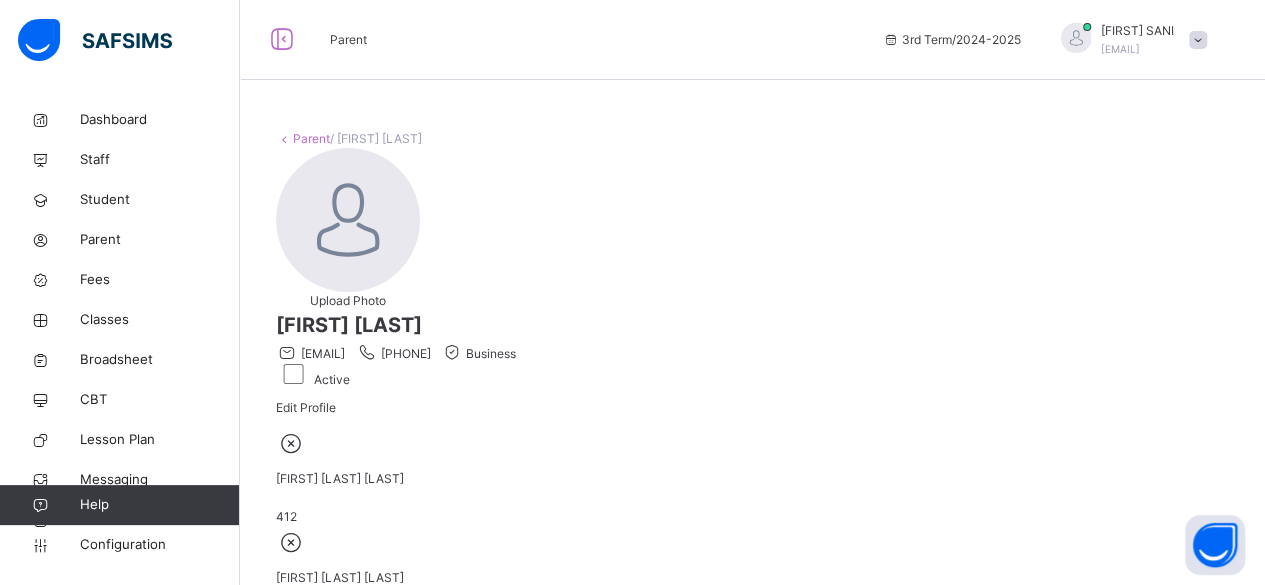 click on "[EMAIL]" at bounding box center [310, 353] 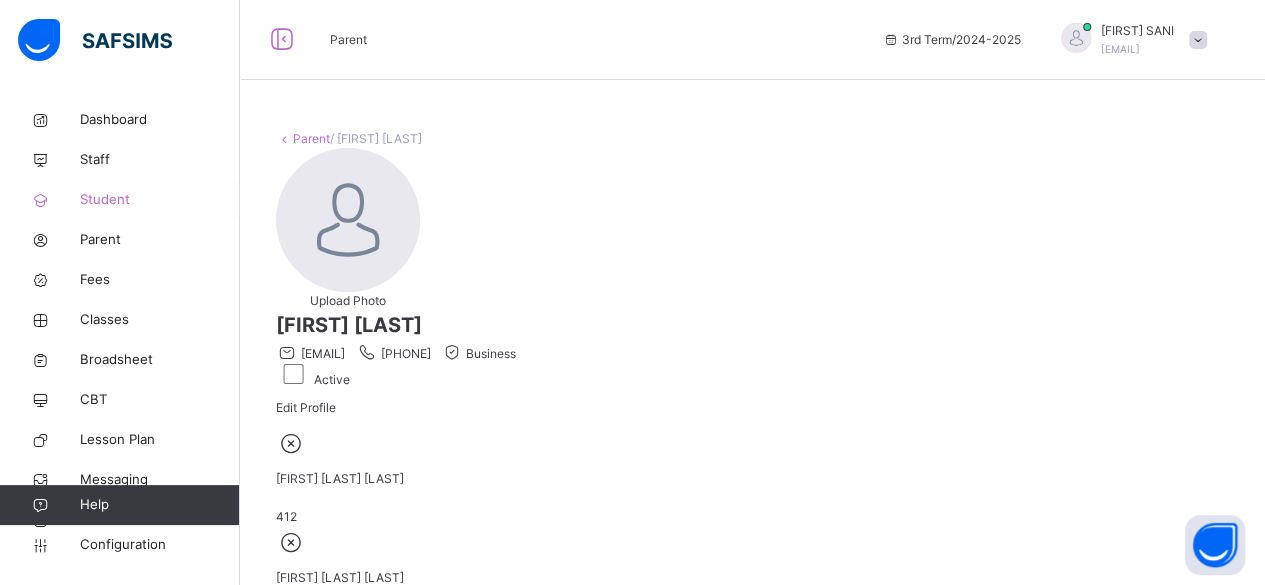 click on "Student" at bounding box center (160, 200) 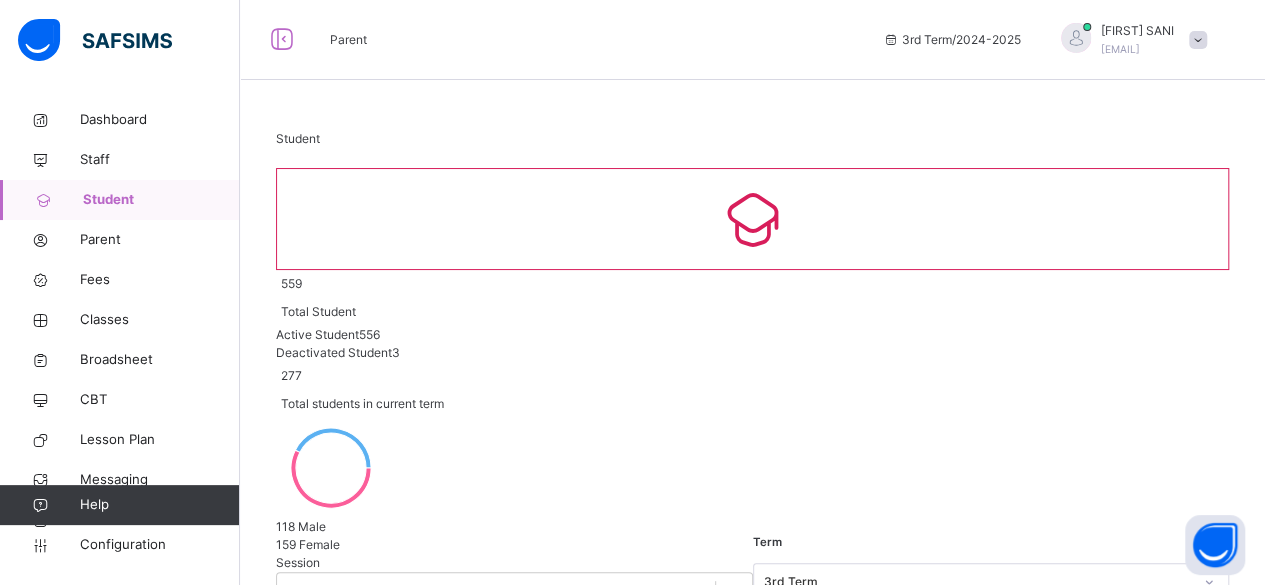 click at bounding box center (426, 772) 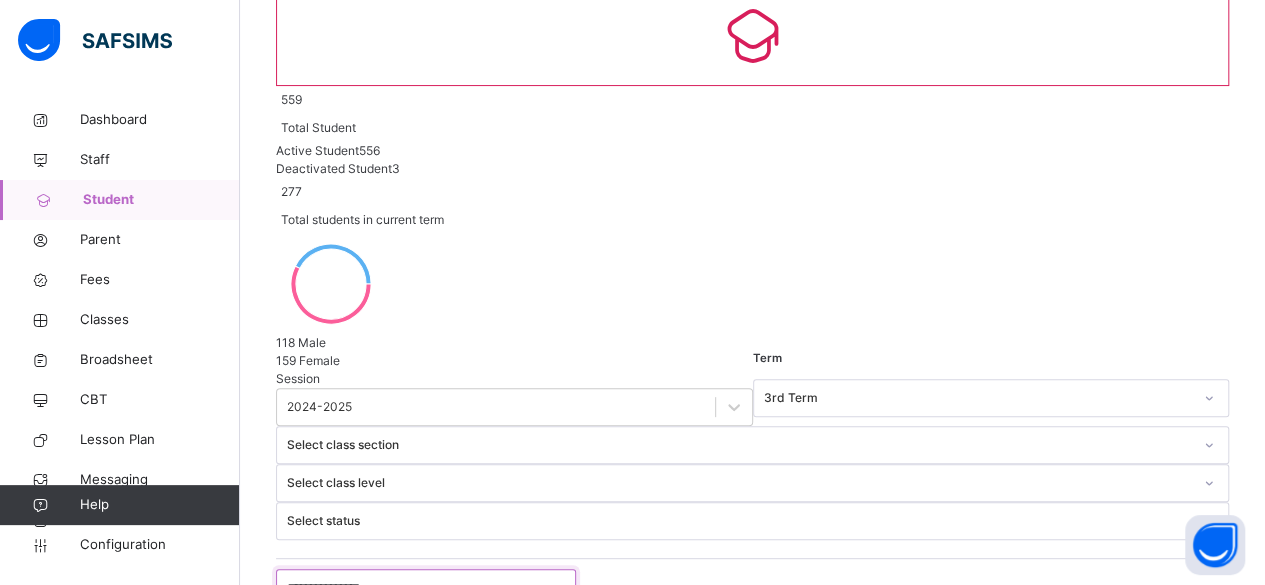 scroll, scrollTop: 177, scrollLeft: 0, axis: vertical 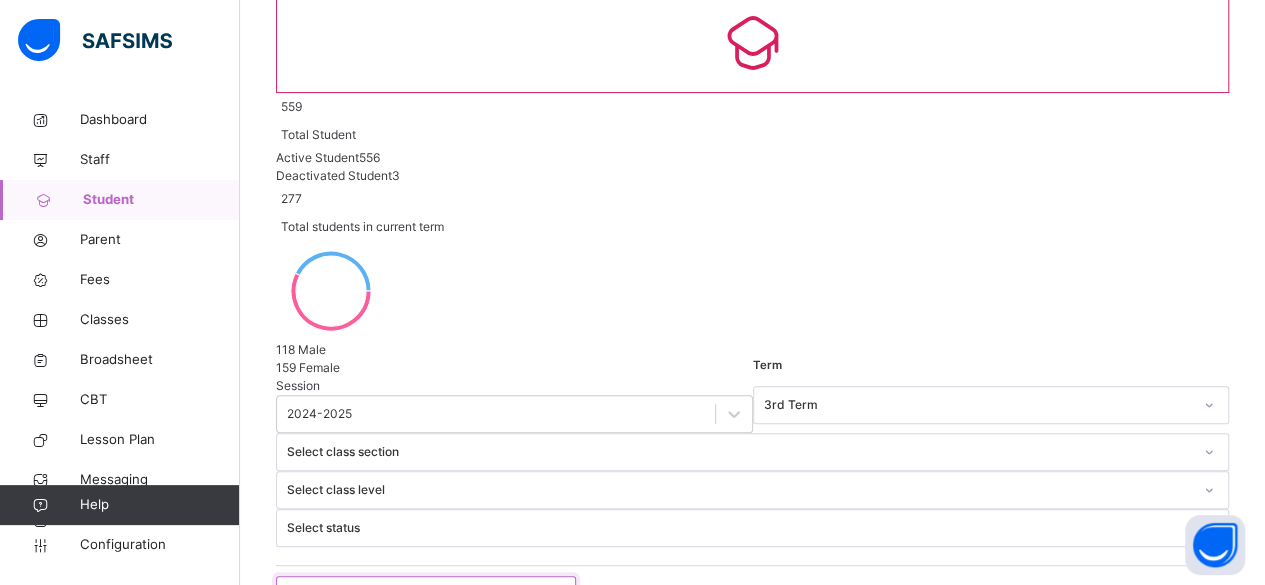 type on "*" 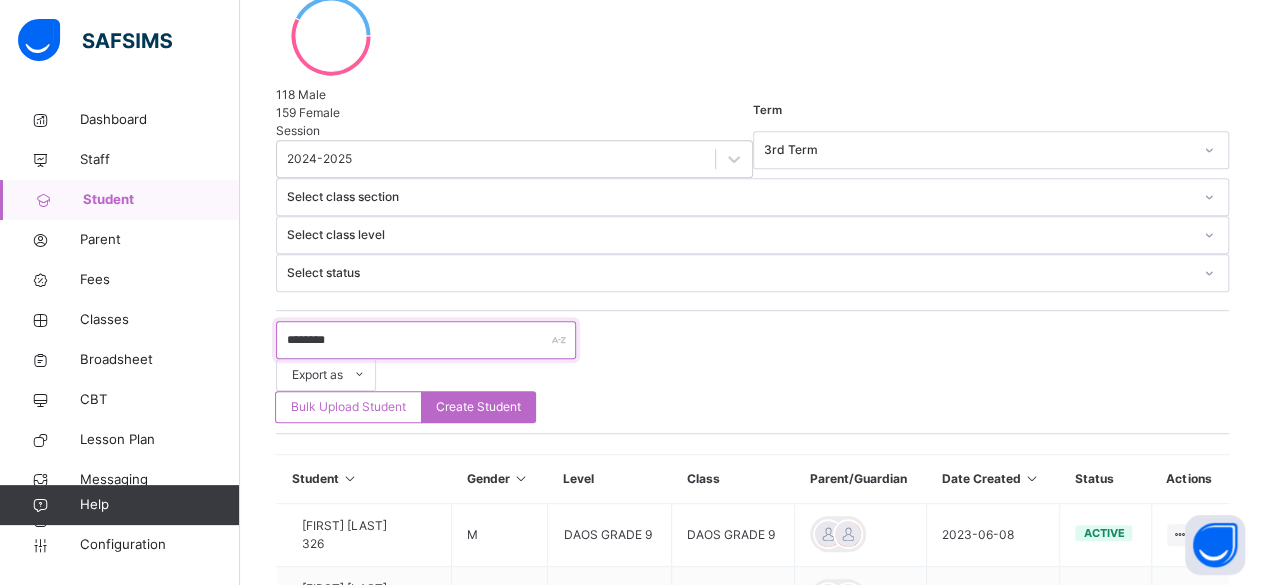 scroll, scrollTop: 407, scrollLeft: 0, axis: vertical 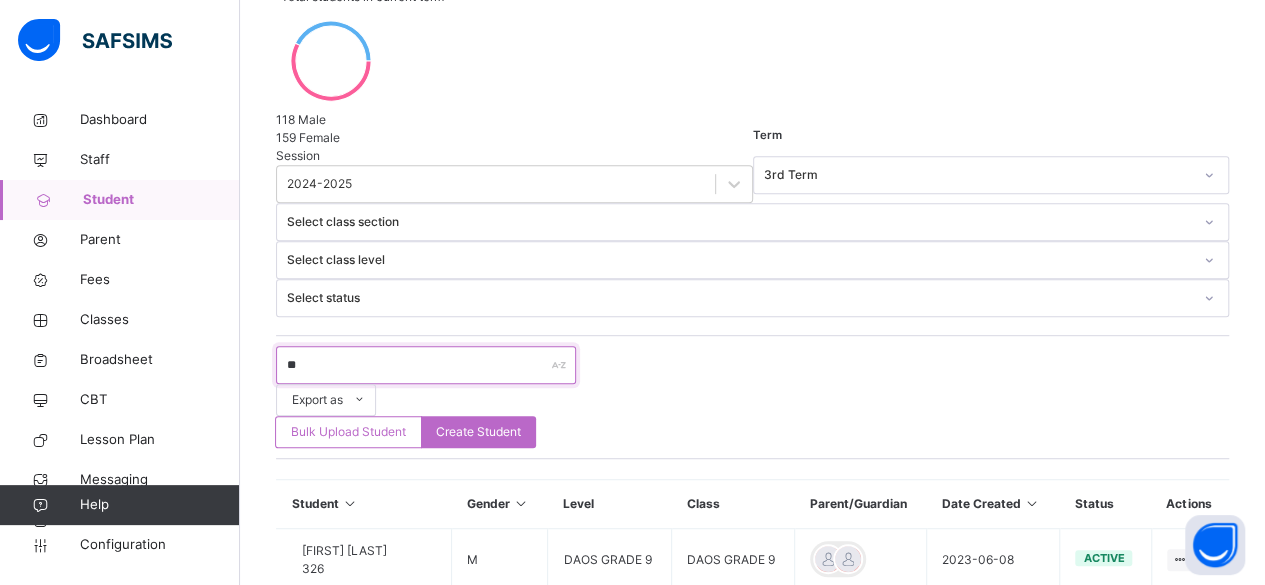 type on "*" 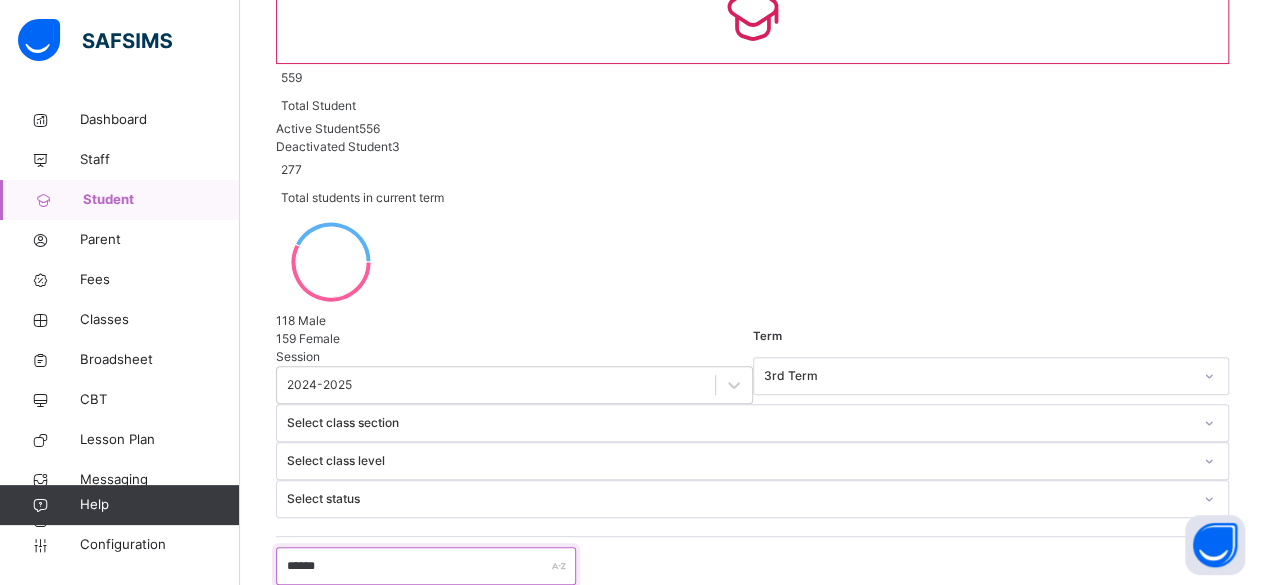 scroll, scrollTop: 204, scrollLeft: 0, axis: vertical 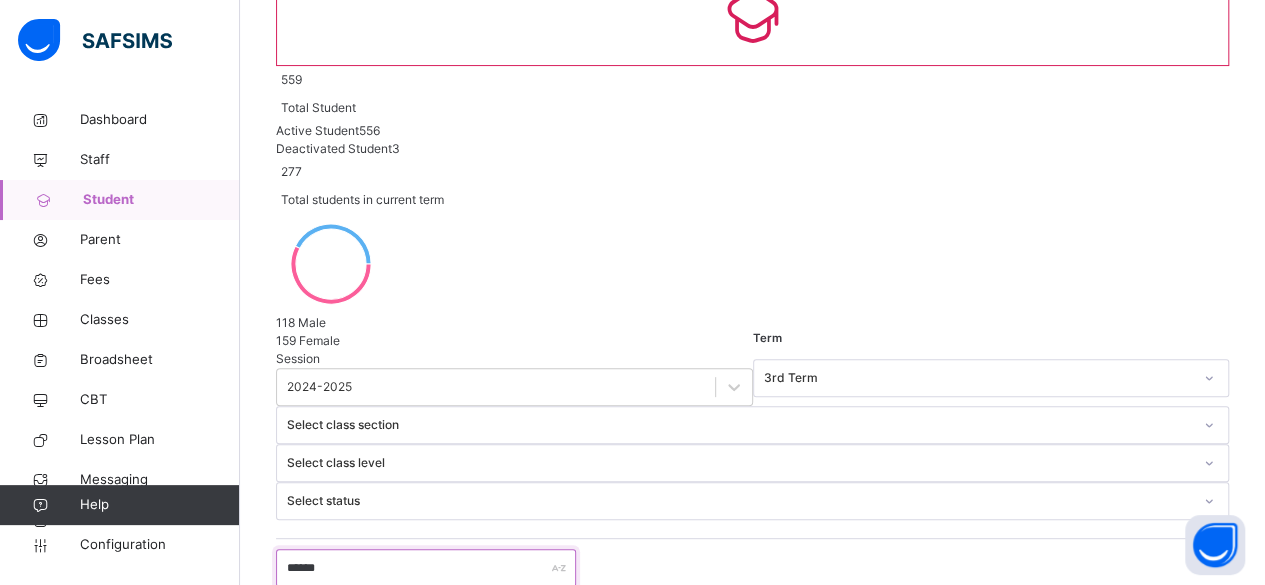 type on "*****" 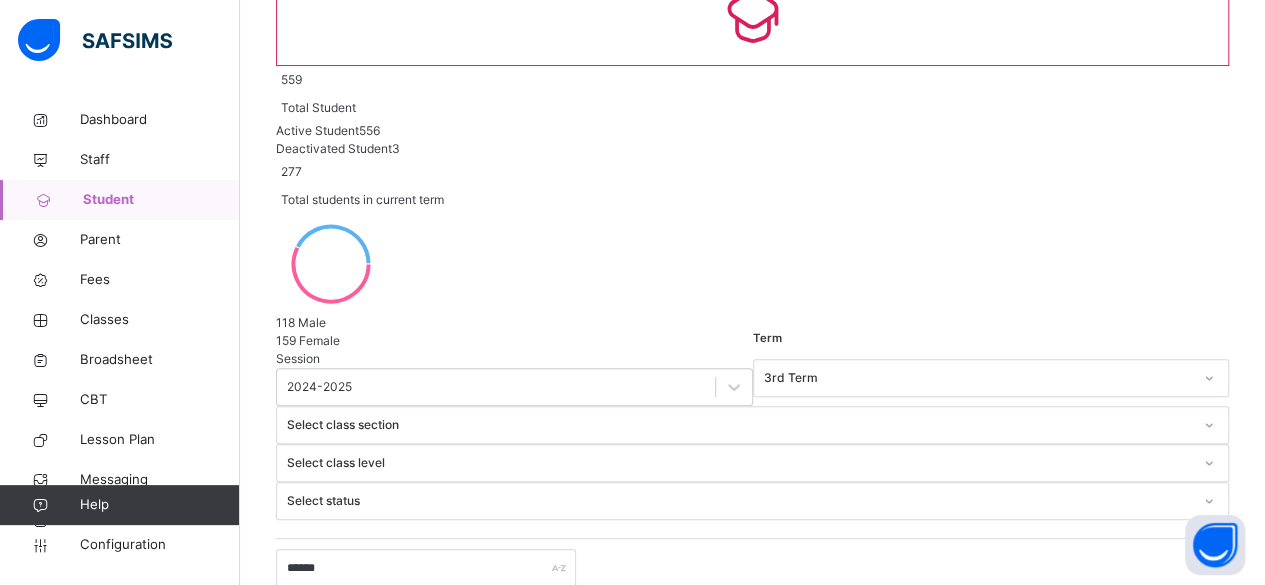 click at bounding box center [811, 762] 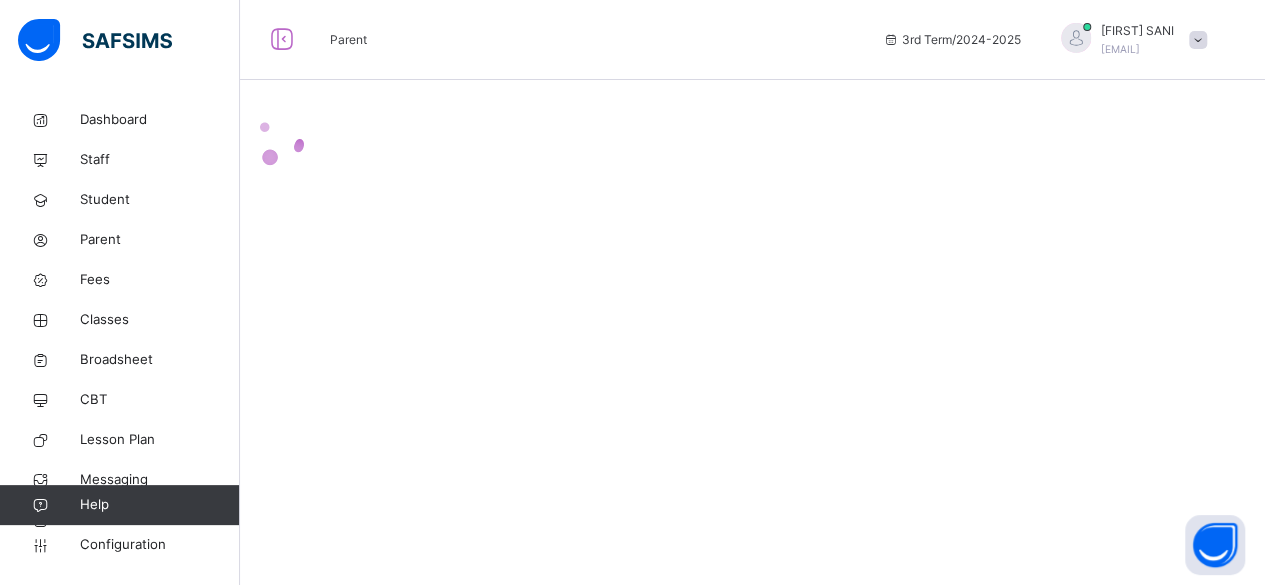 scroll, scrollTop: 0, scrollLeft: 0, axis: both 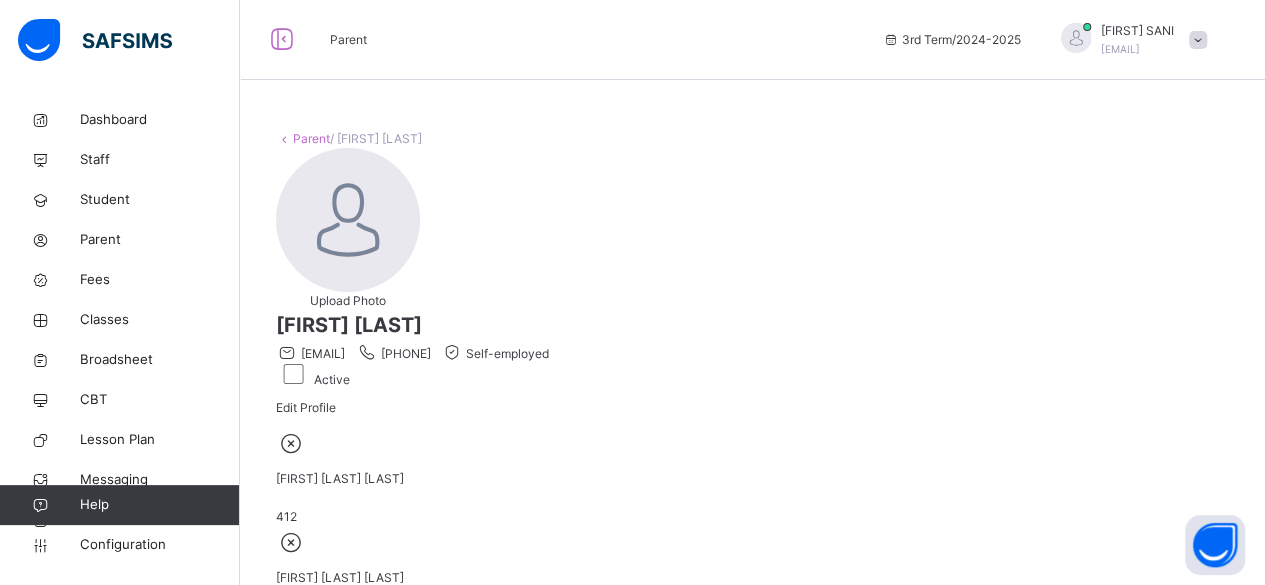 drag, startPoint x: 503, startPoint y: 243, endPoint x: 684, endPoint y: 256, distance: 181.46625 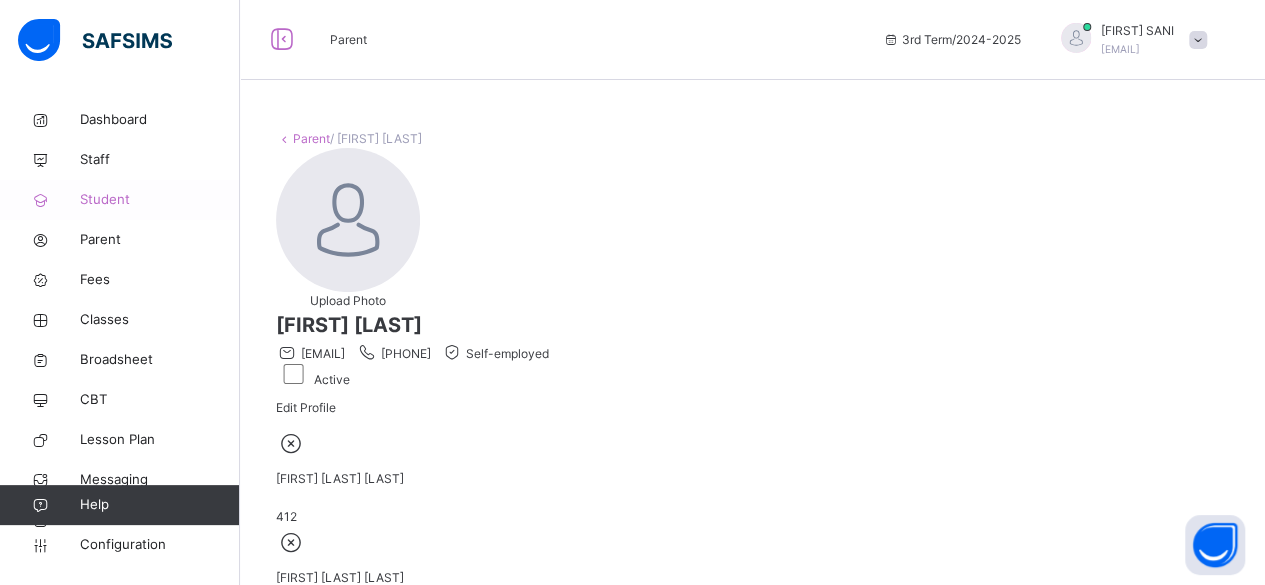 click on "Student" at bounding box center [160, 200] 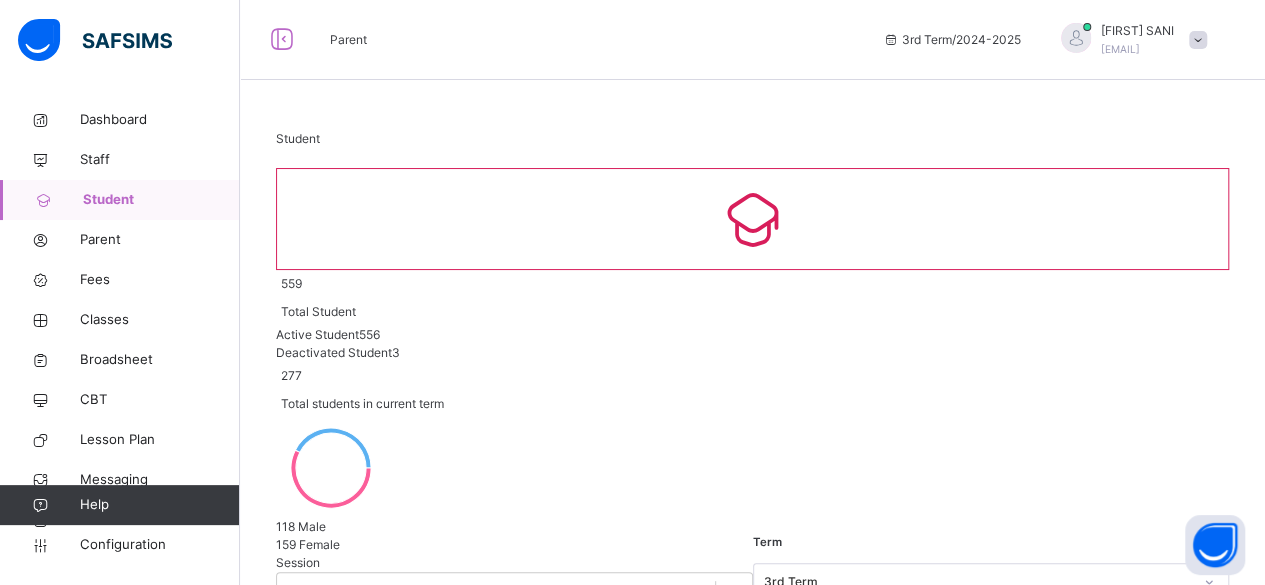click at bounding box center [426, 772] 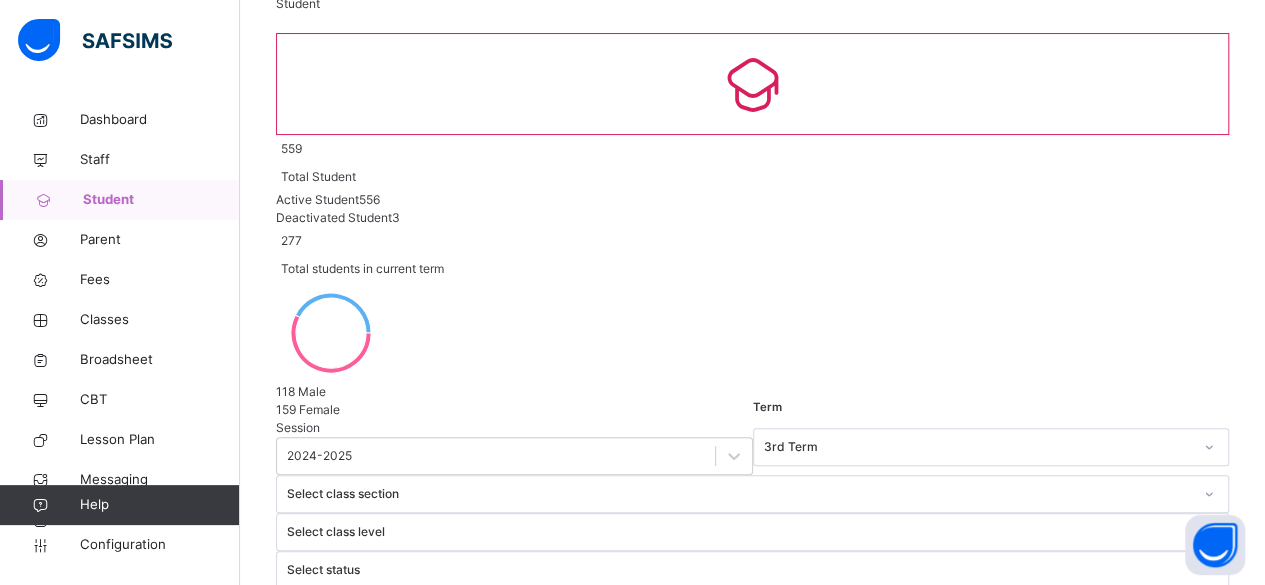scroll, scrollTop: 148, scrollLeft: 0, axis: vertical 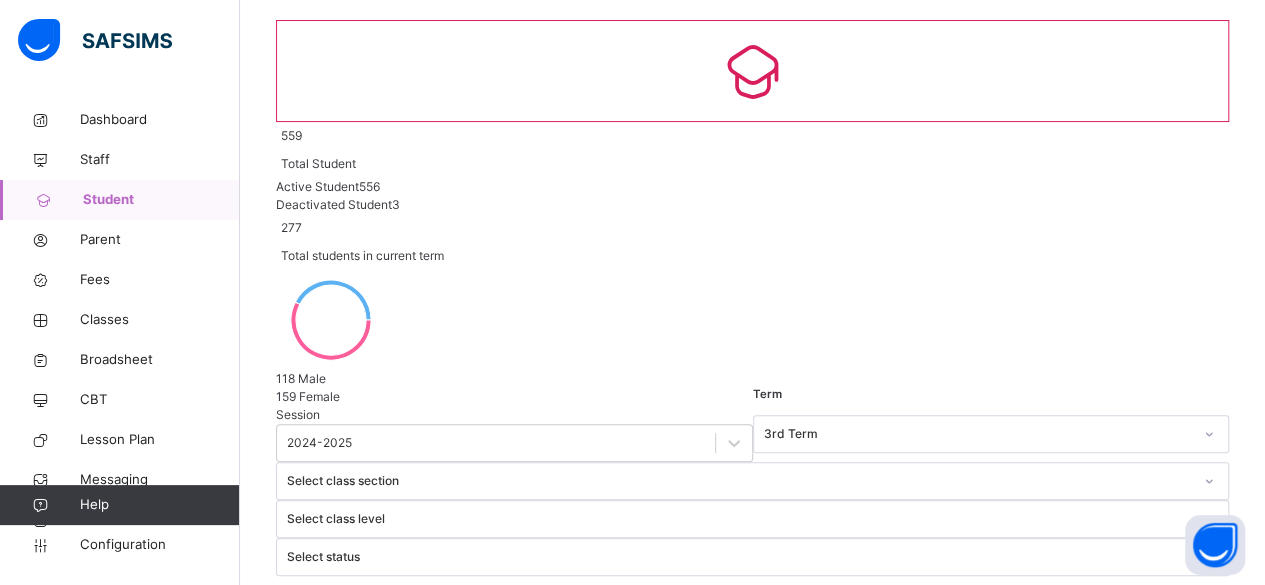 type on "****" 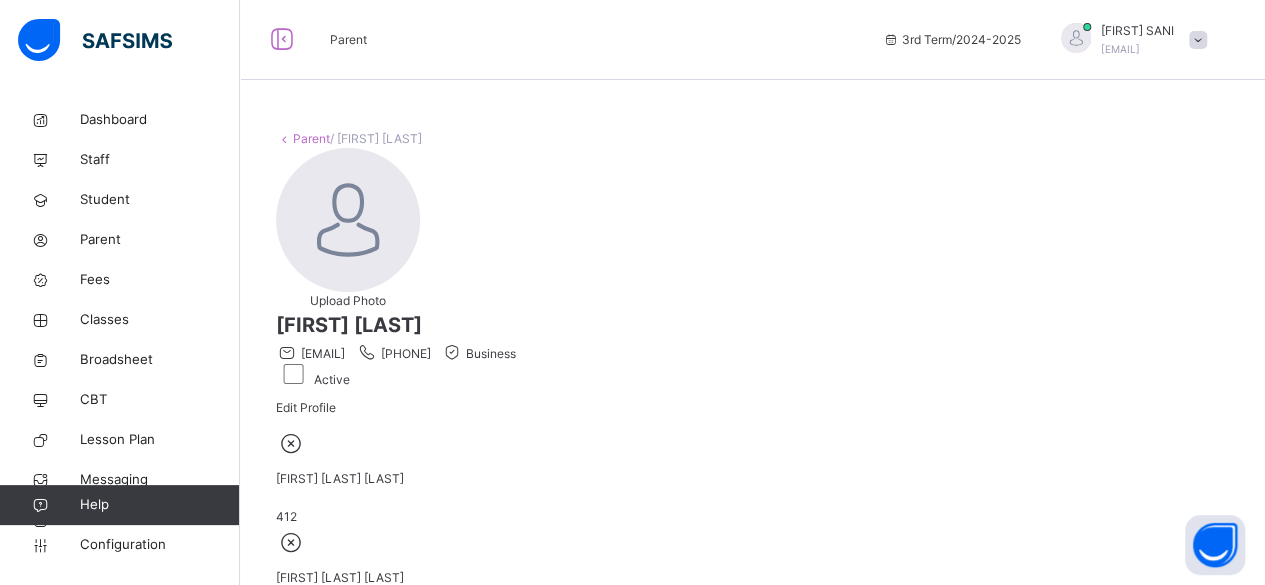 drag, startPoint x: 507, startPoint y: 243, endPoint x: 667, endPoint y: 255, distance: 160.44937 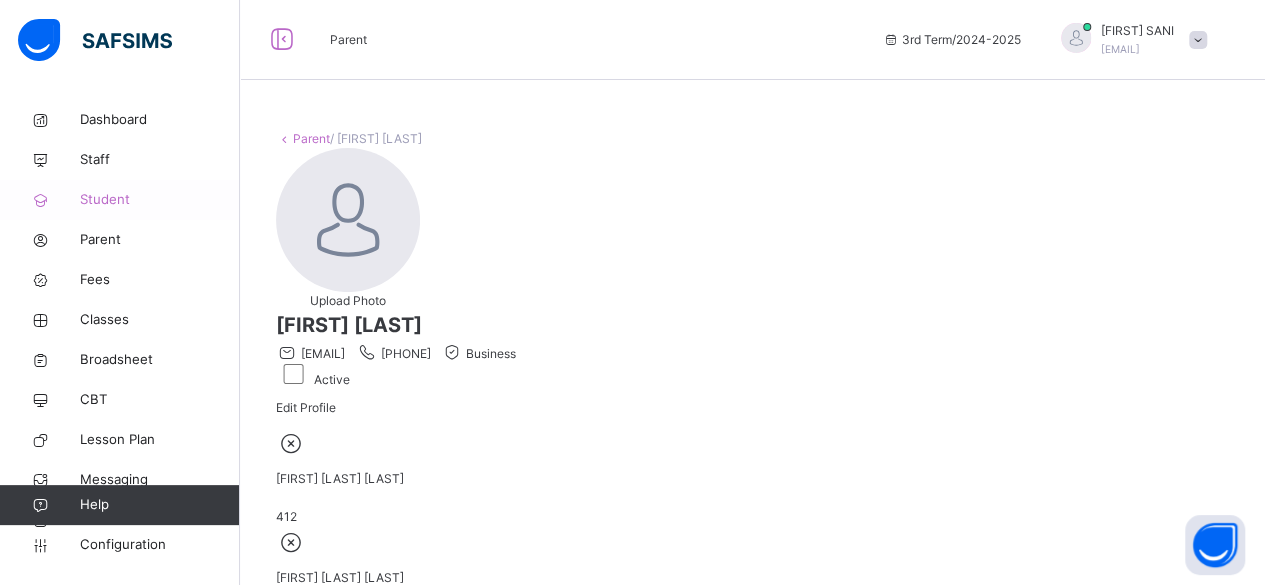 click on "Student" at bounding box center [160, 200] 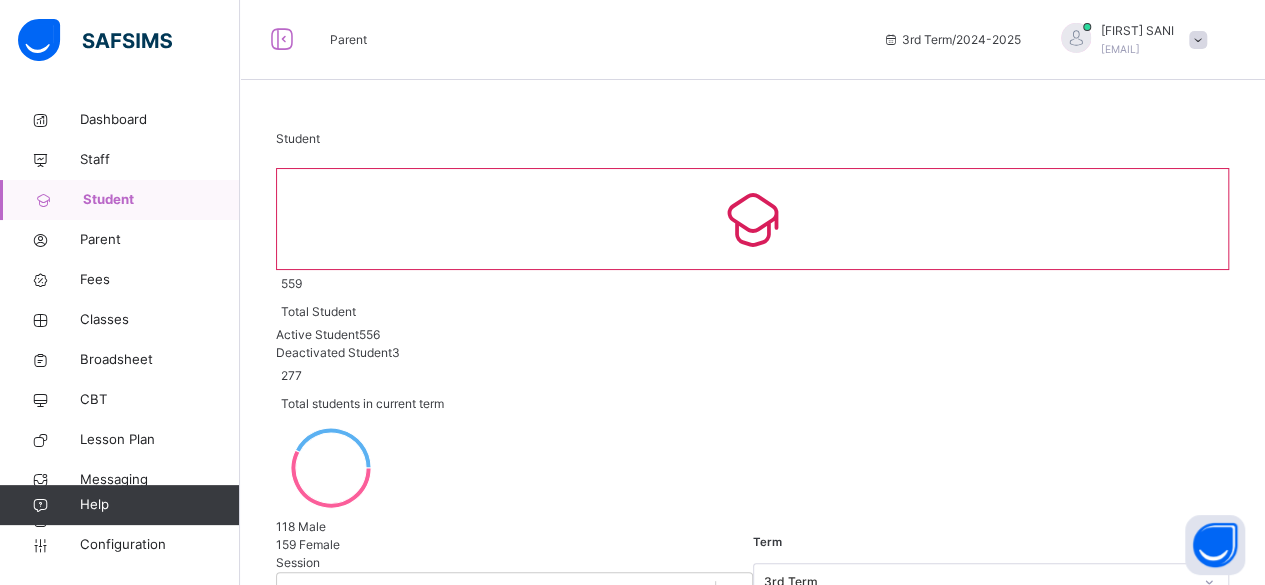 click at bounding box center (426, 772) 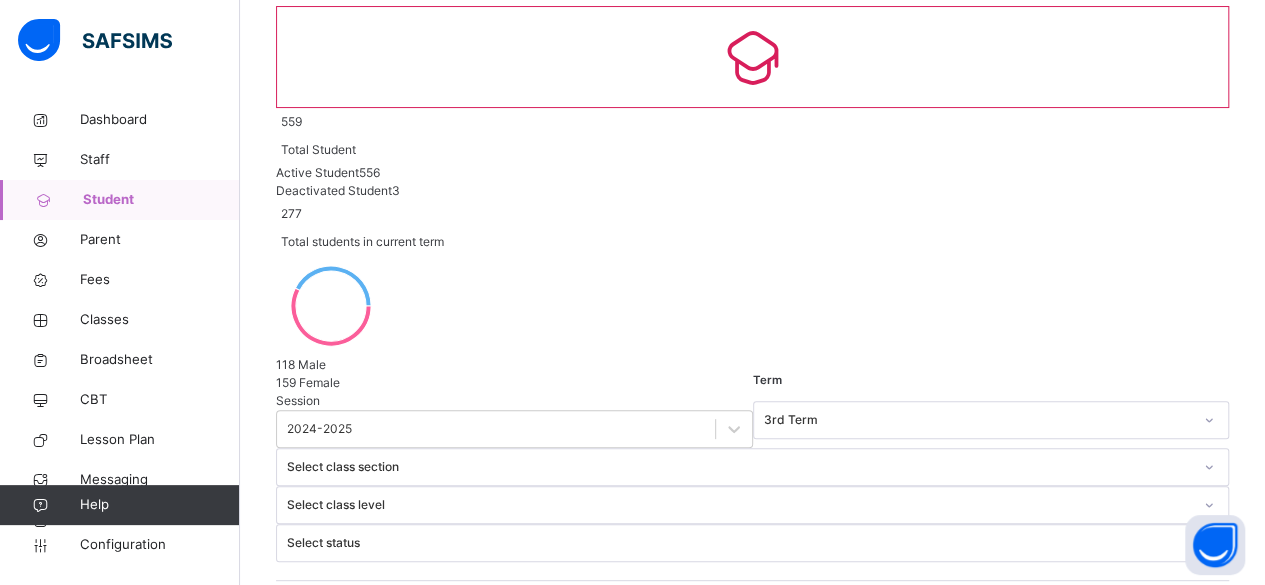 scroll, scrollTop: 0, scrollLeft: 0, axis: both 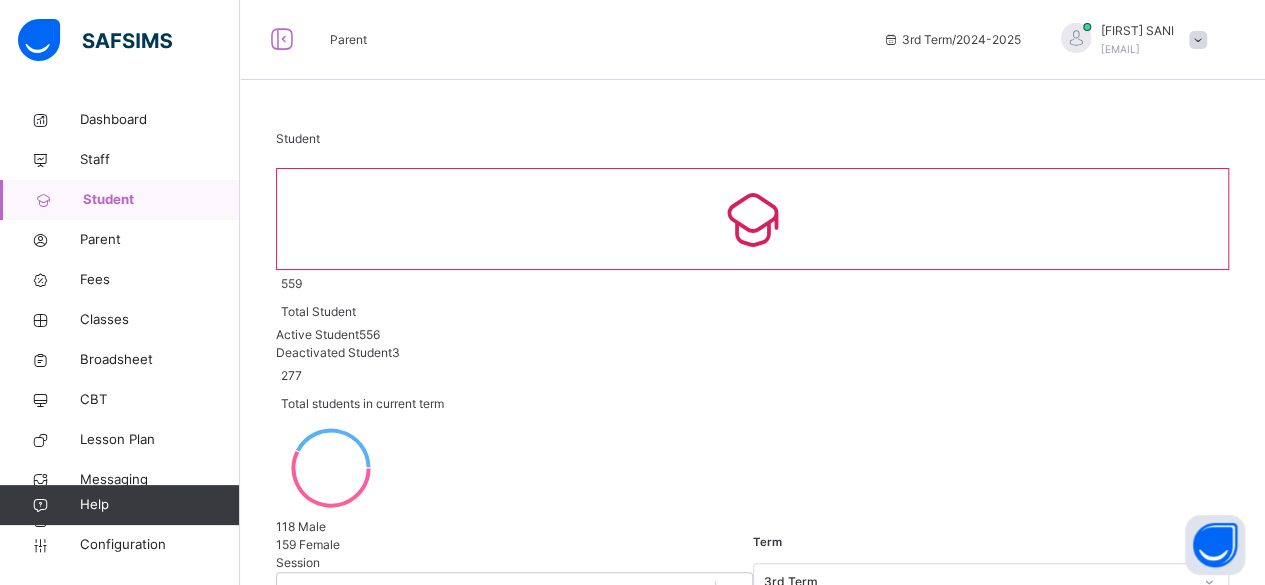 type on "*" 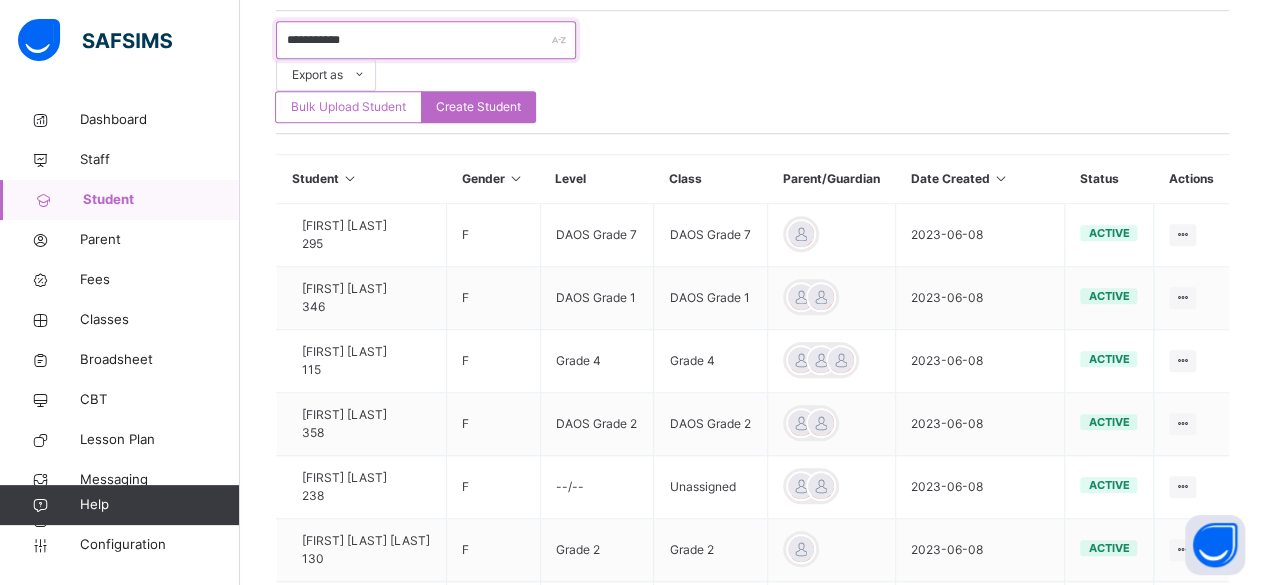 scroll, scrollTop: 735, scrollLeft: 0, axis: vertical 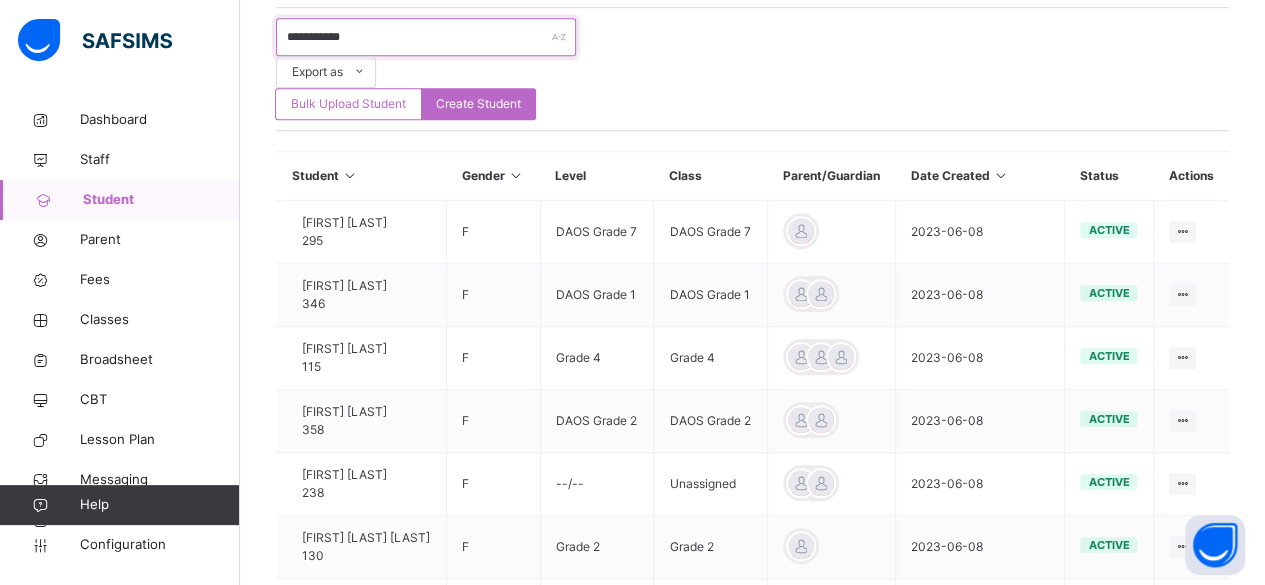 type on "**********" 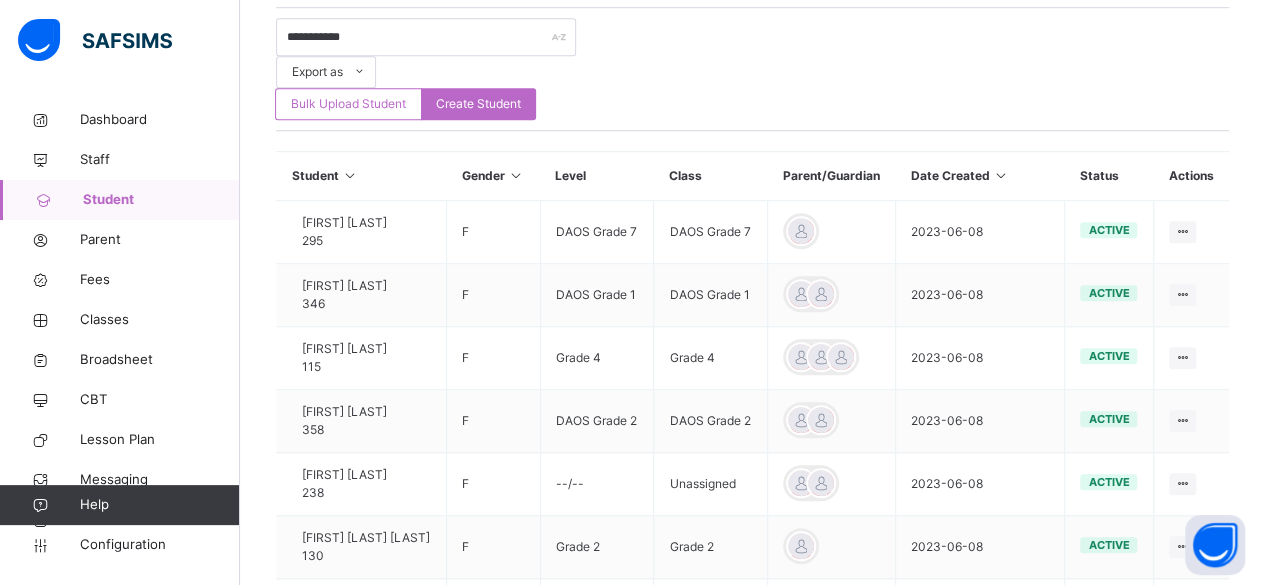 click at bounding box center (801, 735) 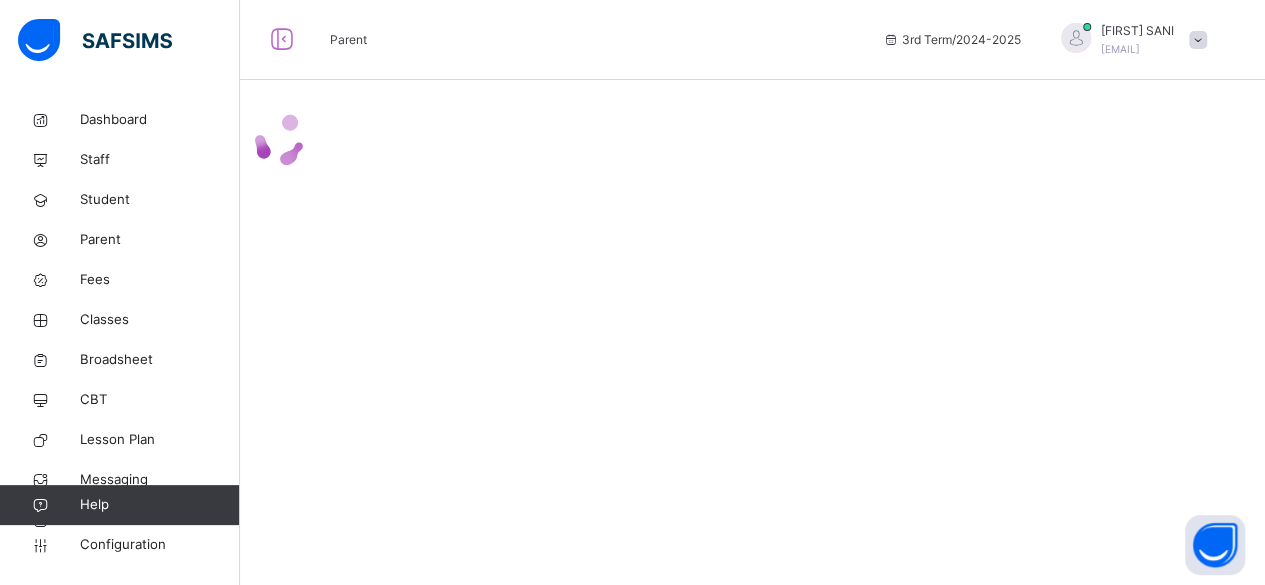 scroll, scrollTop: 0, scrollLeft: 0, axis: both 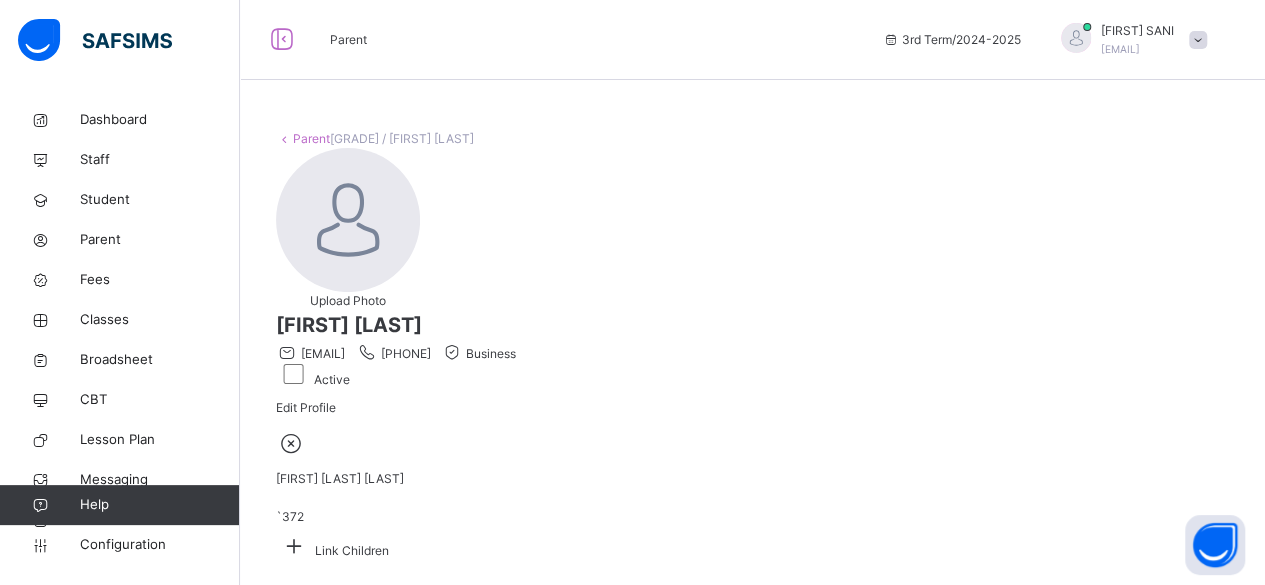 drag, startPoint x: 504, startPoint y: 245, endPoint x: 702, endPoint y: 250, distance: 198.06313 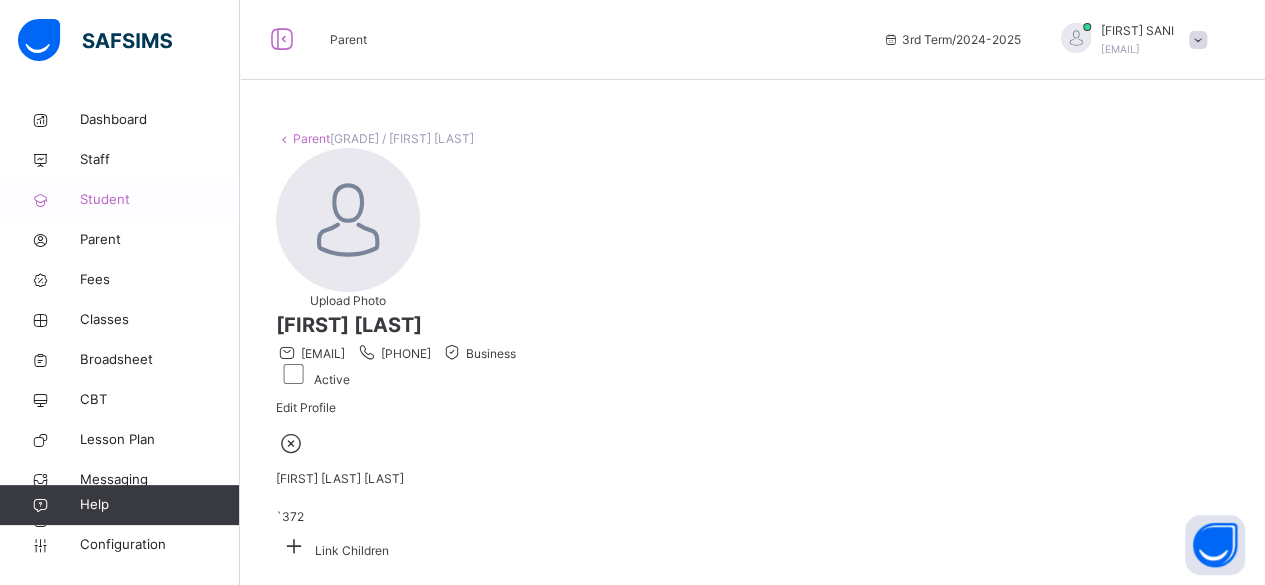 click on "Student" at bounding box center (160, 200) 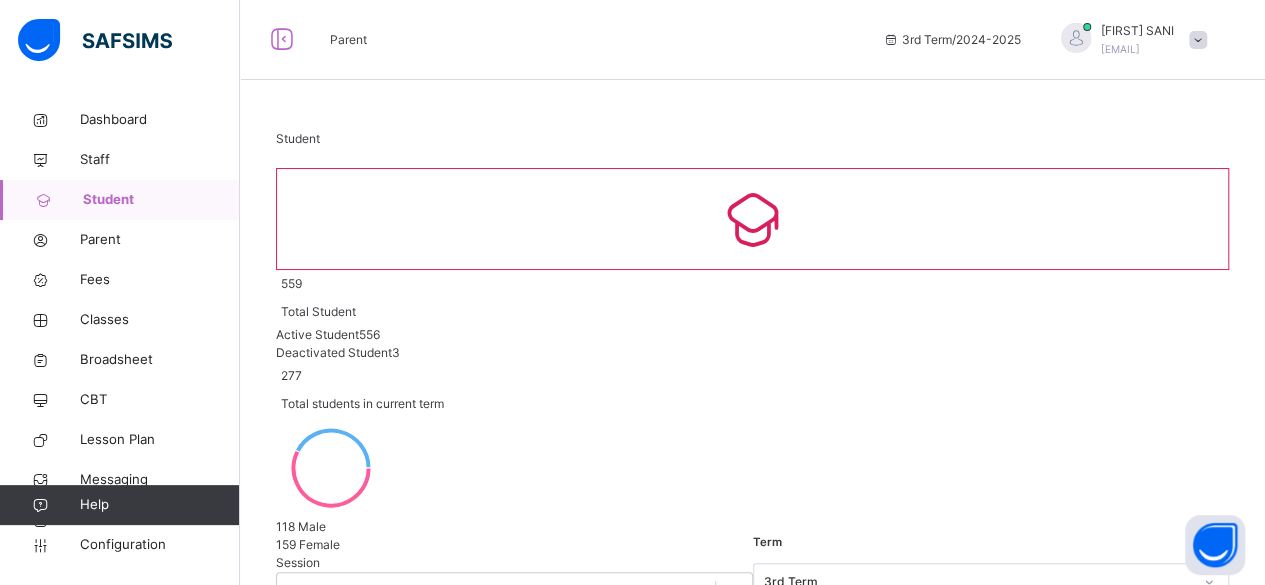 click at bounding box center [426, 772] 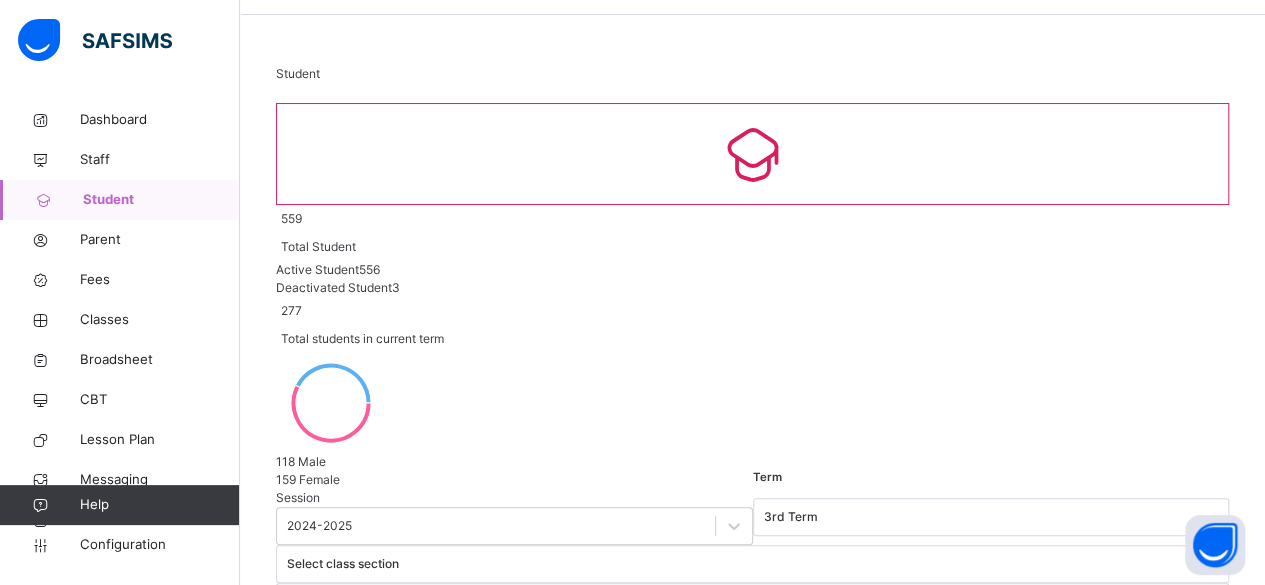 scroll, scrollTop: 72, scrollLeft: 0, axis: vertical 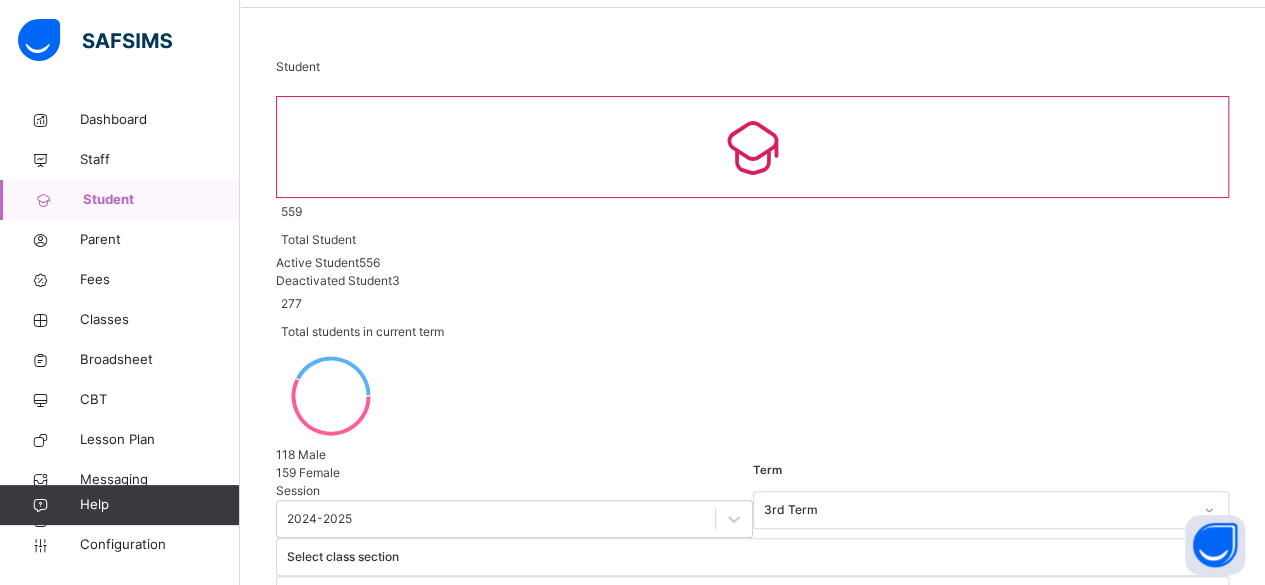 click on "**********" at bounding box center (426, 700) 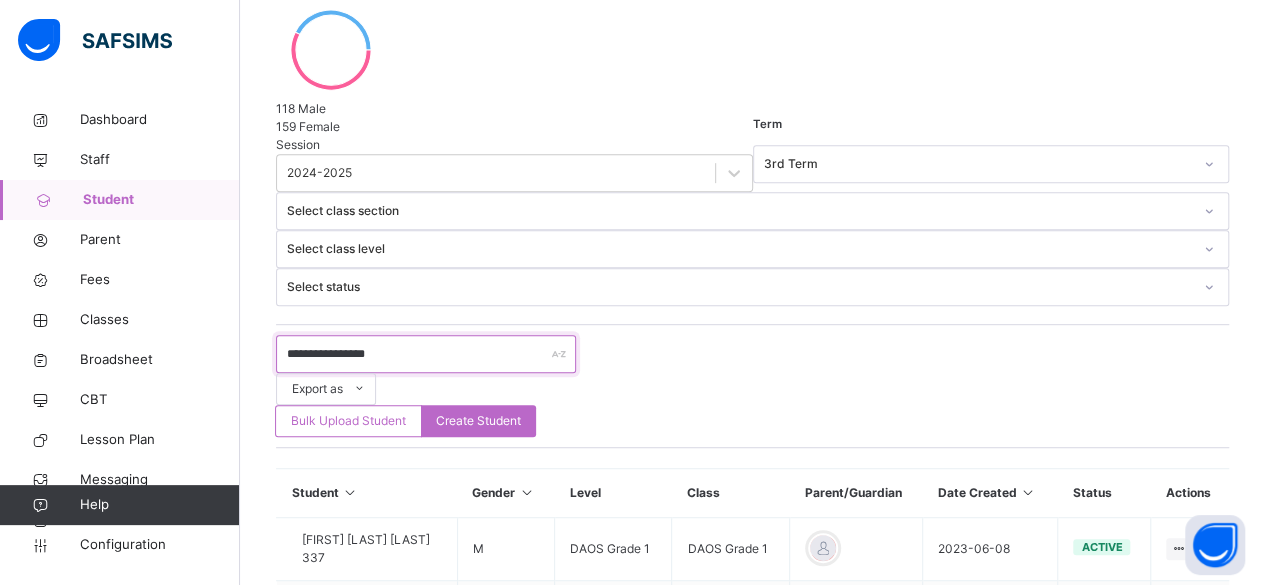 scroll, scrollTop: 406, scrollLeft: 0, axis: vertical 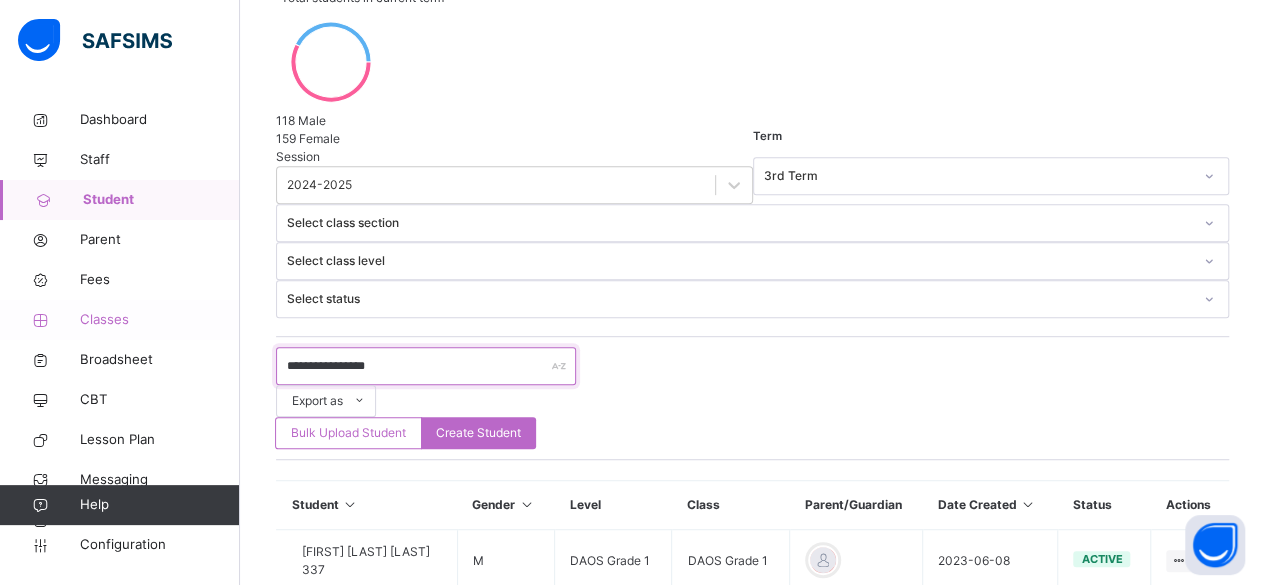 type on "**********" 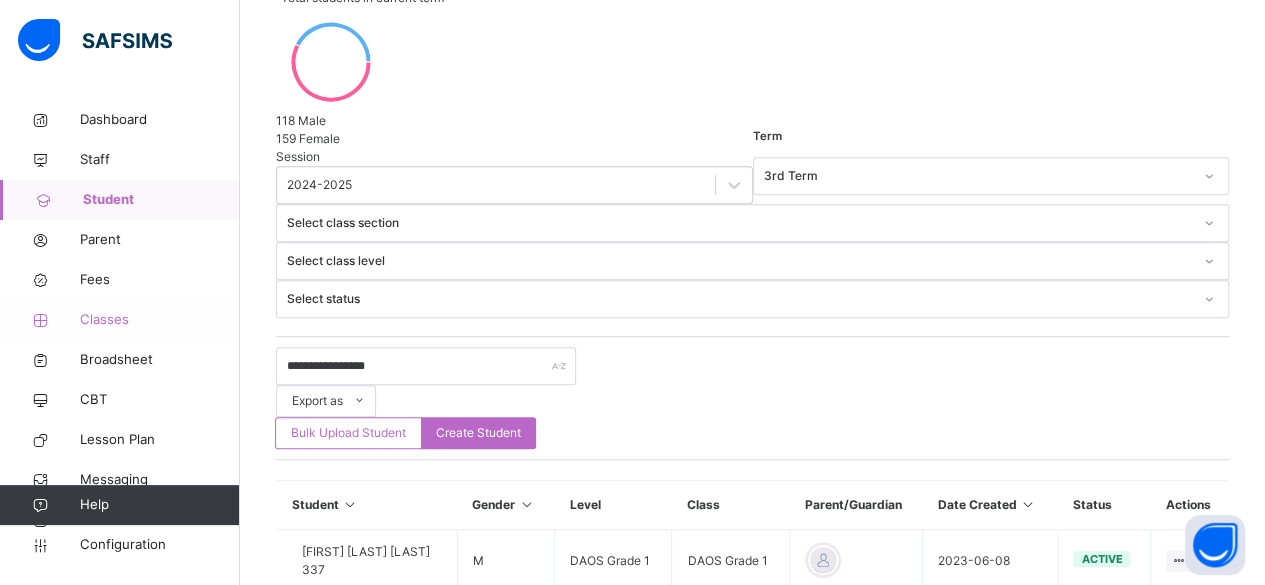click on "Classes" at bounding box center [120, 320] 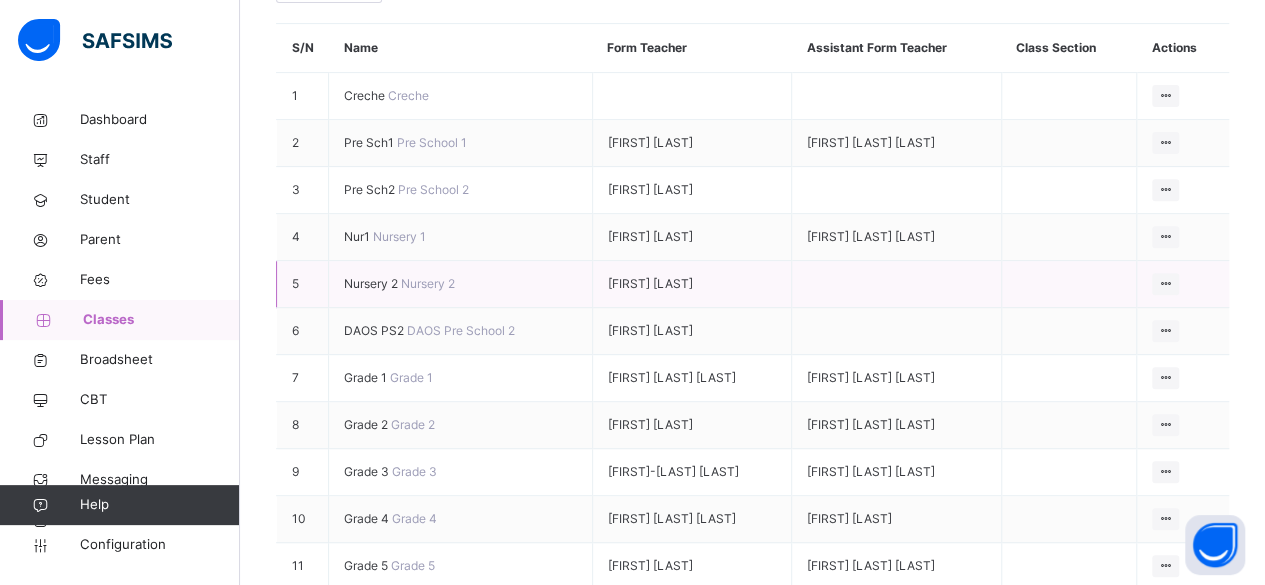 scroll, scrollTop: 314, scrollLeft: 0, axis: vertical 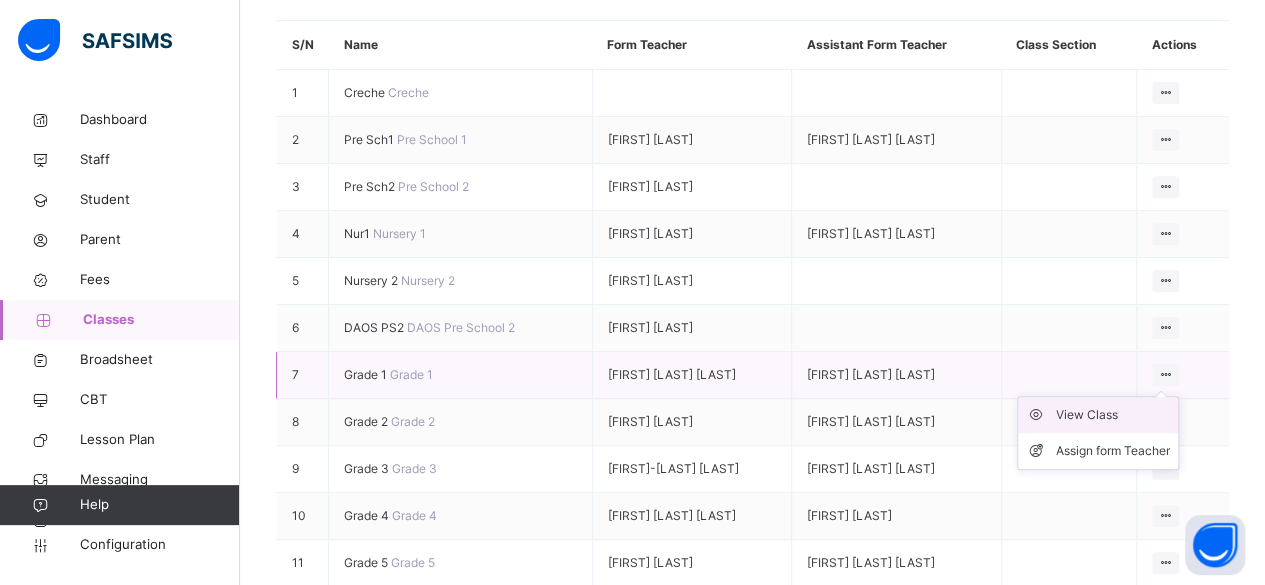 click on "View Class" at bounding box center [1113, 415] 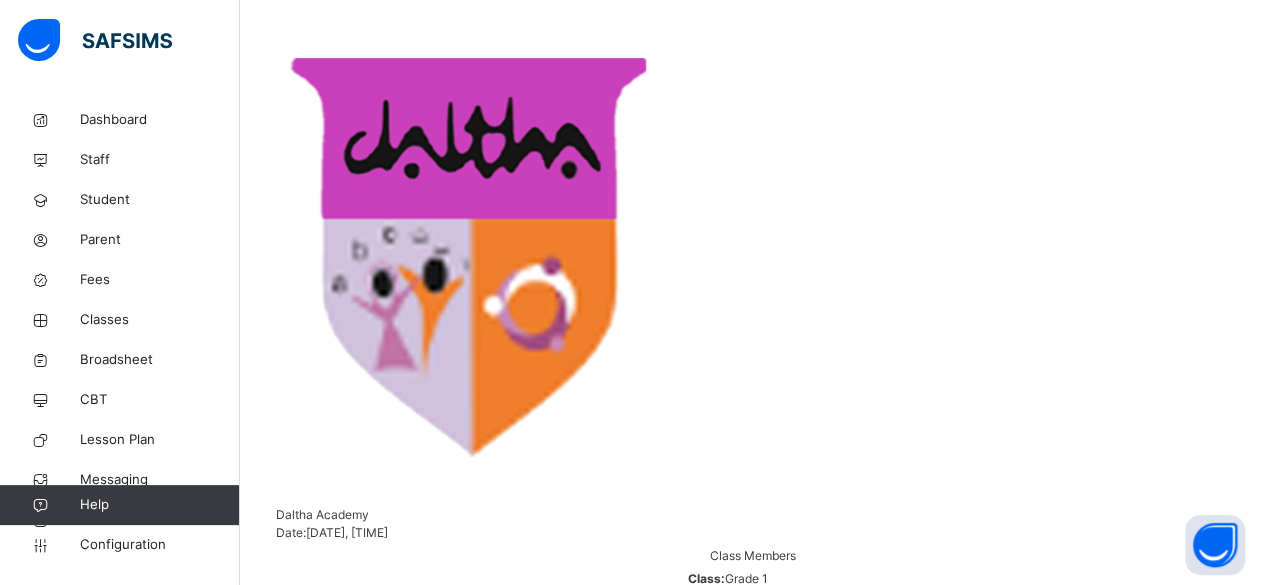scroll, scrollTop: 386, scrollLeft: 0, axis: vertical 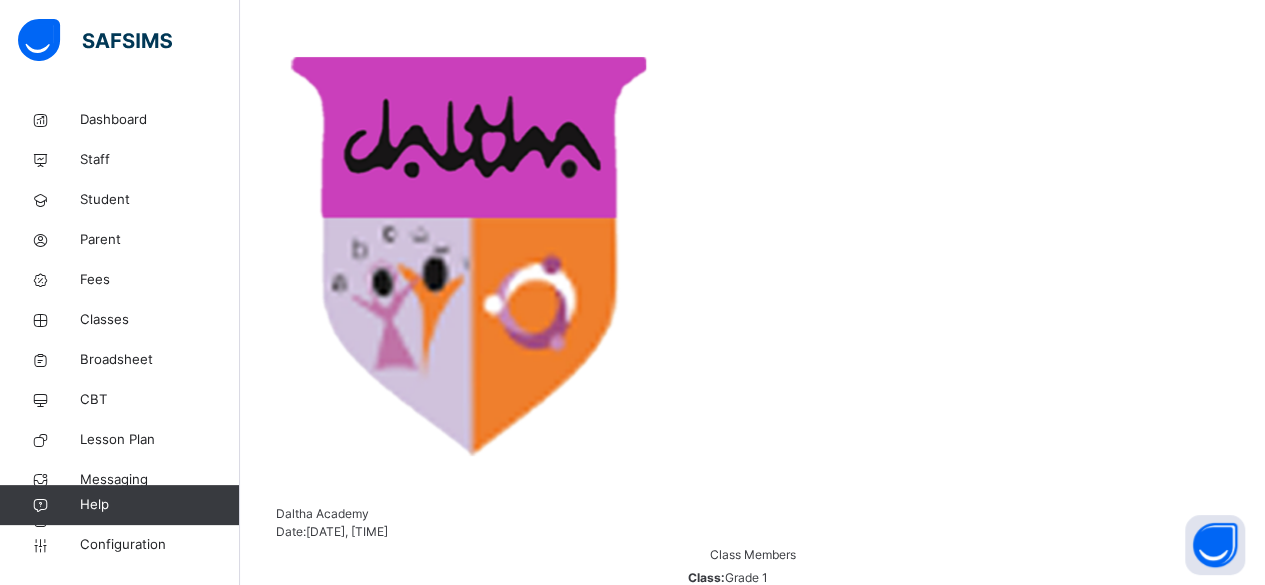 click on "[FIRST] [LAST] [LAST] [NUMBER]" at bounding box center (447, 1020) 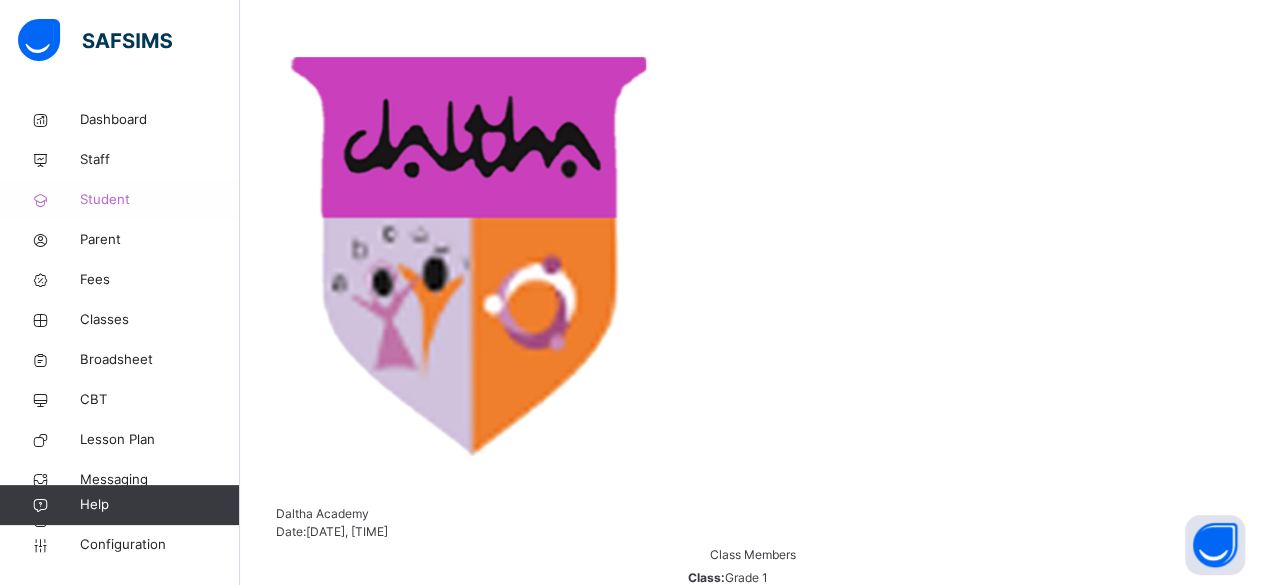 click on "Student" at bounding box center (160, 200) 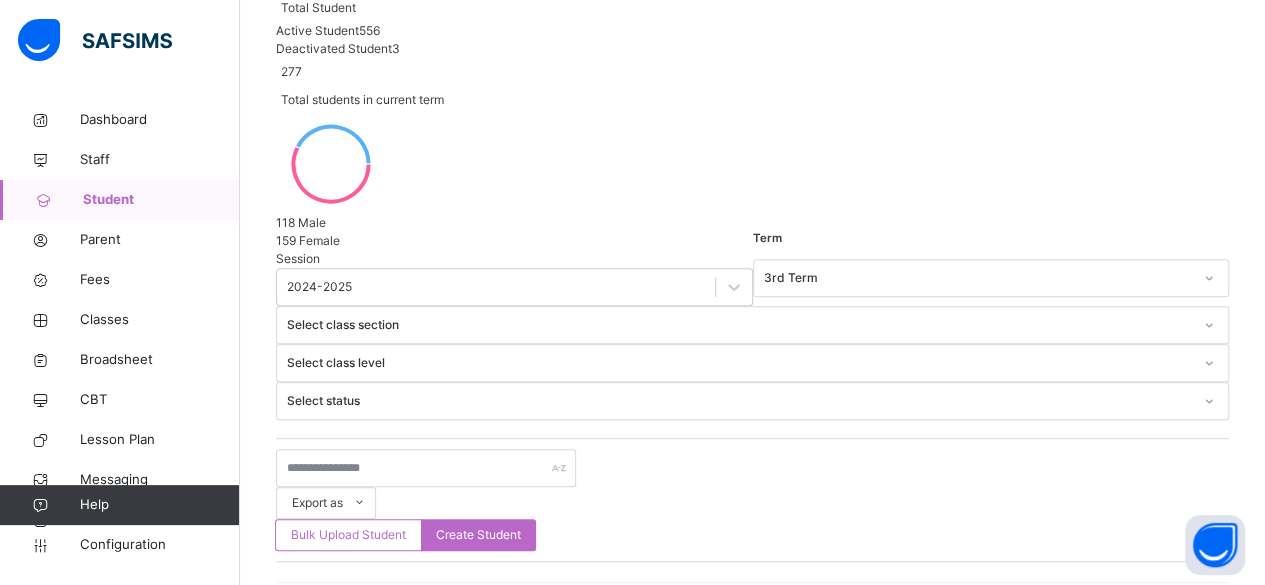 scroll, scrollTop: 386, scrollLeft: 0, axis: vertical 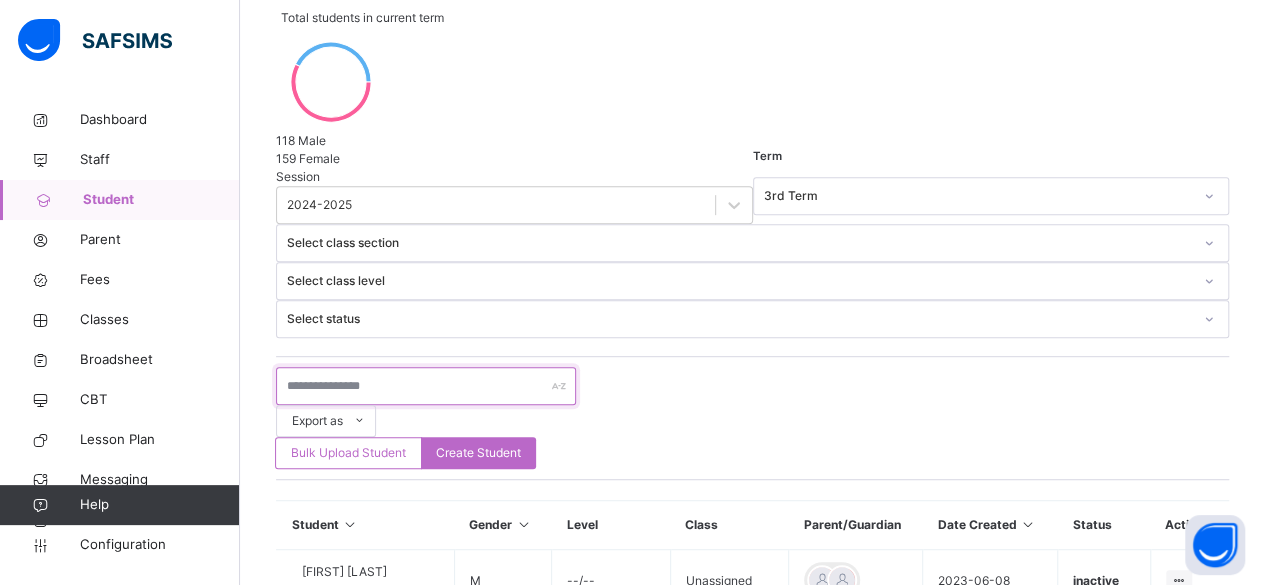 click at bounding box center [426, 386] 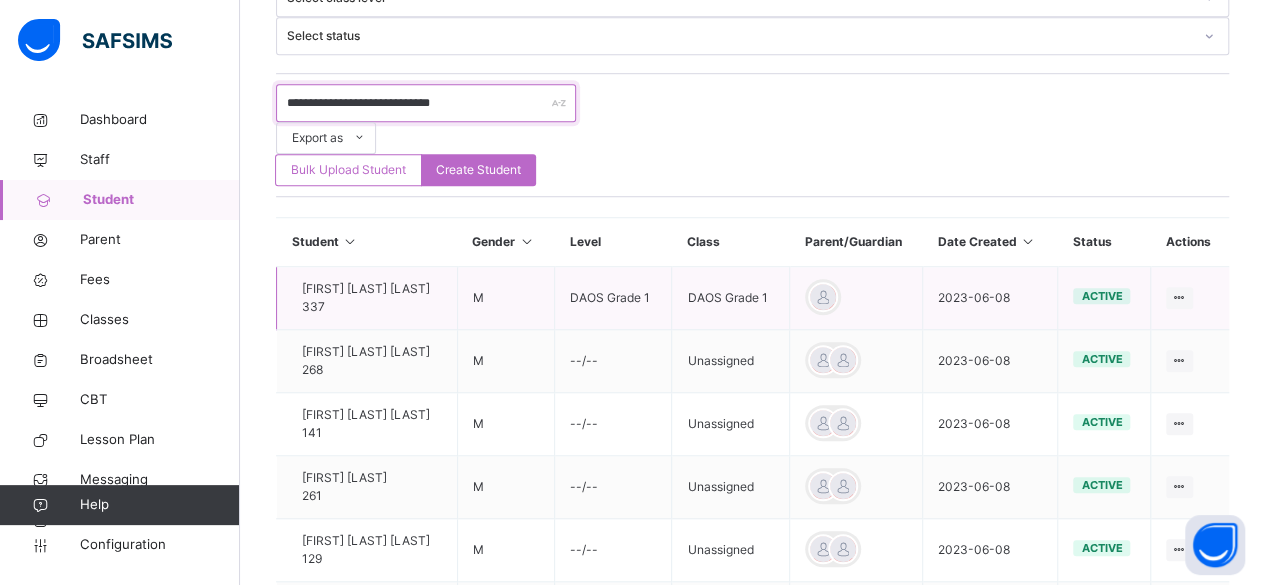 scroll, scrollTop: 739, scrollLeft: 0, axis: vertical 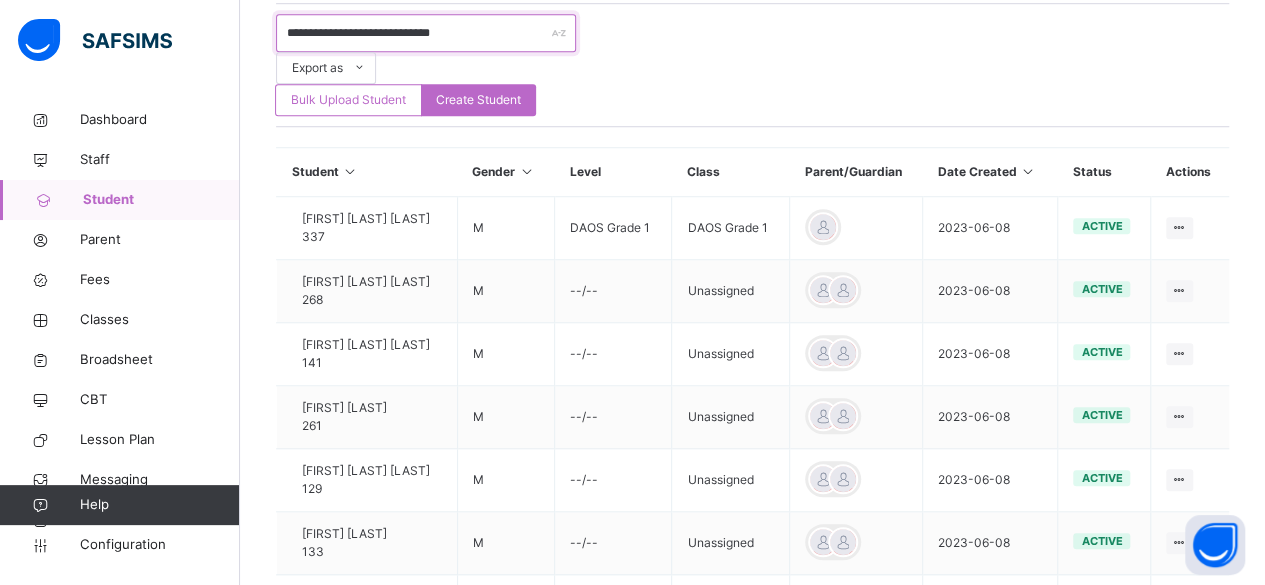type on "**********" 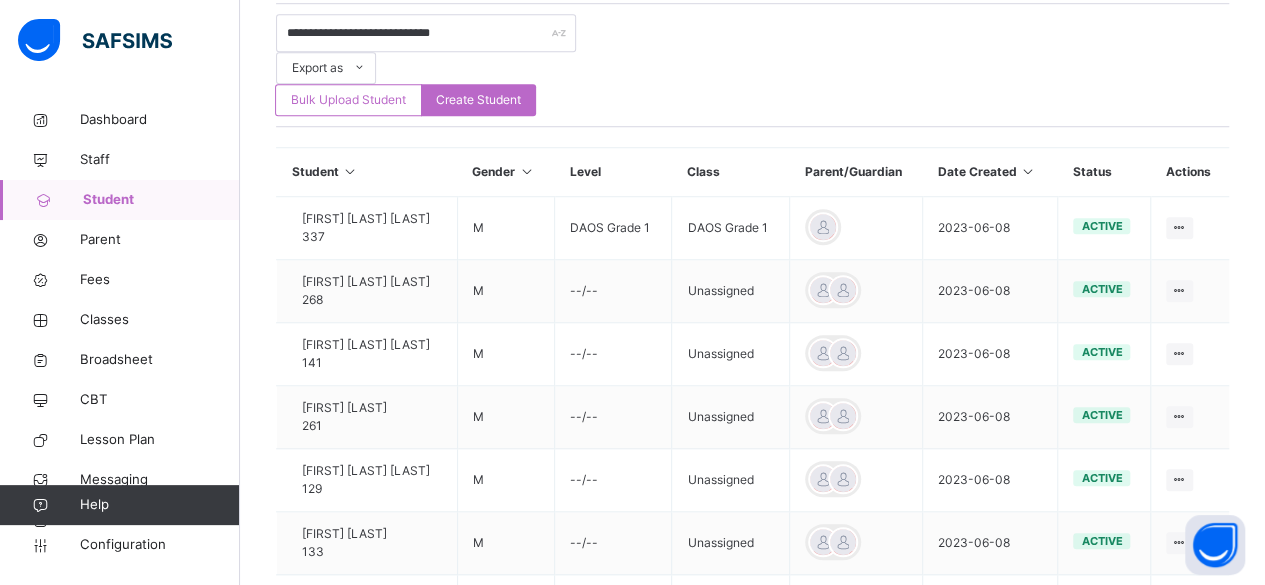 click on "2" at bounding box center (1044, 875) 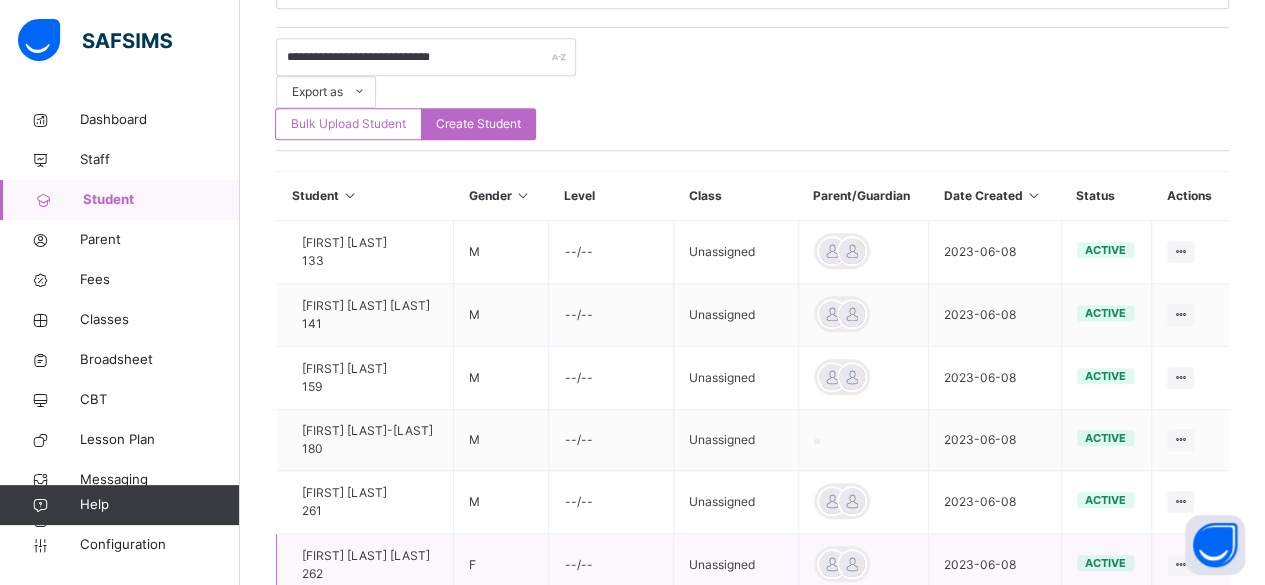 scroll, scrollTop: 717, scrollLeft: 0, axis: vertical 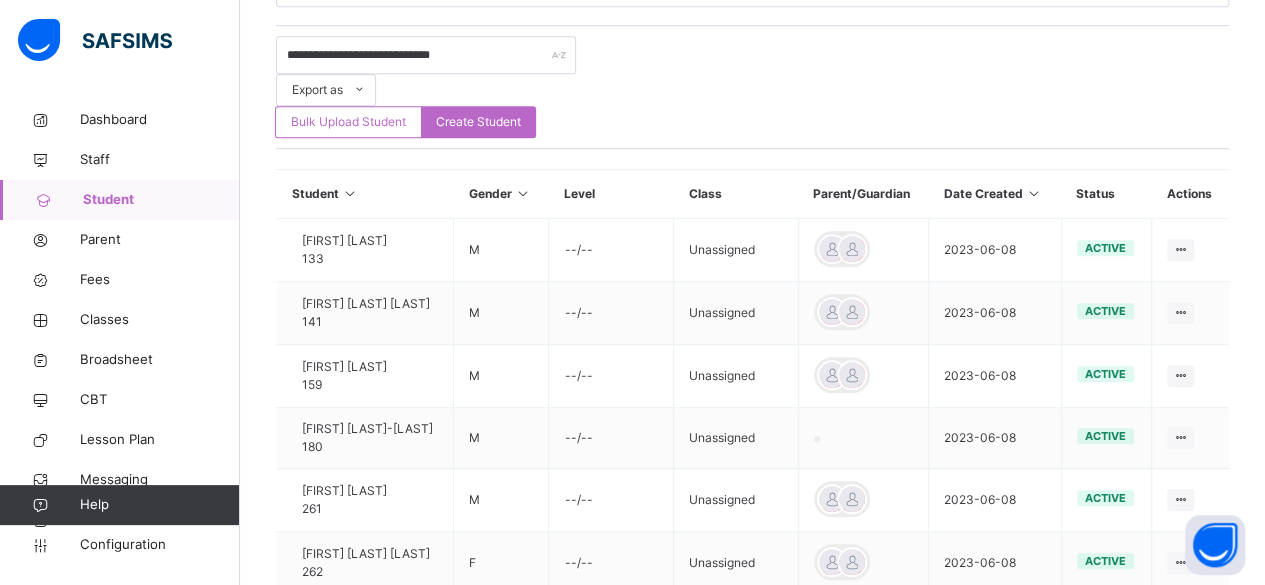 click on "3" at bounding box center (1094, 897) 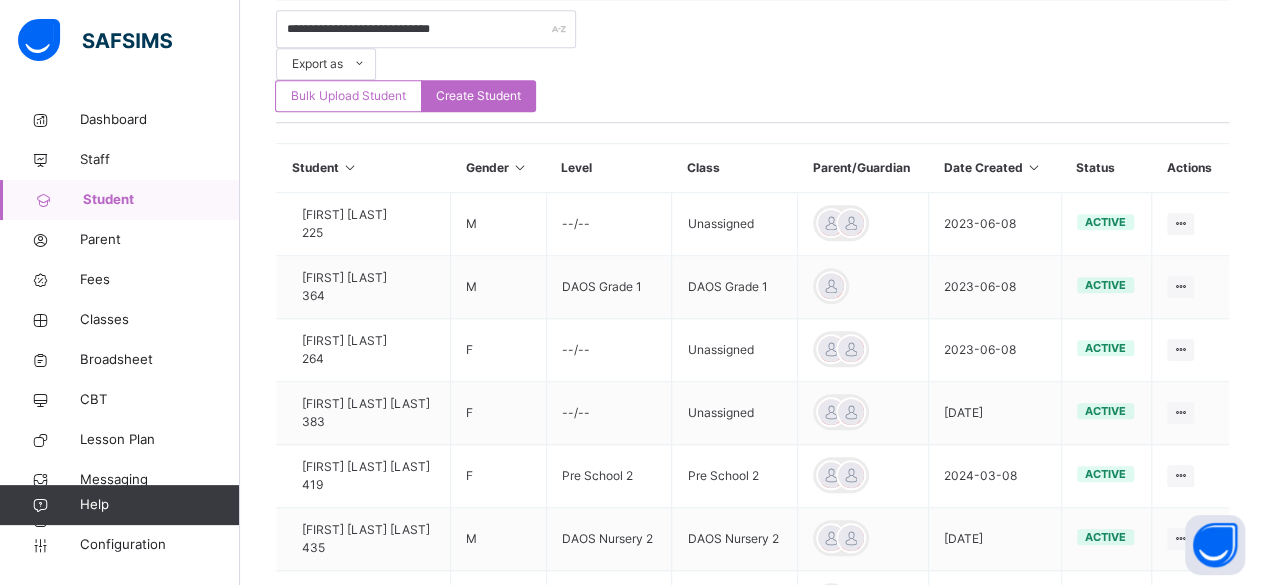 scroll, scrollTop: 755, scrollLeft: 0, axis: vertical 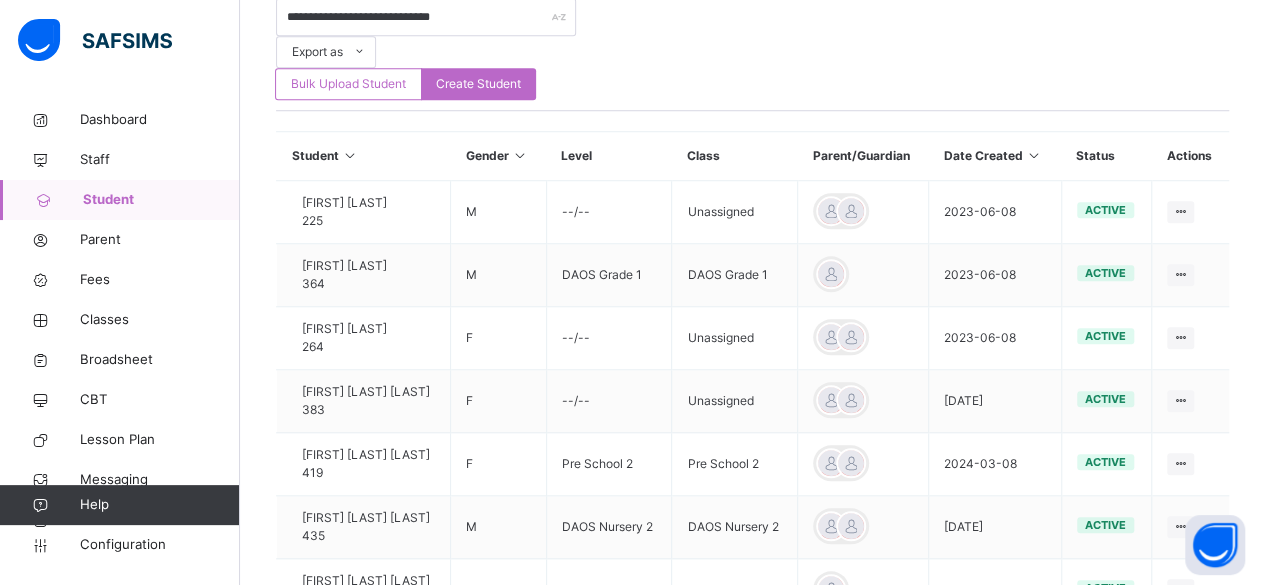 click on "4" at bounding box center [1143, 861] 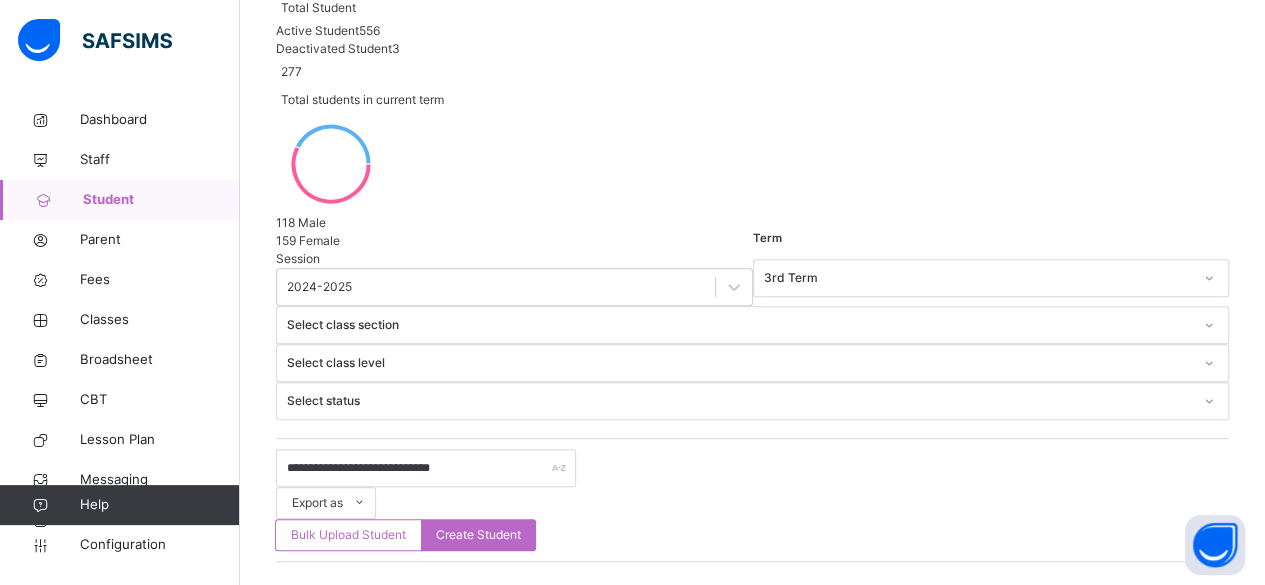 scroll, scrollTop: 242, scrollLeft: 0, axis: vertical 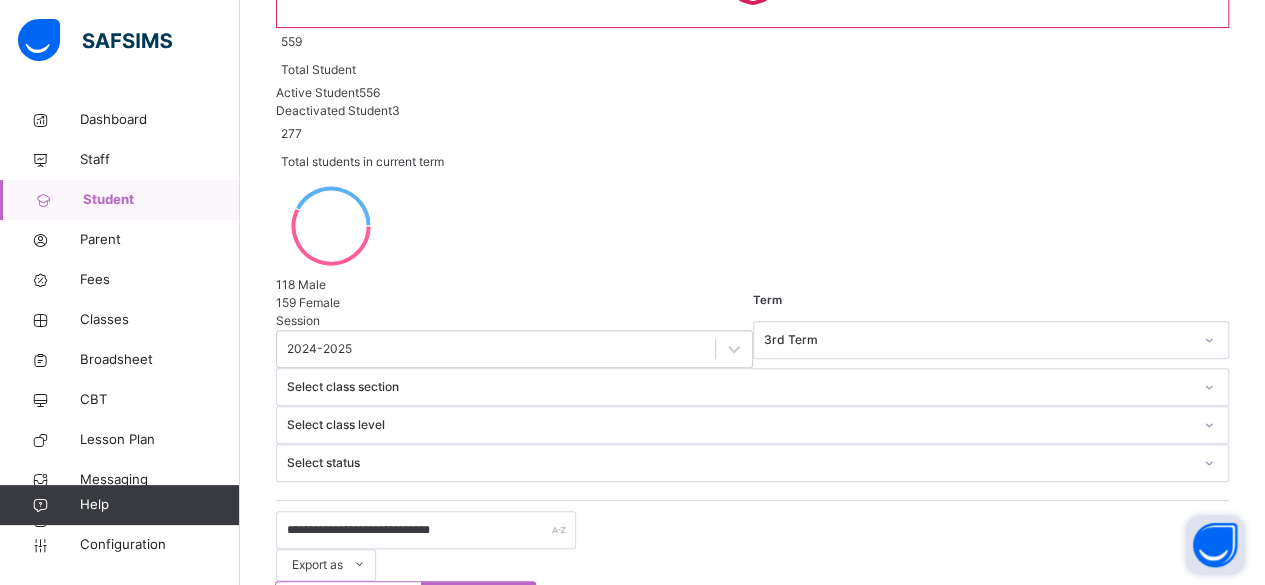 click at bounding box center (1215, 545) 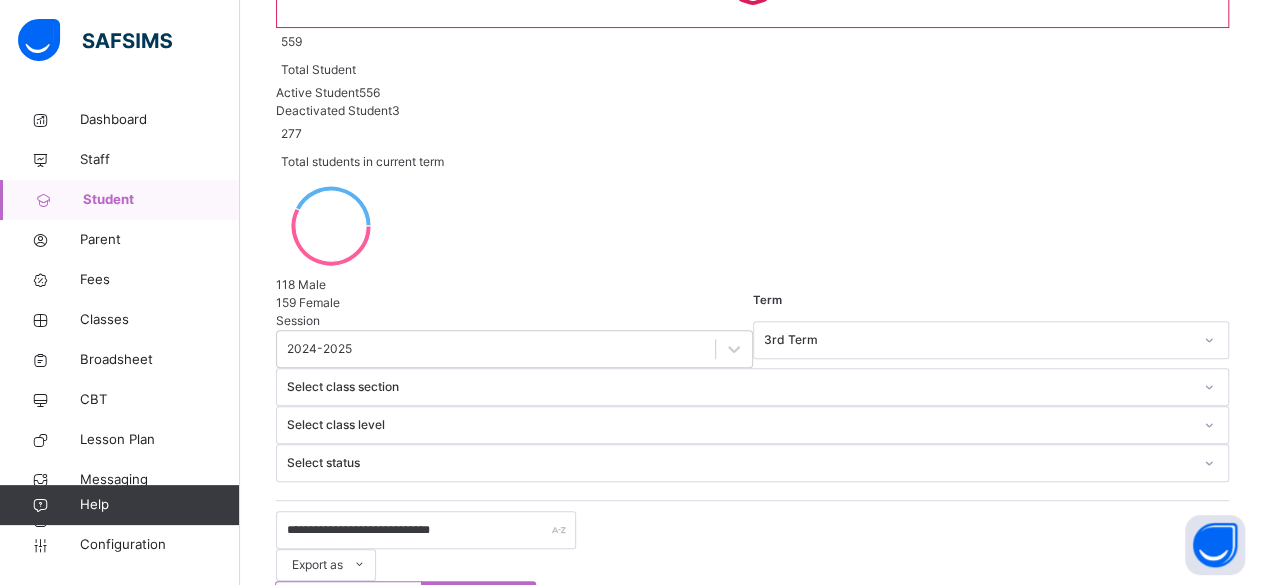 scroll, scrollTop: 242, scrollLeft: 0, axis: vertical 